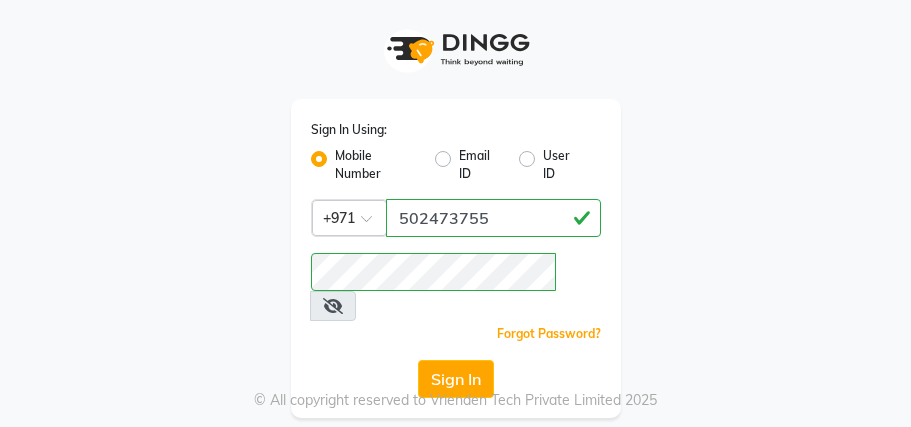 scroll, scrollTop: 0, scrollLeft: 0, axis: both 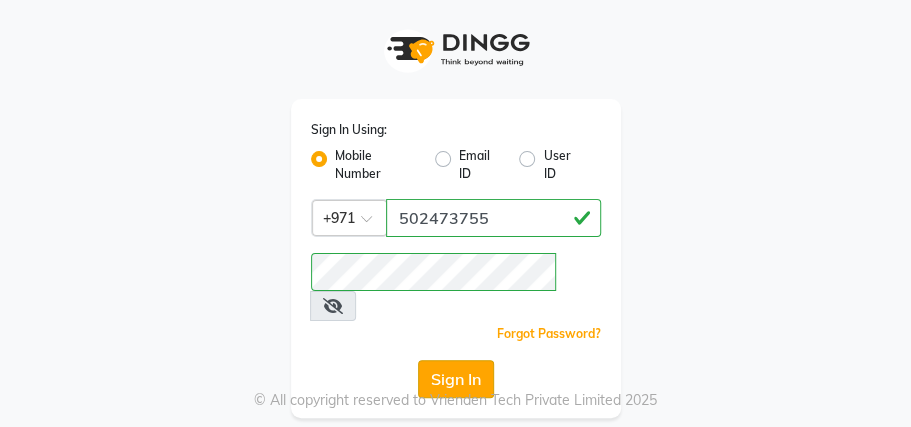 click on "Sign In" 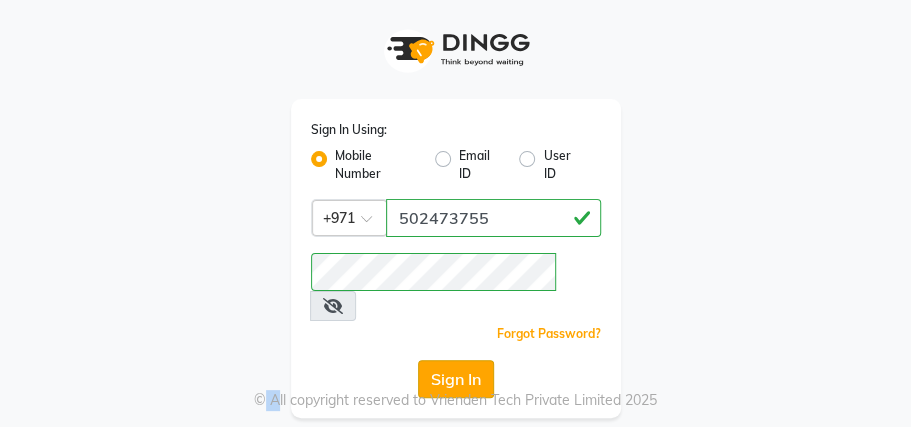 click on "Sign In" 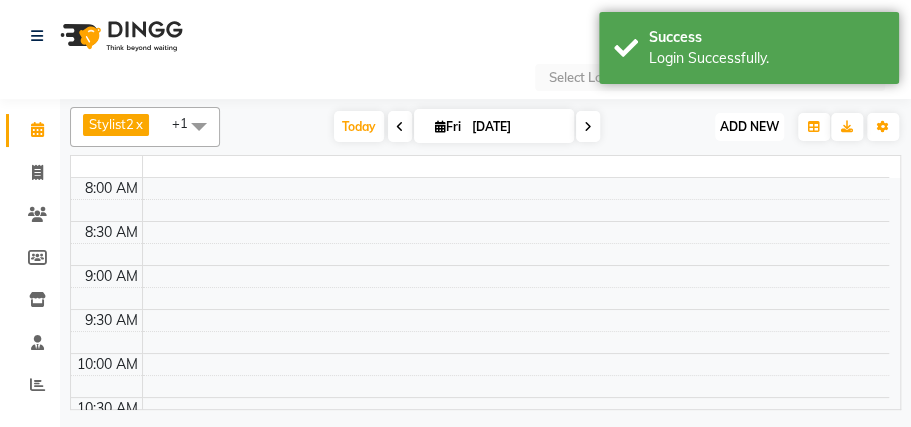click on "ADD NEW" at bounding box center (749, 126) 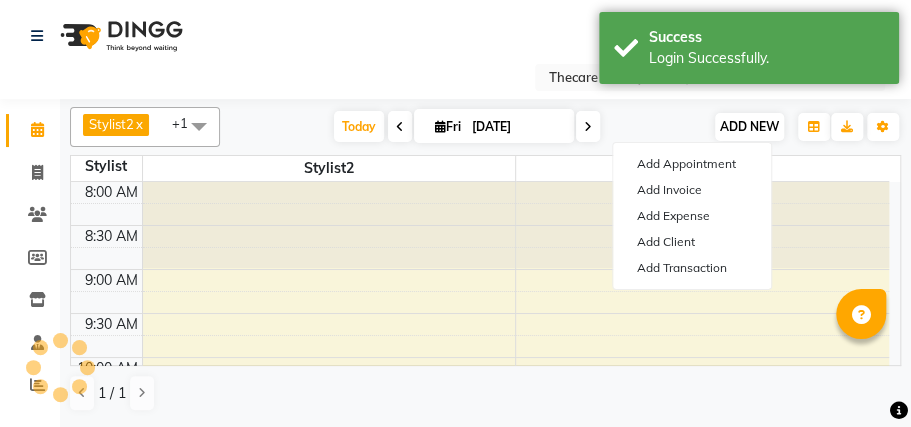 select on "en" 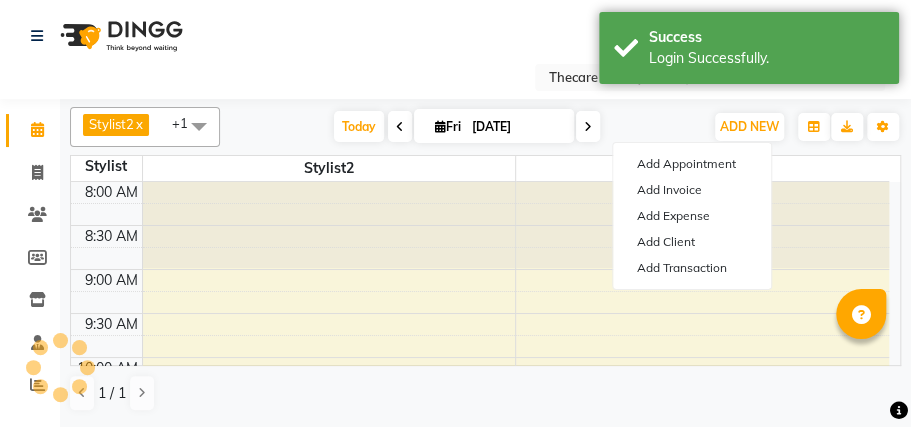 click on "ADD NEW Toggle Dropdown Add Appointment Add Invoice Add Expense Add Client Add Transaction" at bounding box center [749, 127] 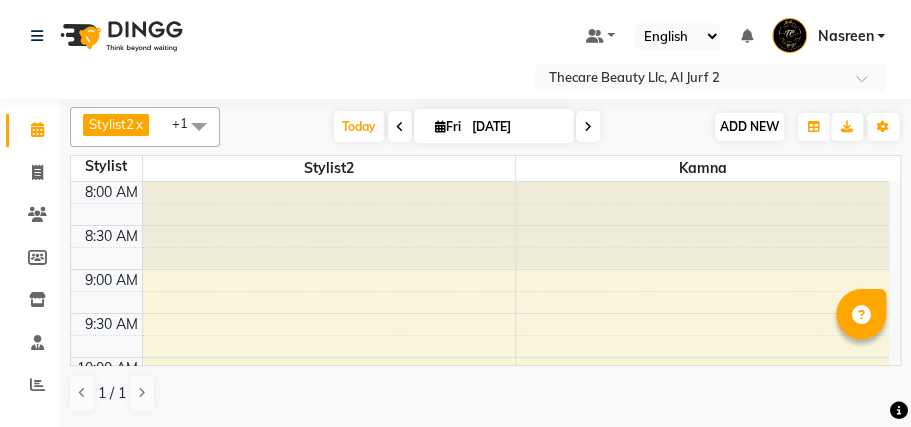 click on "ADD NEW" at bounding box center [749, 126] 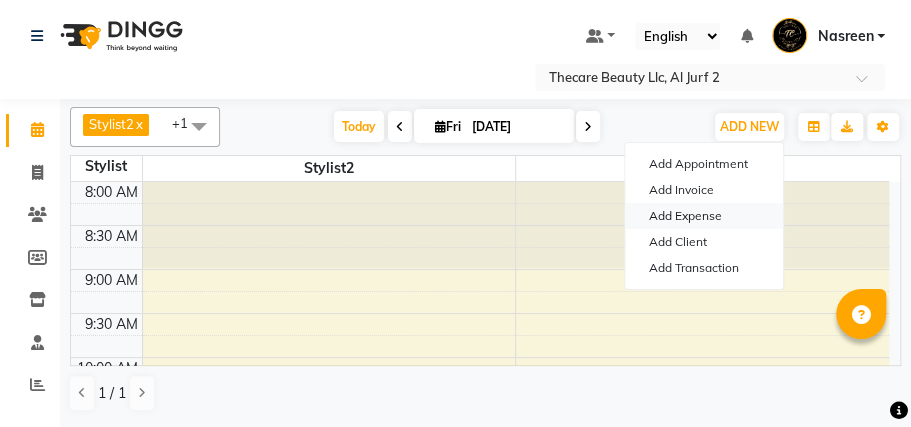 click on "Add Expense" at bounding box center [704, 216] 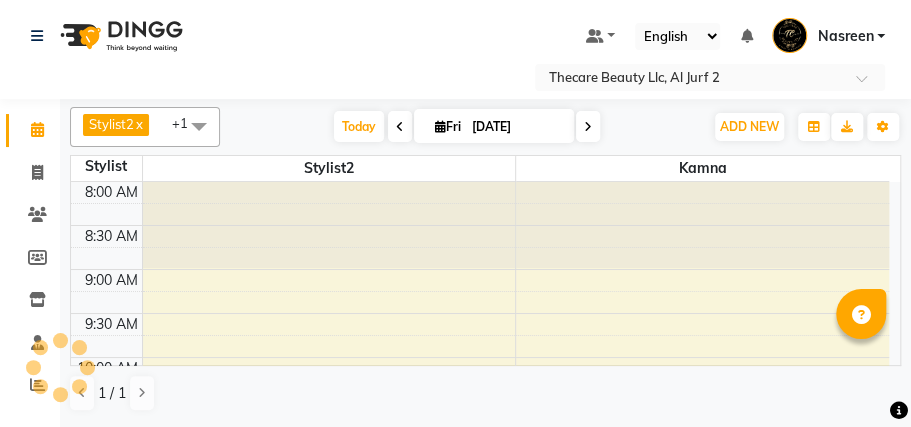 click on "Add Expense  × Date [DATE] Expense Type Payment Methods Account Given to Amount Tax Group None Net Amount DH0 Tax DH0 Description  Save" 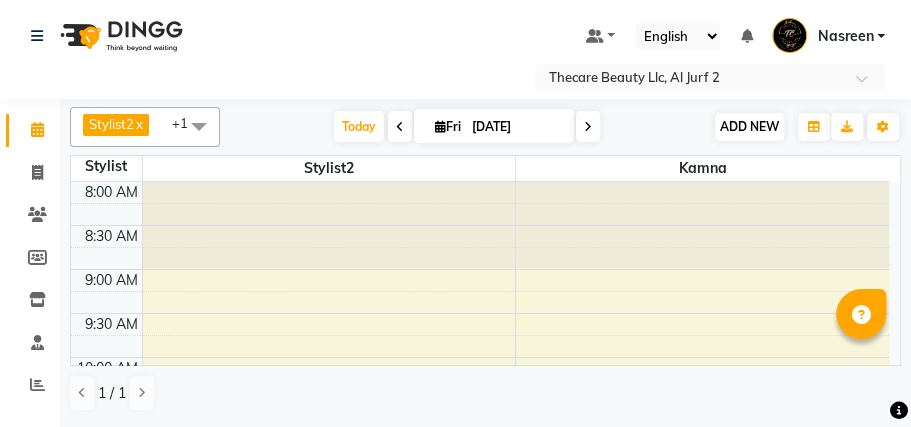 click on "ADD NEW" at bounding box center [749, 126] 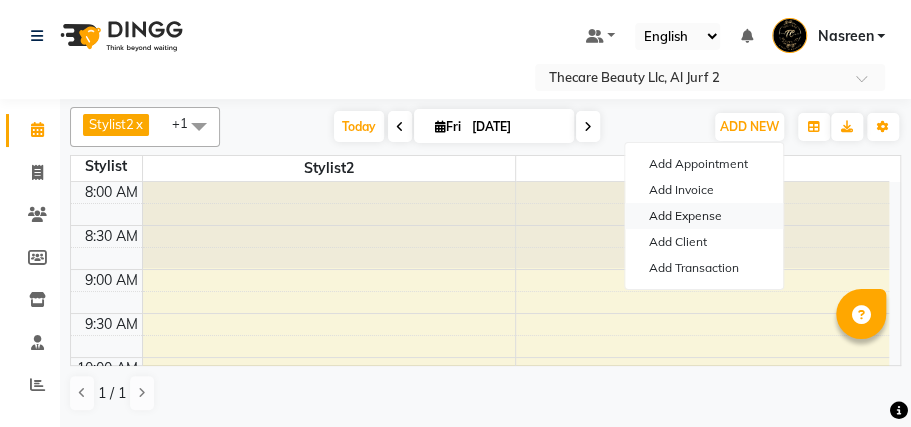 click on "Add Expense" at bounding box center [704, 216] 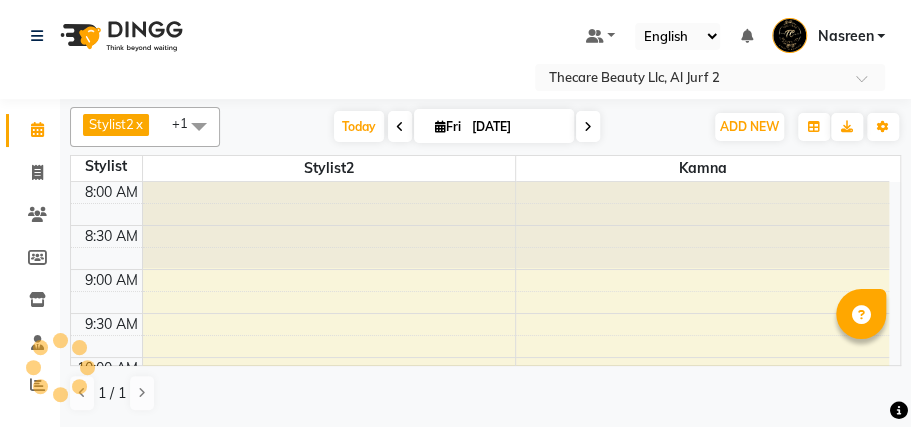 click on "Add Expense  × Date [DATE] Expense Type Payment Methods Account Given to Amount Tax Group None Net Amount DH0 Tax DH0 Description  Save" 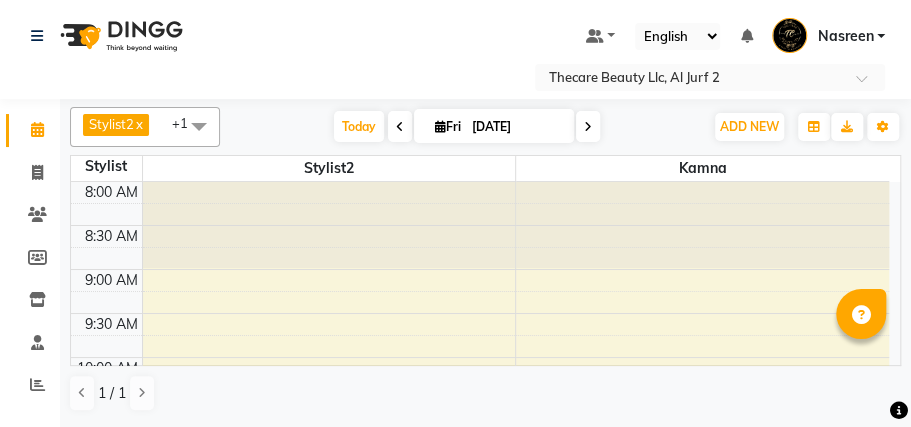 click at bounding box center [702, 225] 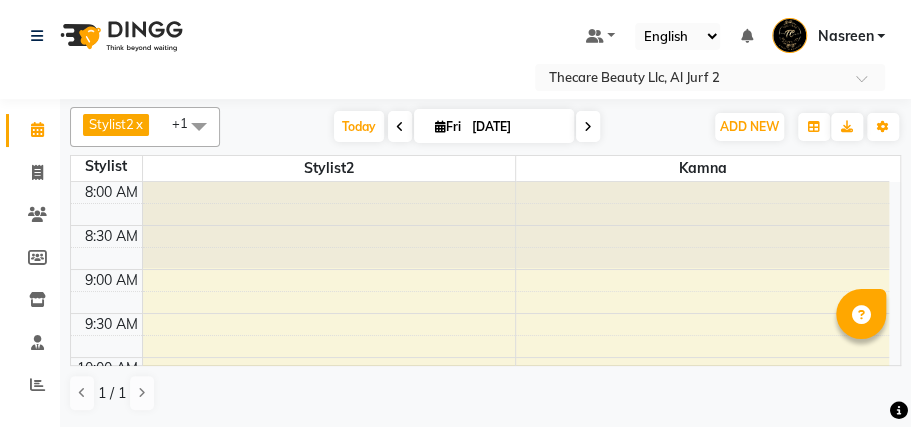 click at bounding box center (702, 225) 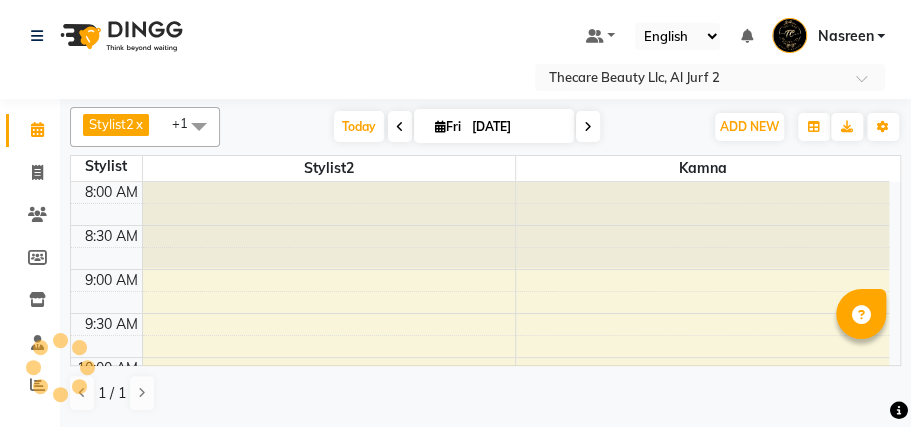click on "ADD NEW Toggle Dropdown" at bounding box center [749, 127] 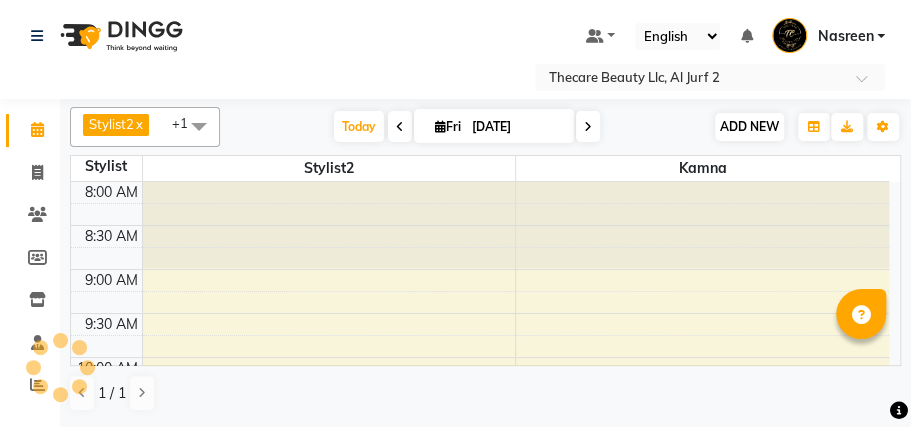 click on "ADD NEW" at bounding box center (749, 126) 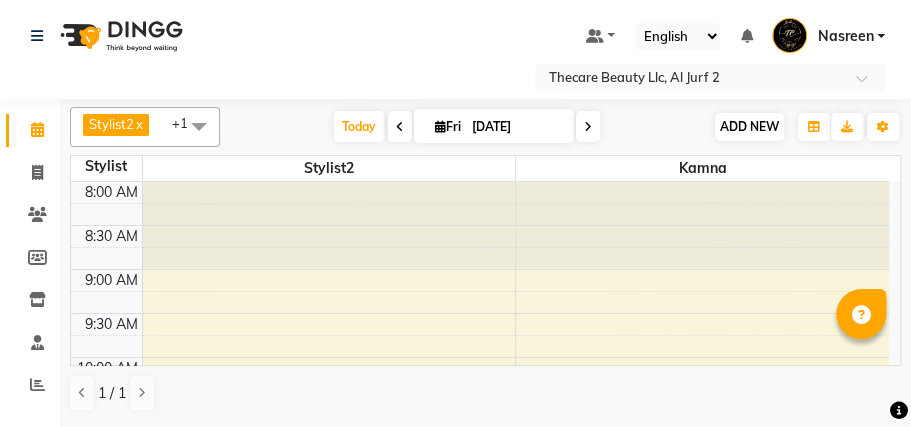click on "ADD NEW" at bounding box center [749, 126] 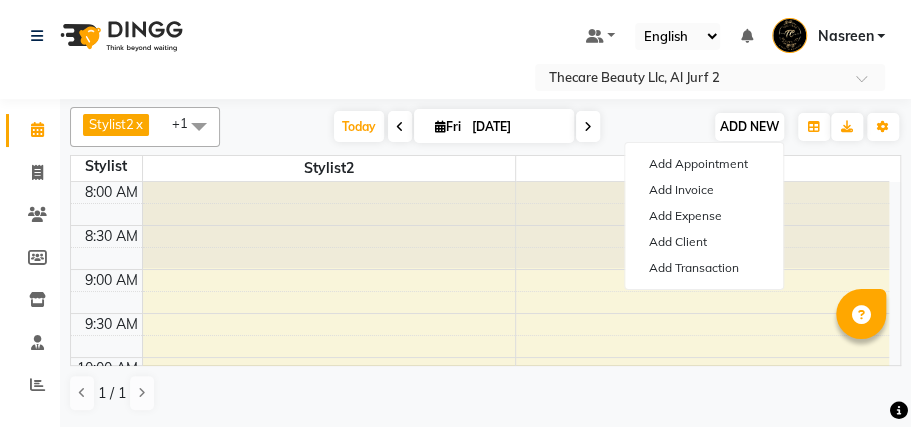 click on "ADD NEW" at bounding box center (749, 126) 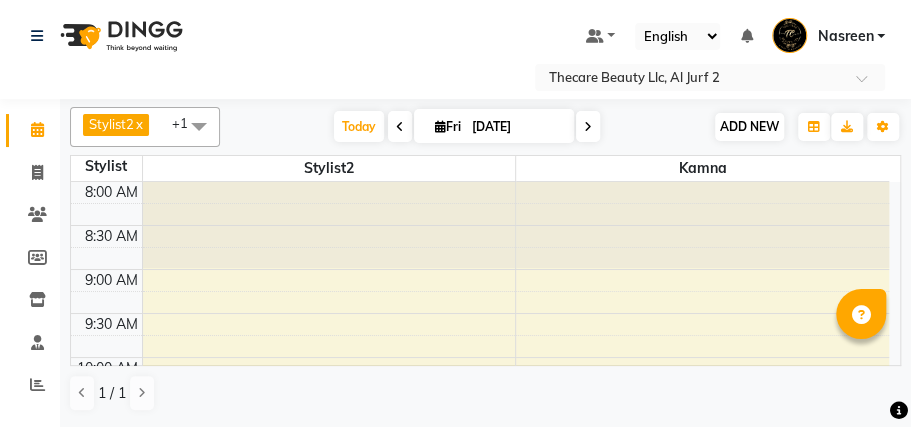 click on "ADD NEW" at bounding box center (749, 126) 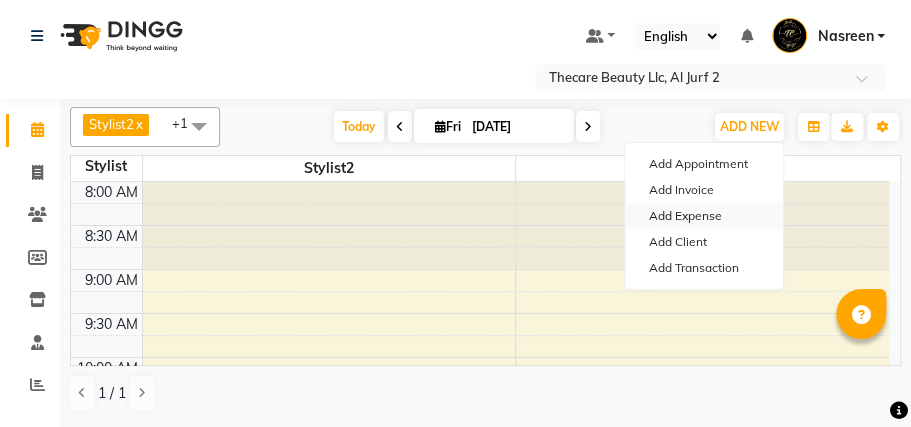 click on "Add Expense" at bounding box center [704, 216] 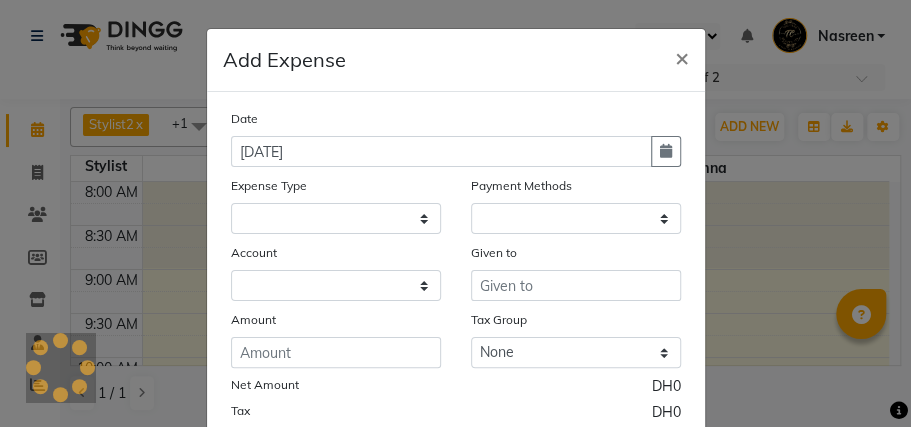 select on "1" 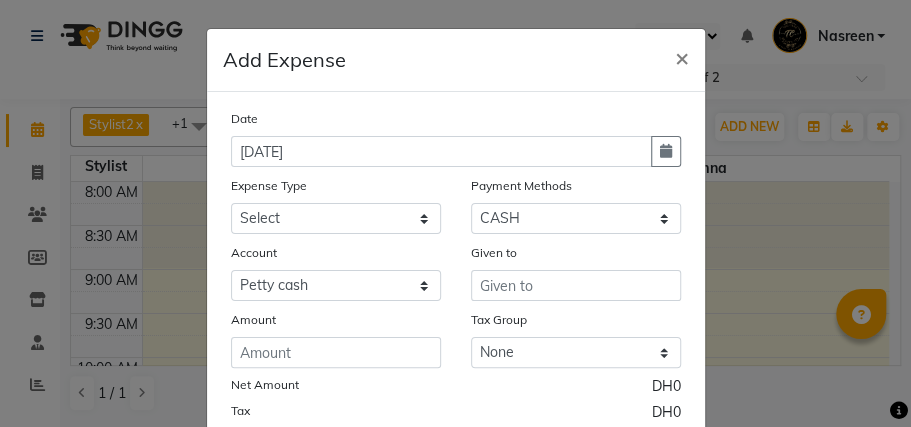 click on "[DATE]" 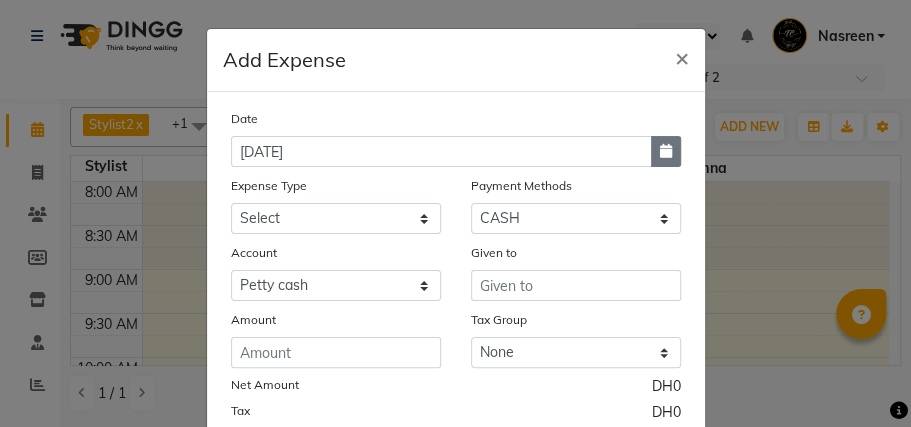 click 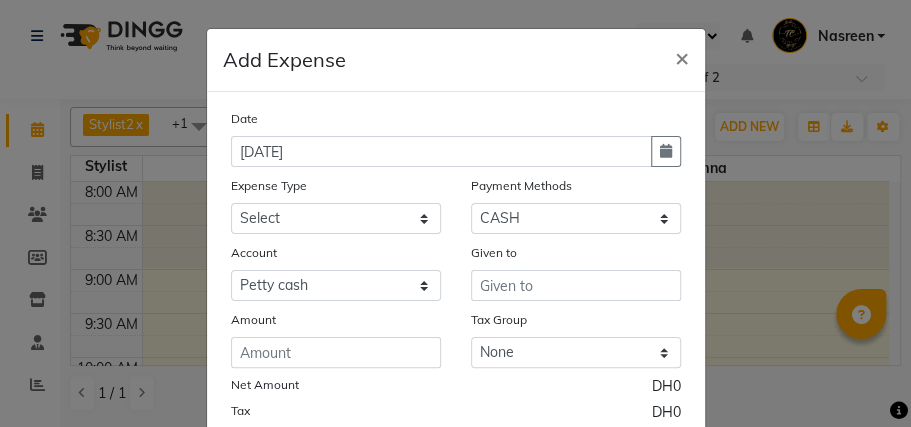 click on "[DATE]" 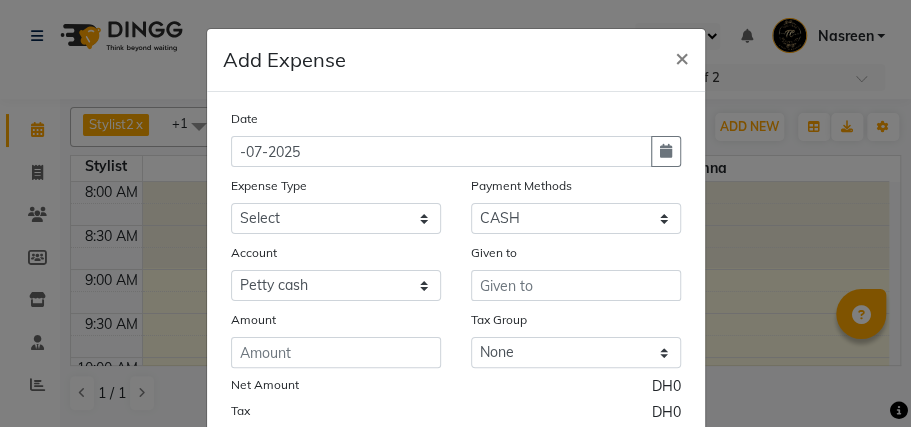click on "-07-2025" 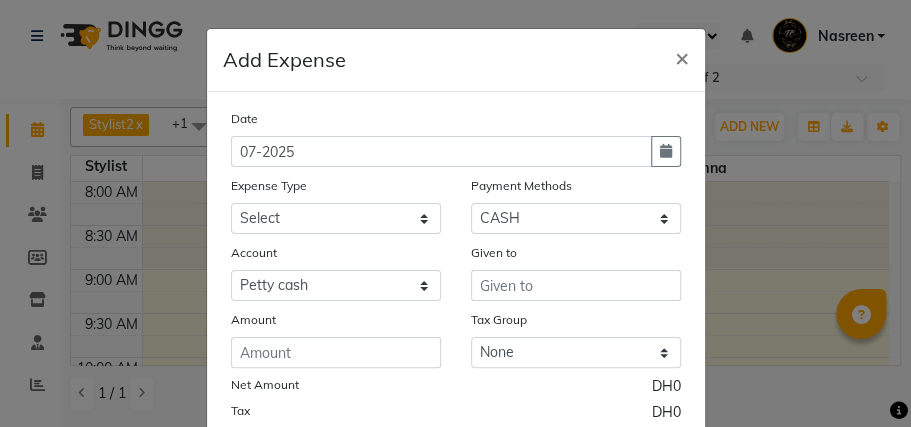 click on "07-2025" 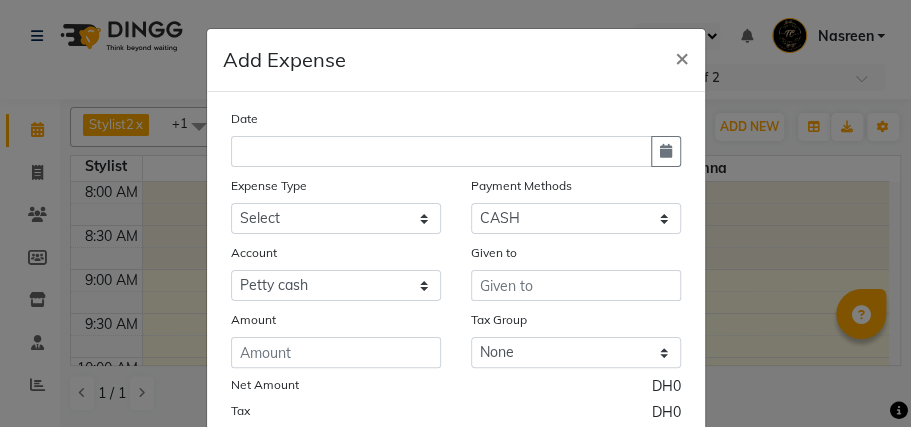 click 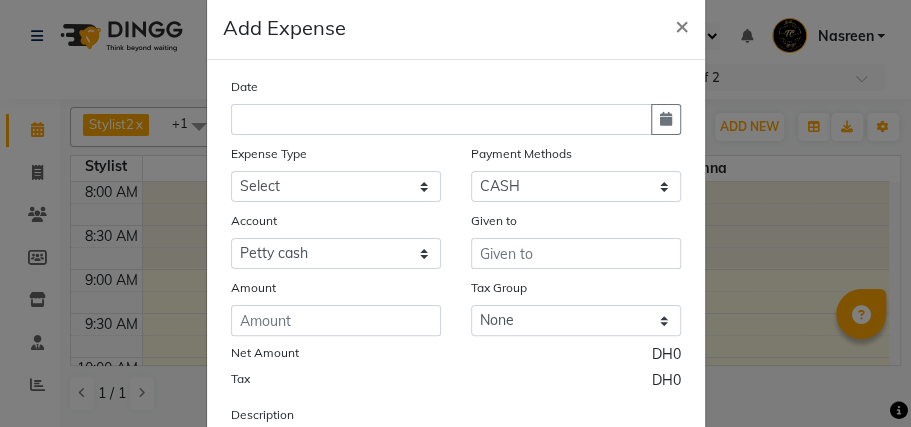 scroll, scrollTop: 0, scrollLeft: 0, axis: both 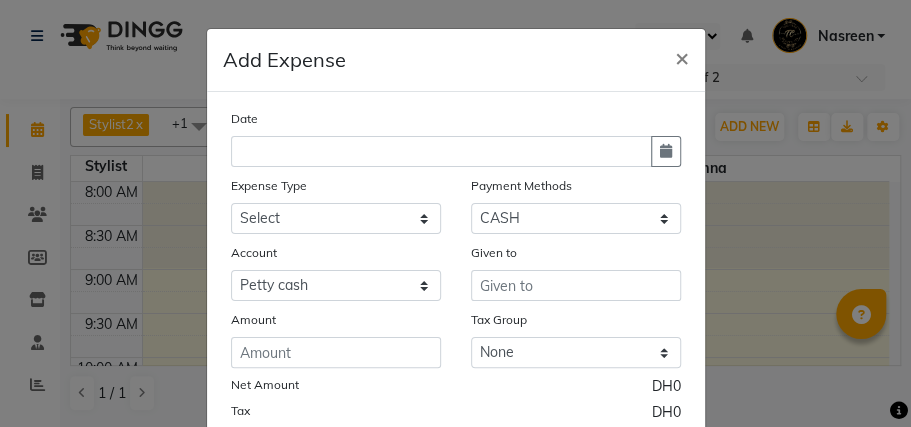 type 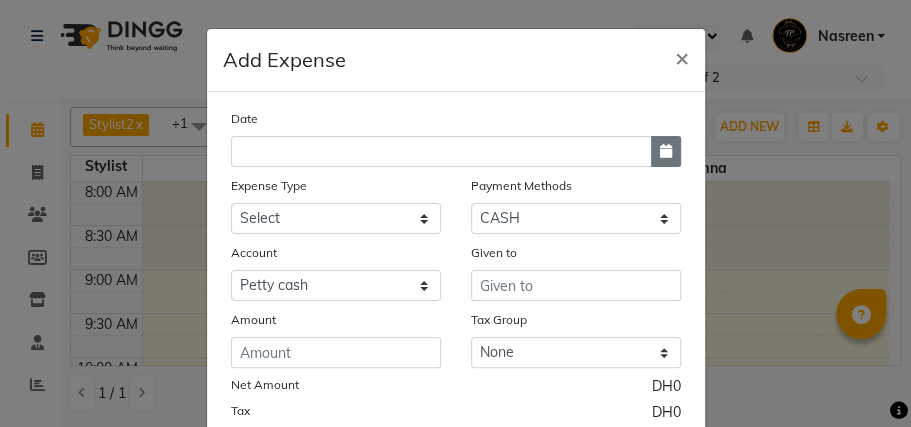 click 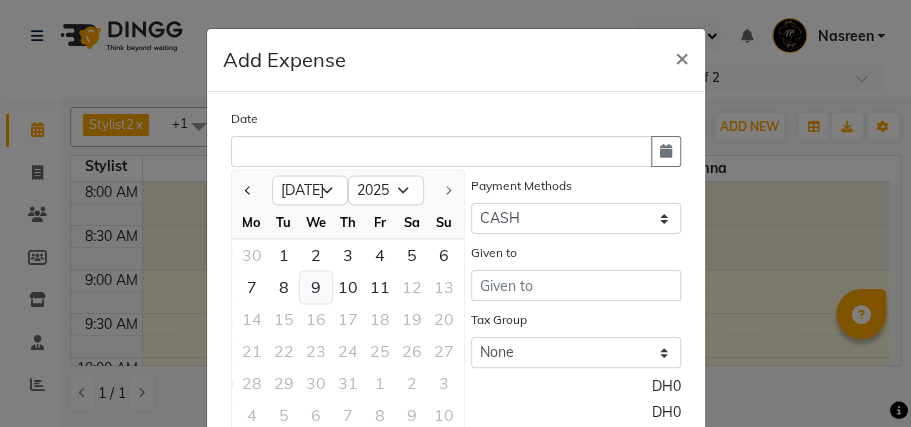 click on "9" 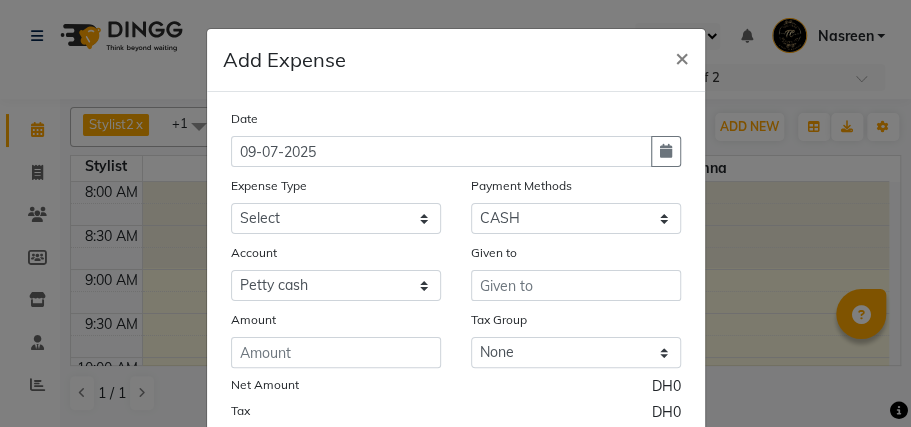 click on "Select Advance Salary Bank charges Car Lift Car maintenance  Cash transfer to bank Cash transfer to hub Client Snacks Clinical charges Daily Expense Equipment Fuel Govt fee Incentive Insurance International purchase Loan Repayment Maintenance Marketing Miscellaneous MRA Other Pantry Product Rent Salary Staff Snacks Tax Tea & Refreshment Utilities" 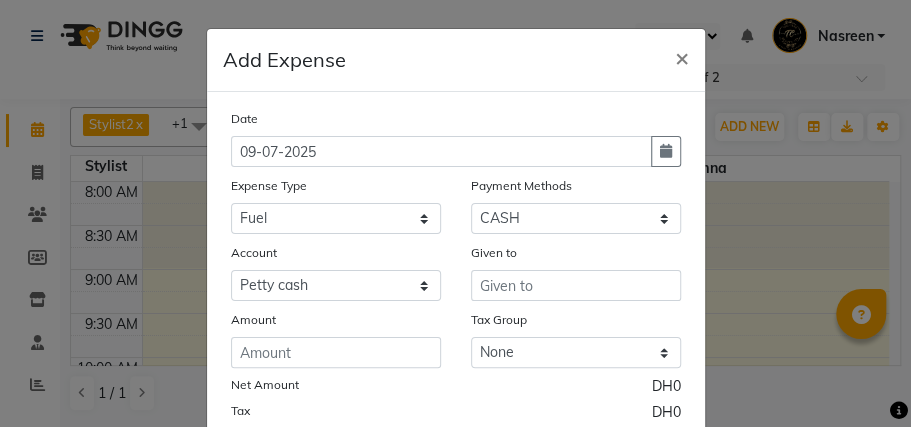 click on "Select Advance Salary Bank charges Car Lift Car maintenance  Cash transfer to bank Cash transfer to hub Client Snacks Clinical charges Daily Expense Equipment Fuel Govt fee Incentive Insurance International purchase Loan Repayment Maintenance Marketing Miscellaneous MRA Other Pantry Product Rent Salary Staff Snacks Tax Tea & Refreshment Utilities" 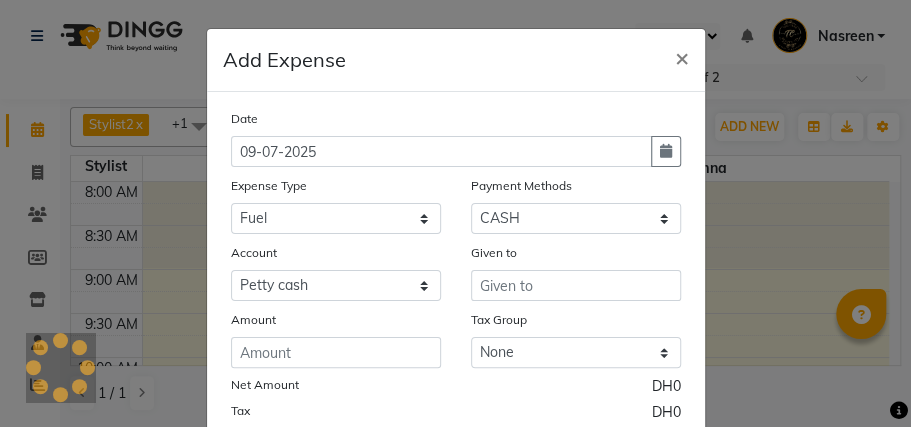 click on "None" 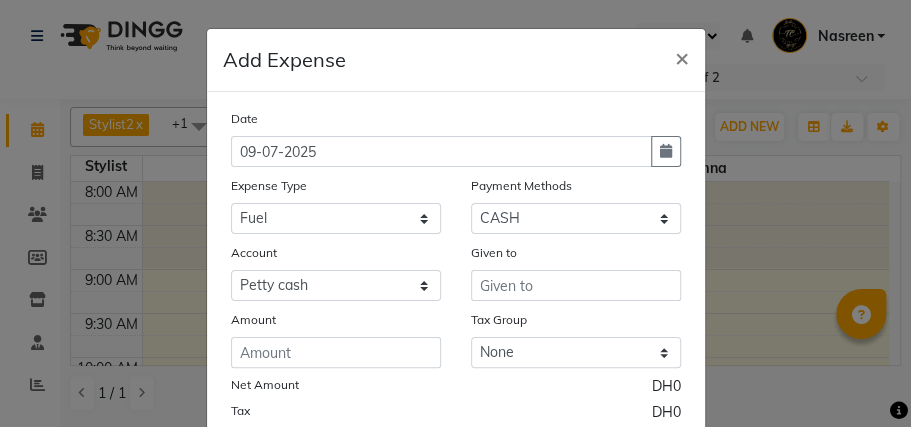click at bounding box center (576, 285) 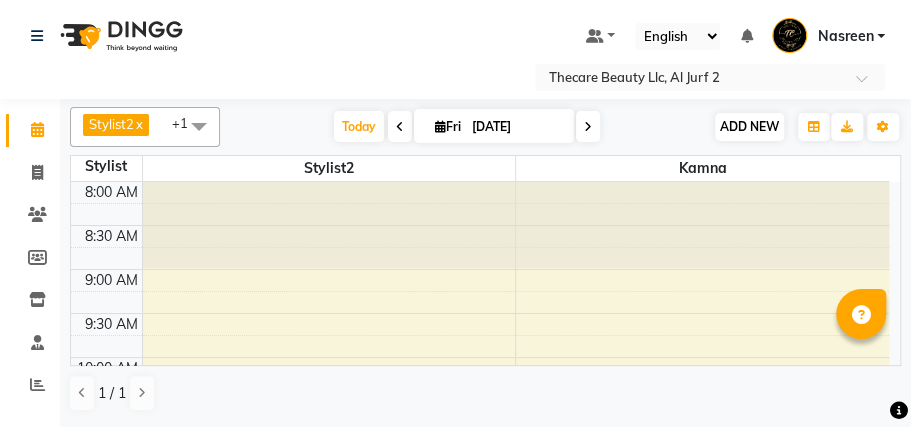 click on "ADD NEW" at bounding box center [749, 126] 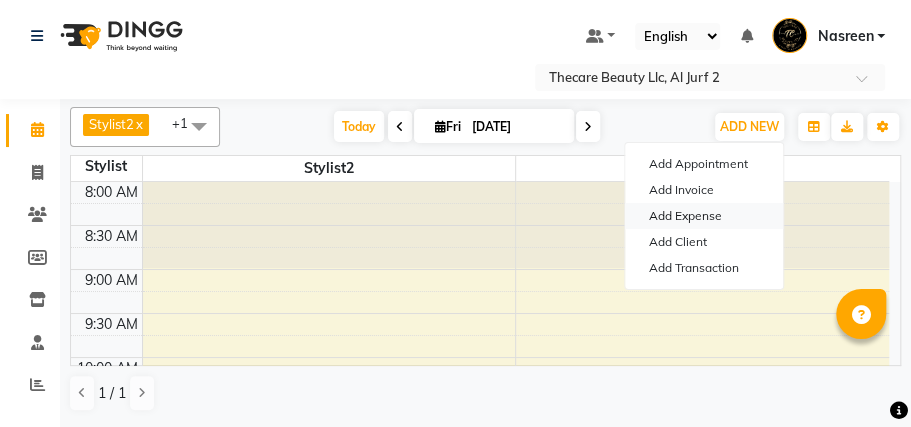 click on "Add Expense" at bounding box center [704, 216] 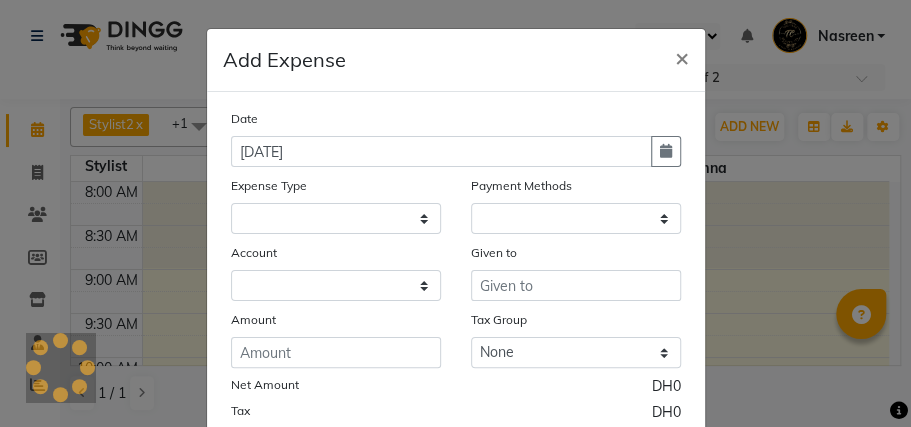 select on "1" 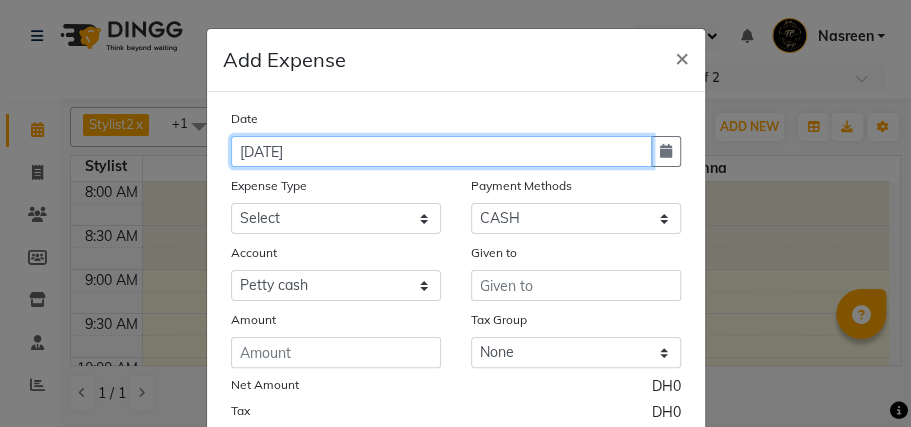 click on "[DATE]" 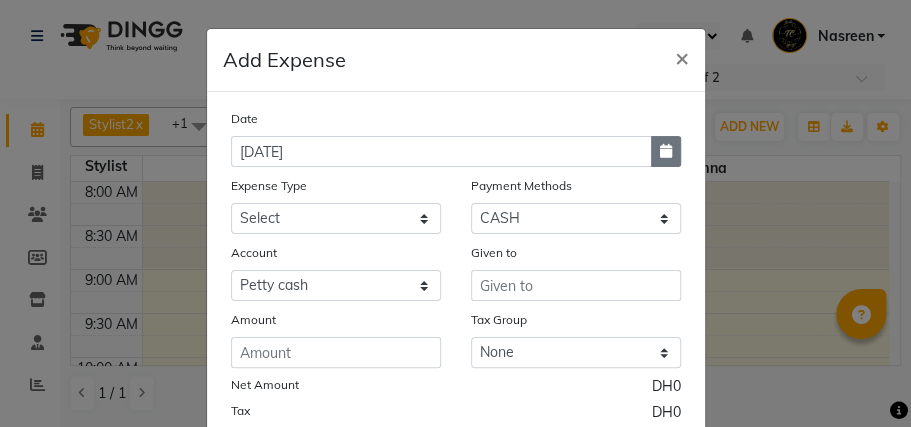 click 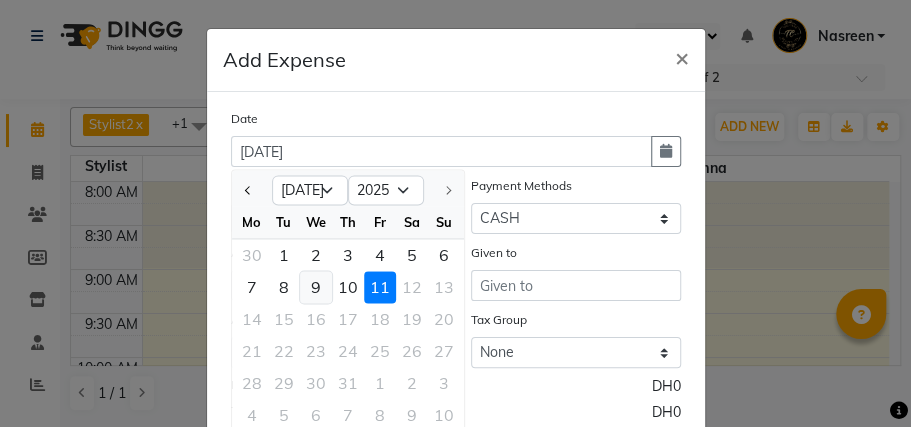click on "9" 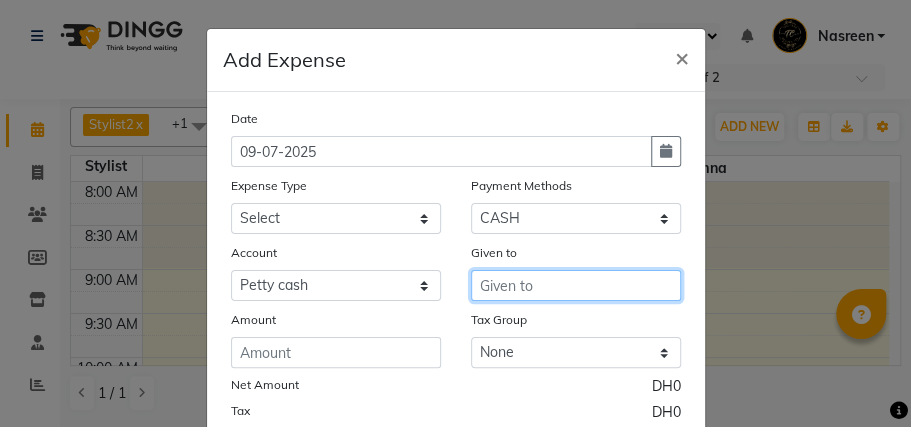 click at bounding box center (576, 285) 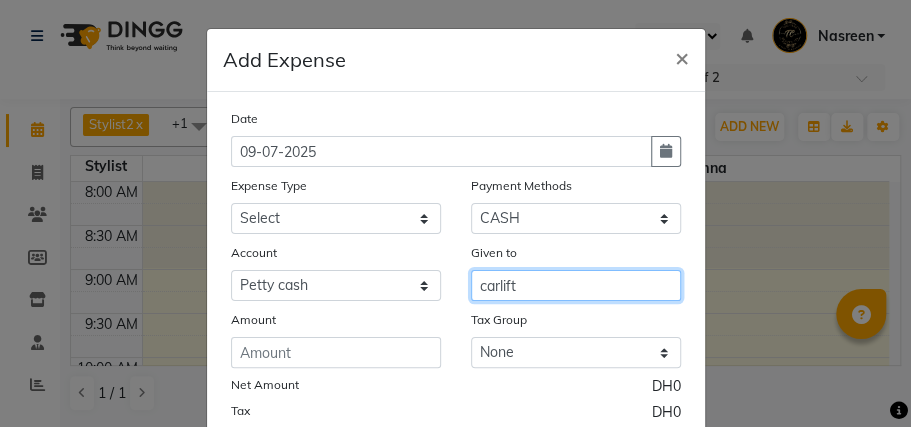 type on "carlift" 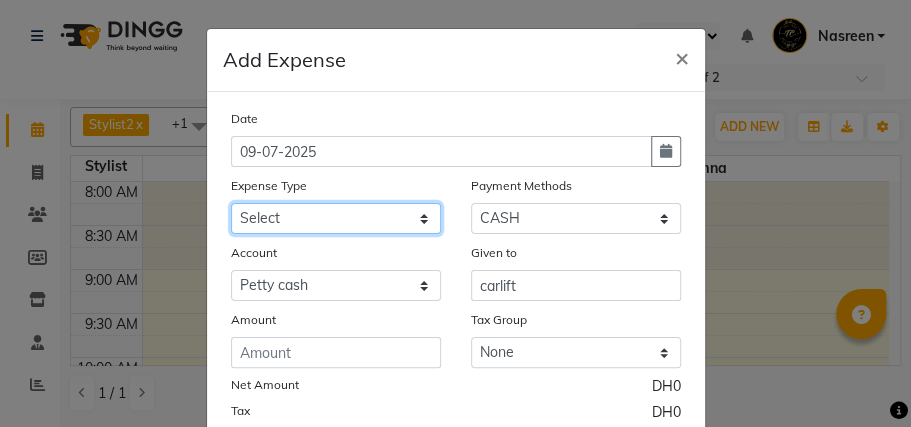 click on "Select Advance Salary Bank charges Car Lift Car maintenance  Cash transfer to bank Cash transfer to hub Client Snacks Clinical charges Daily Expense Equipment Fuel Govt fee Incentive Insurance International purchase Loan Repayment Maintenance Marketing Miscellaneous MRA Other Pantry Product Rent Salary Staff Snacks Tax Tea & Refreshment Utilities" 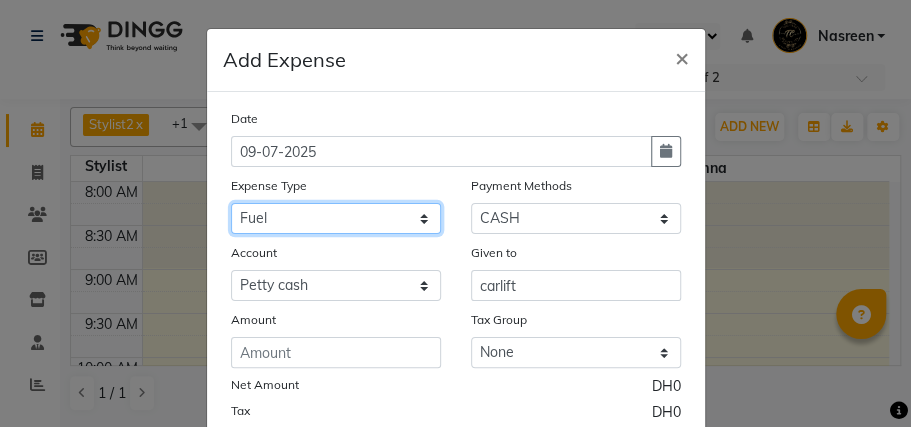 click on "Select Advance Salary Bank charges Car Lift Car maintenance  Cash transfer to bank Cash transfer to hub Client Snacks Clinical charges Daily Expense Equipment Fuel Govt fee Incentive Insurance International purchase Loan Repayment Maintenance Marketing Miscellaneous MRA Other Pantry Product Rent Salary Staff Snacks Tax Tea & Refreshment Utilities" 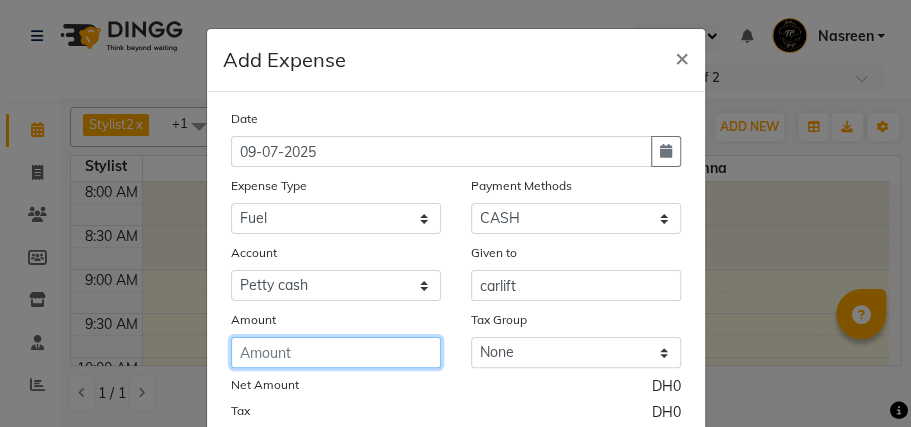 click 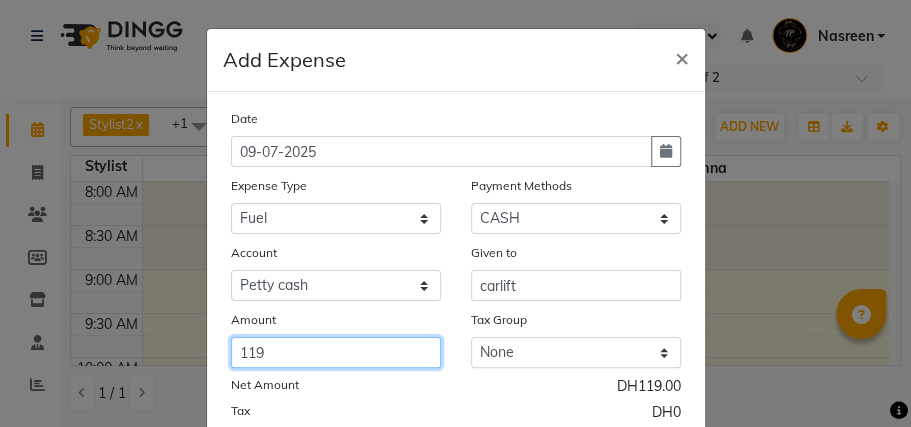 type on "120" 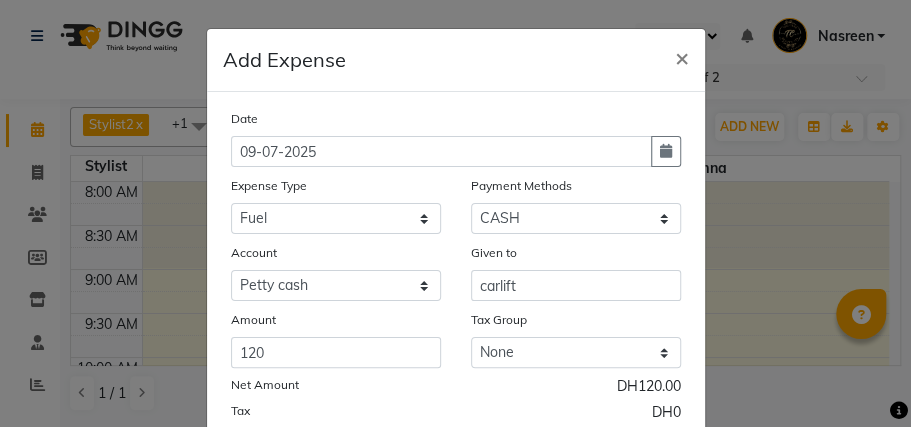 click on "Date [DATE] Expense Type Select Advance Salary Bank charges Car Lift Car maintenance  Cash transfer to bank Cash transfer to hub Client Snacks Clinical charges Daily Expense Equipment Fuel Govt fee Incentive Insurance International purchase Loan Repayment Maintenance Marketing Miscellaneous MRA Other Pantry Product Rent Salary Staff Snacks Tax Tea & Refreshment Utilities Payment Methods Select Package CARD On Account ONLINE CASH Account Select [PERSON_NAME] cash Default account Given to carlift Amount 120 Tax Group None Net Amount DH120.00 Tax DH0 Description  Save" 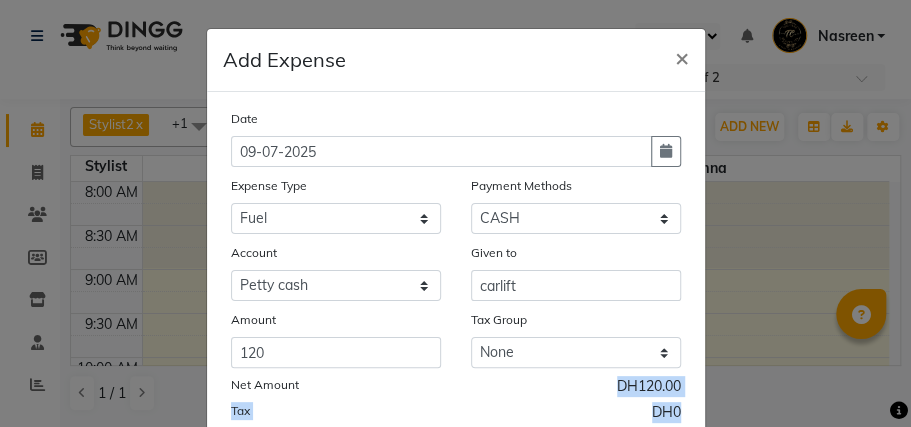 drag, startPoint x: 693, startPoint y: 406, endPoint x: 704, endPoint y: 398, distance: 13.601471 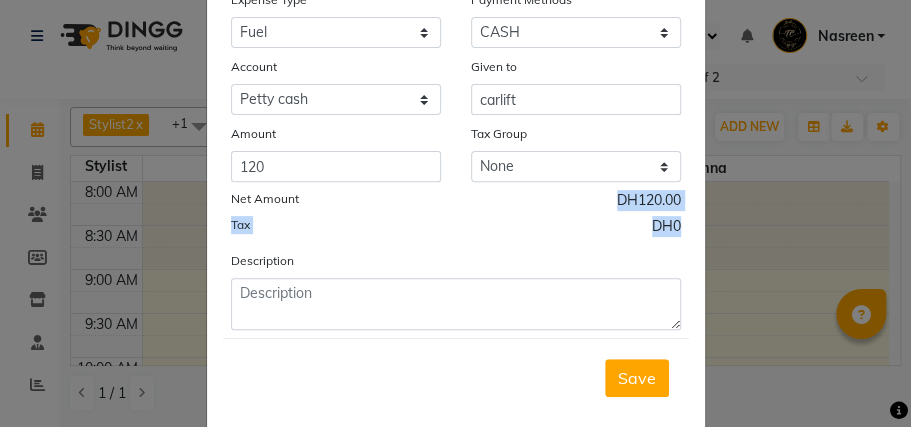 scroll, scrollTop: 186, scrollLeft: 0, axis: vertical 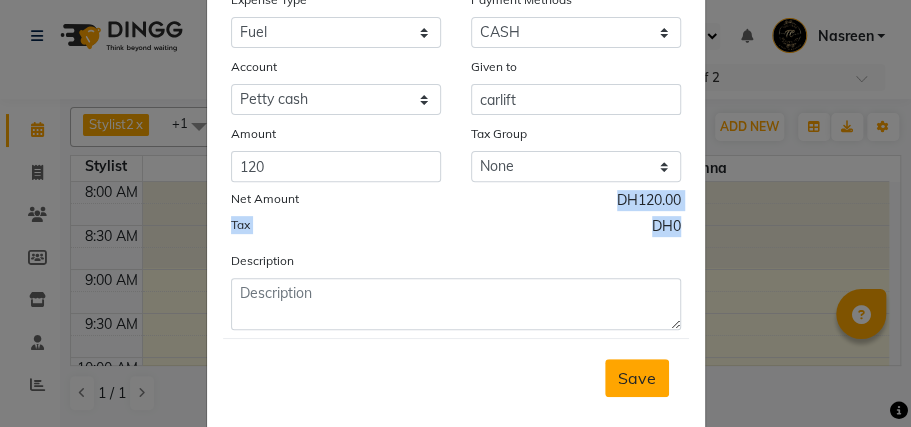 click on "Save" at bounding box center (637, 378) 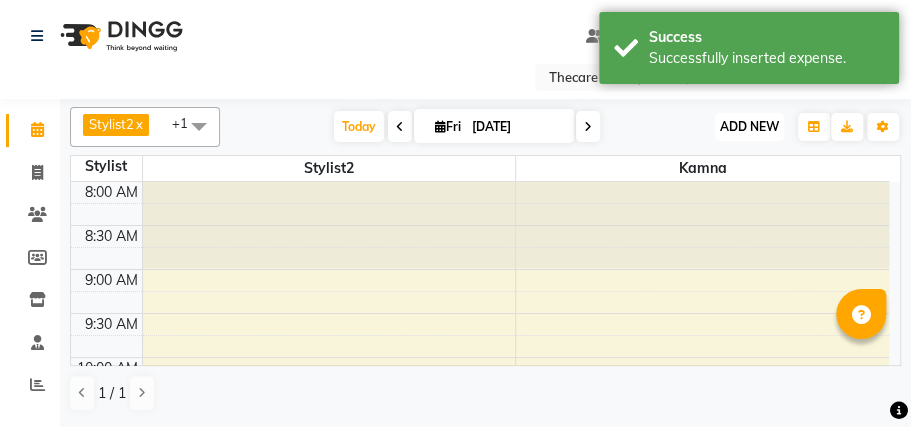 click on "ADD NEW" at bounding box center (749, 126) 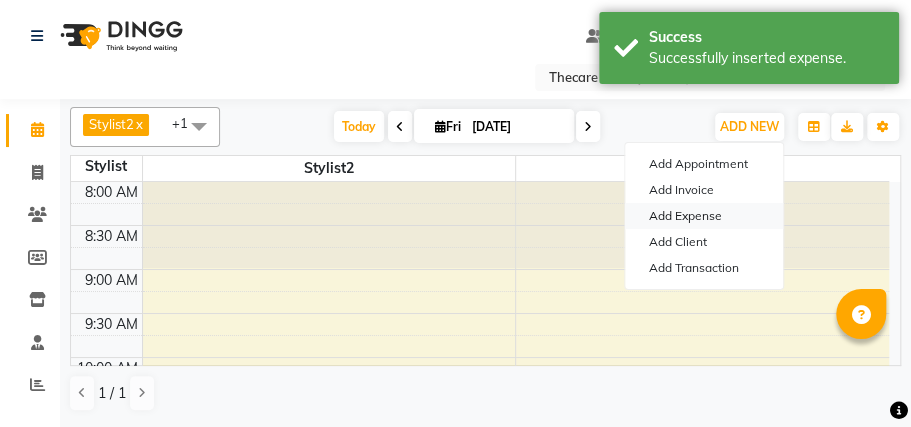 click on "Add Expense" at bounding box center [704, 216] 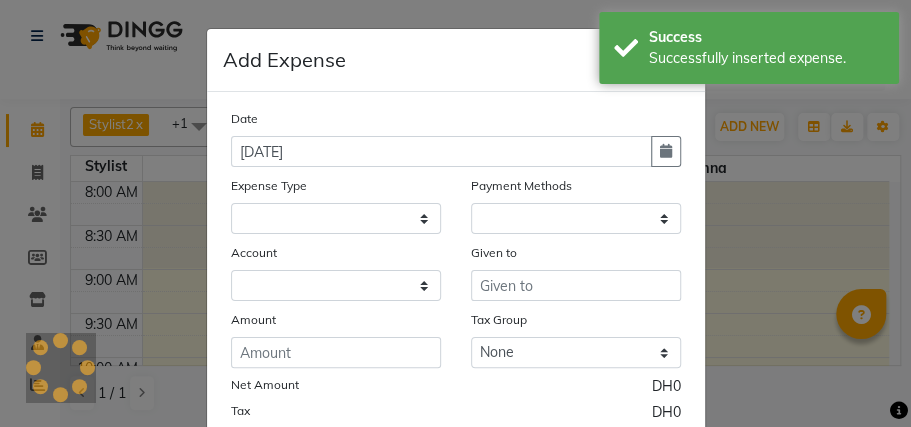 click on "Add Expense  × Date [DATE] Expense Type Payment Methods Account Given to Amount Tax Group None Net Amount DH0 Tax DH0 Description  Save" 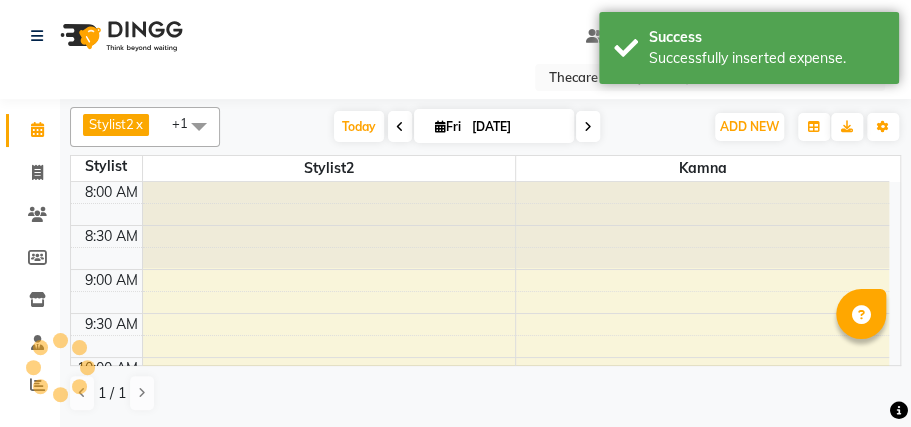 click at bounding box center [702, 225] 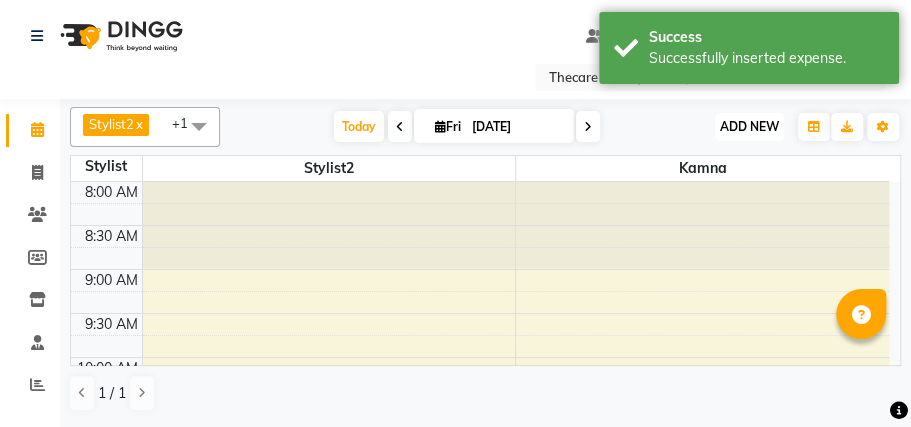 click on "ADD NEW" at bounding box center [749, 126] 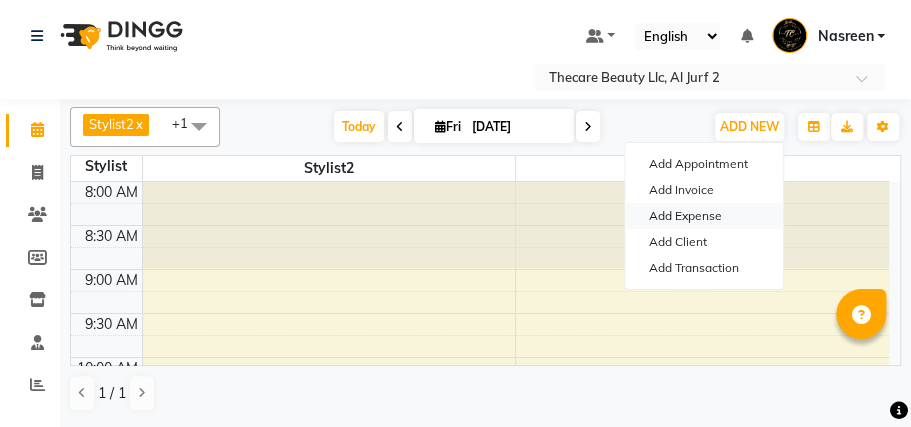click on "Add Expense" at bounding box center [704, 216] 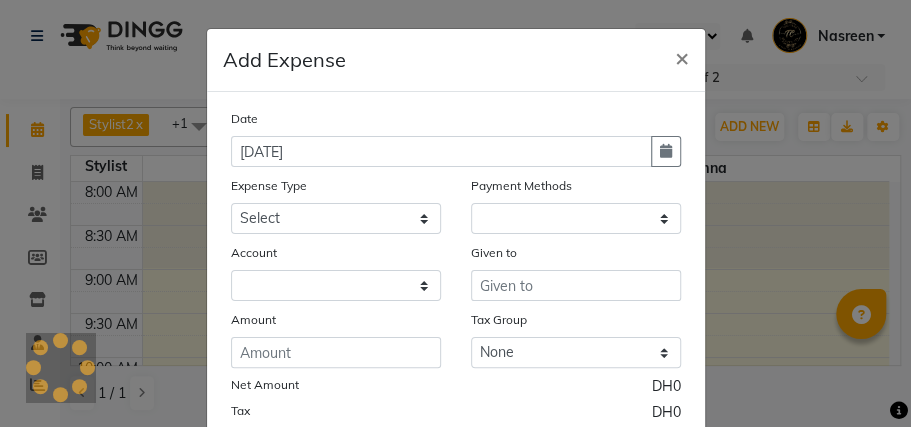 select on "1" 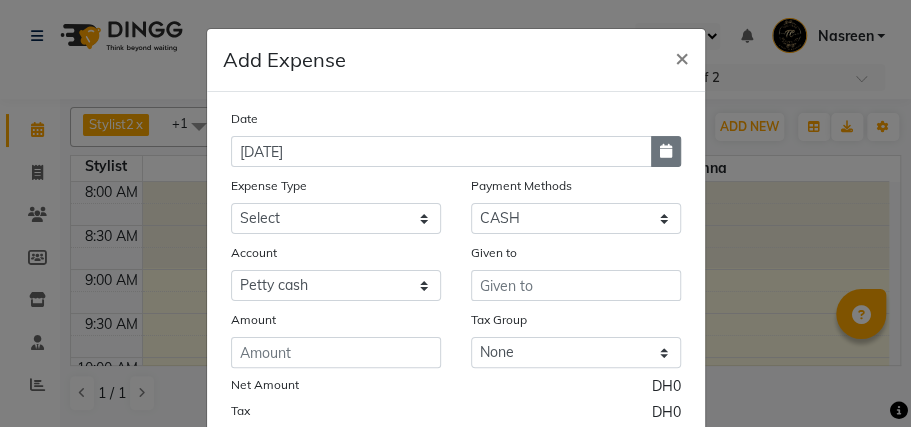 click 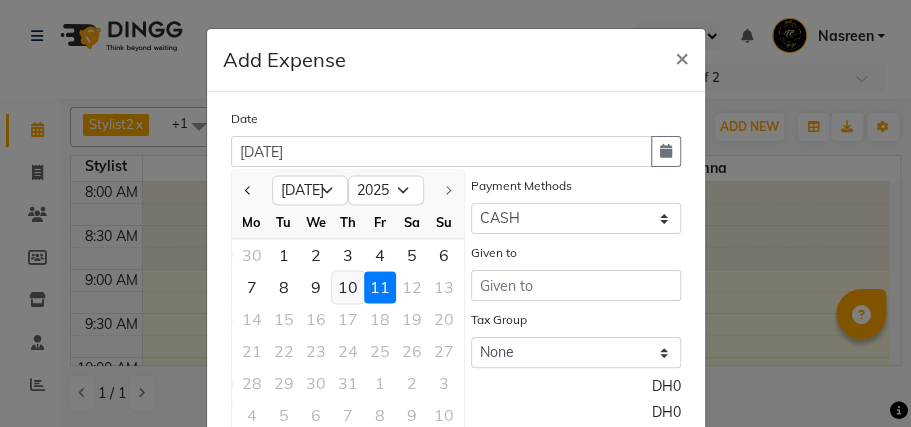 click on "10" 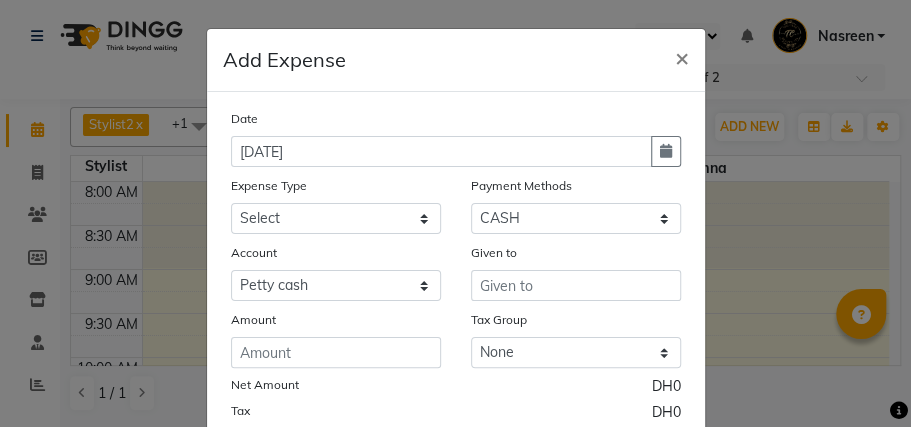 type on "[DATE]" 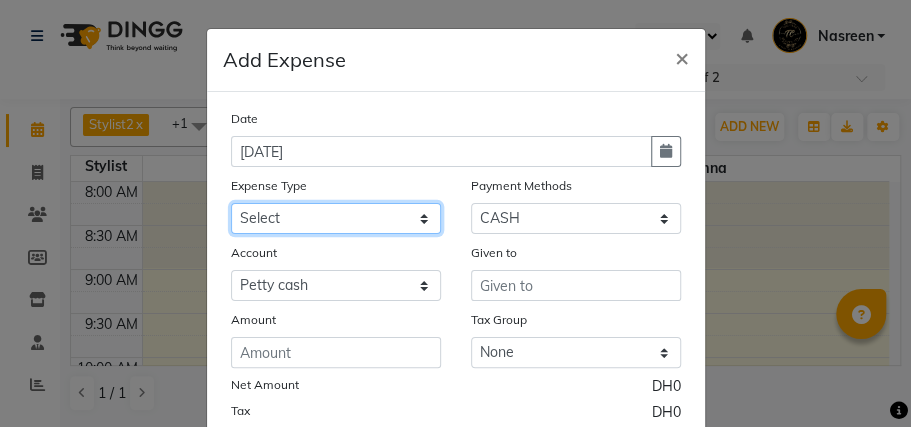 click on "Select Advance Salary Bank charges Car Lift Car maintenance  Cash transfer to bank Cash transfer to hub Client Snacks Clinical charges Daily Expense Equipment Fuel Govt fee Incentive Insurance International purchase Loan Repayment Maintenance Marketing Miscellaneous MRA Other Pantry Product Rent Salary Staff Snacks Tax Tea & Refreshment Utilities" 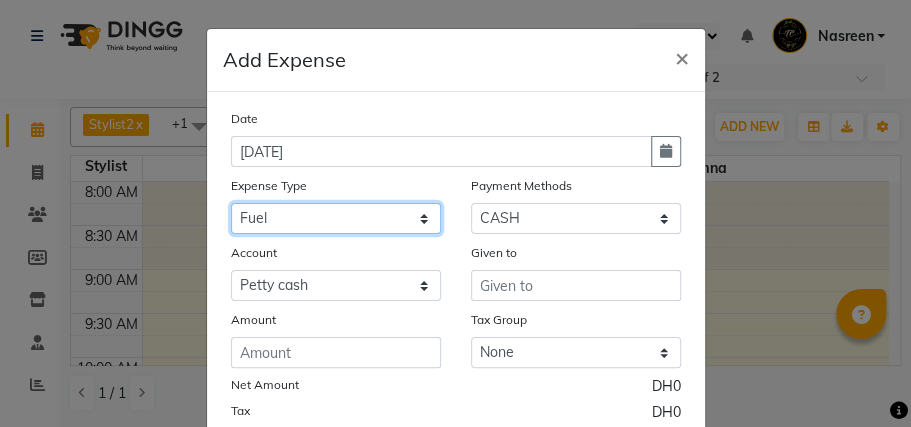 click on "Select Advance Salary Bank charges Car Lift Car maintenance  Cash transfer to bank Cash transfer to hub Client Snacks Clinical charges Daily Expense Equipment Fuel Govt fee Incentive Insurance International purchase Loan Repayment Maintenance Marketing Miscellaneous MRA Other Pantry Product Rent Salary Staff Snacks Tax Tea & Refreshment Utilities" 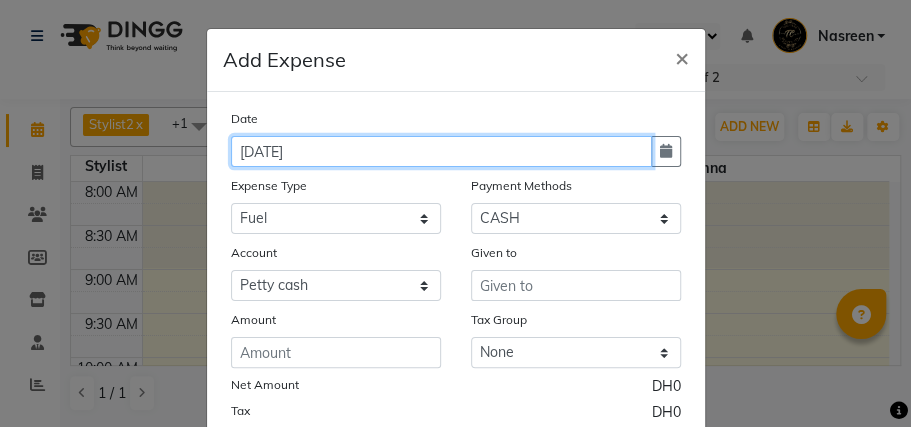 click on "[DATE]" 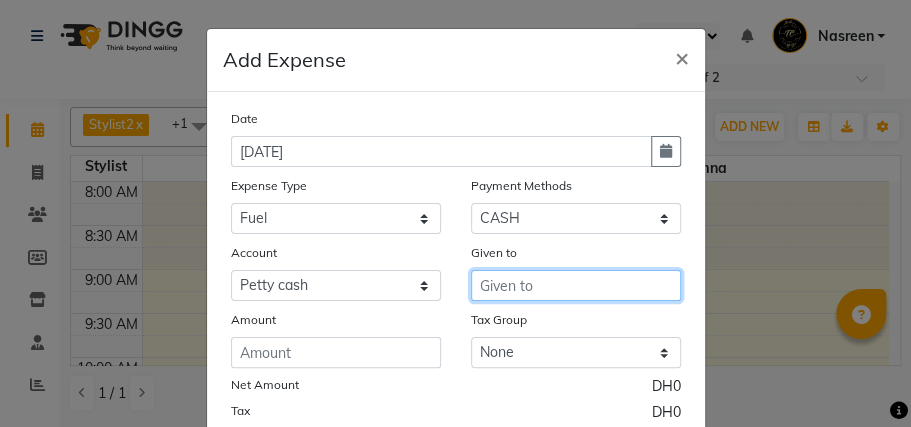 click at bounding box center (576, 285) 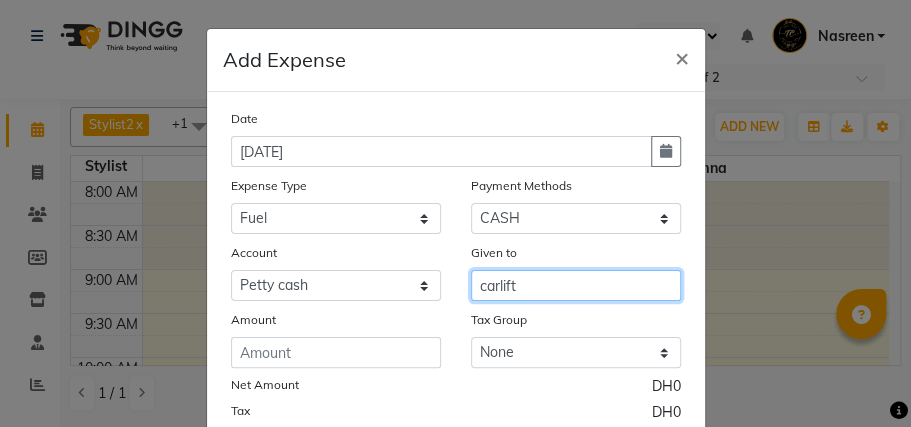 type on "carlift" 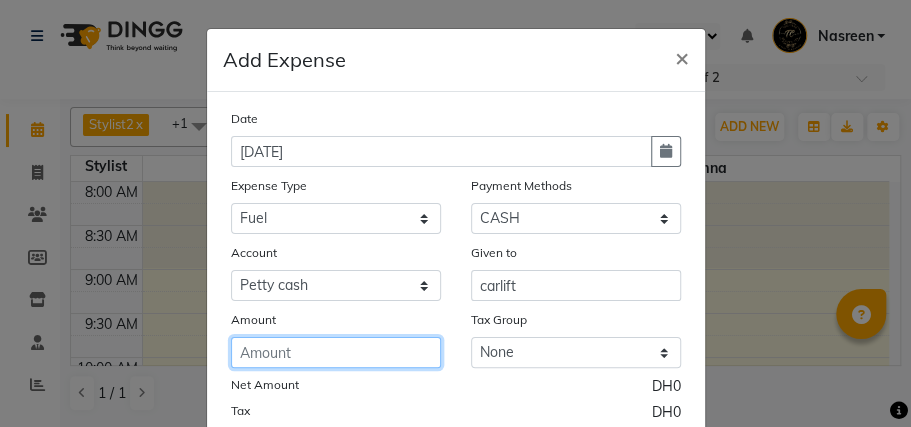click 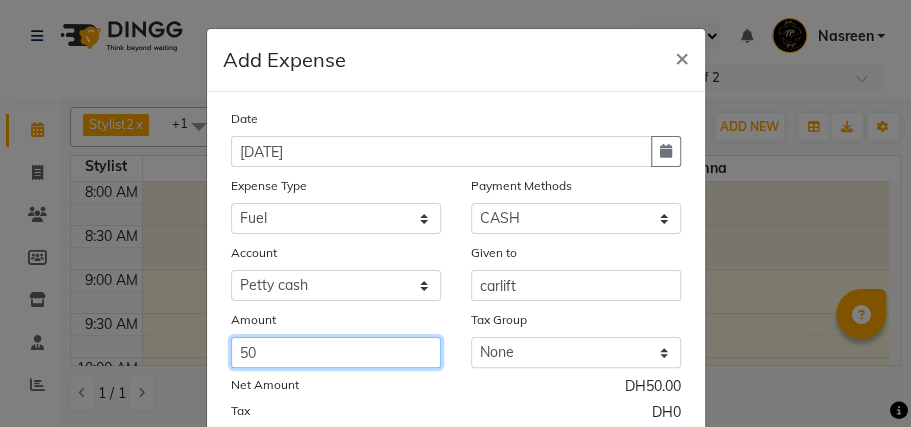 type on "50" 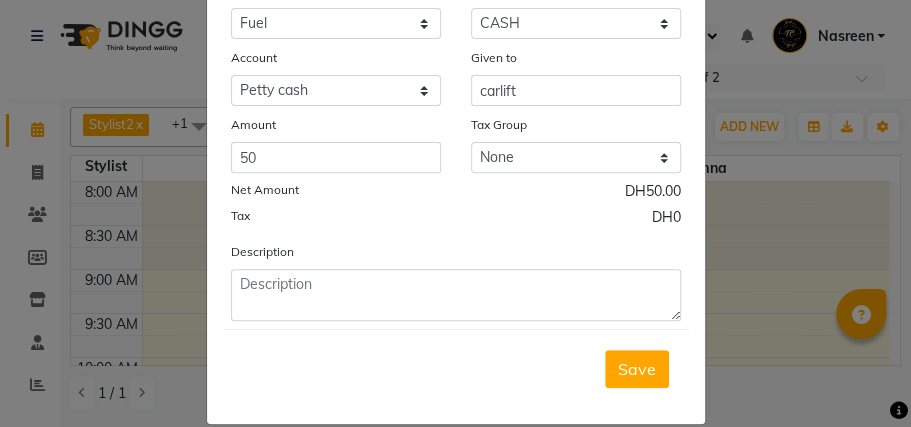 scroll, scrollTop: 196, scrollLeft: 0, axis: vertical 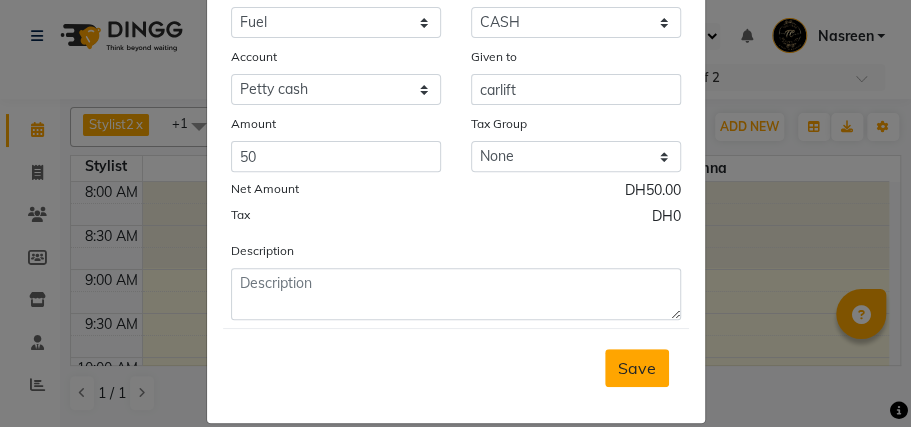 click on "Save" at bounding box center (637, 368) 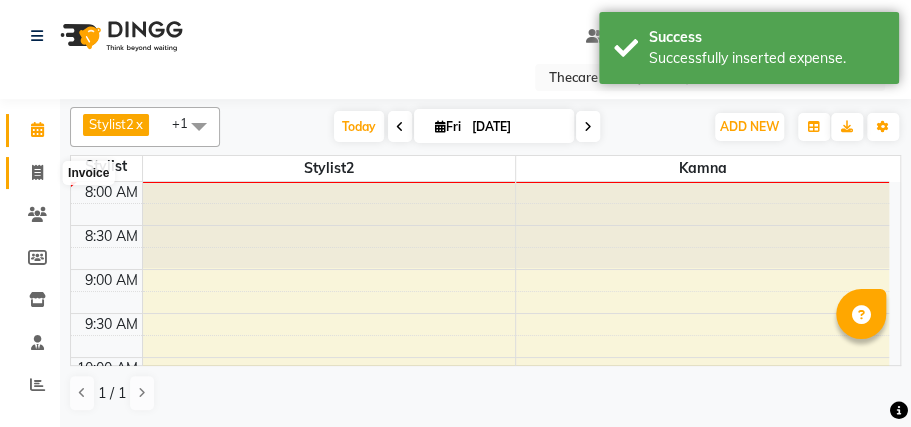 click 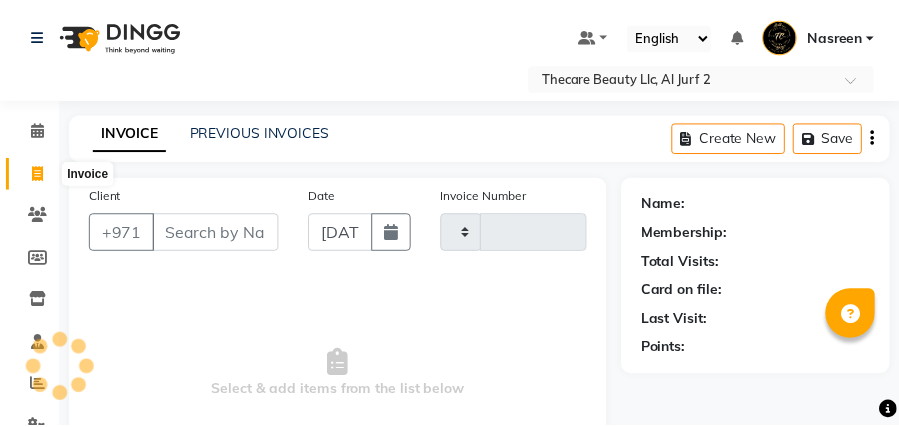 scroll, scrollTop: 200, scrollLeft: 0, axis: vertical 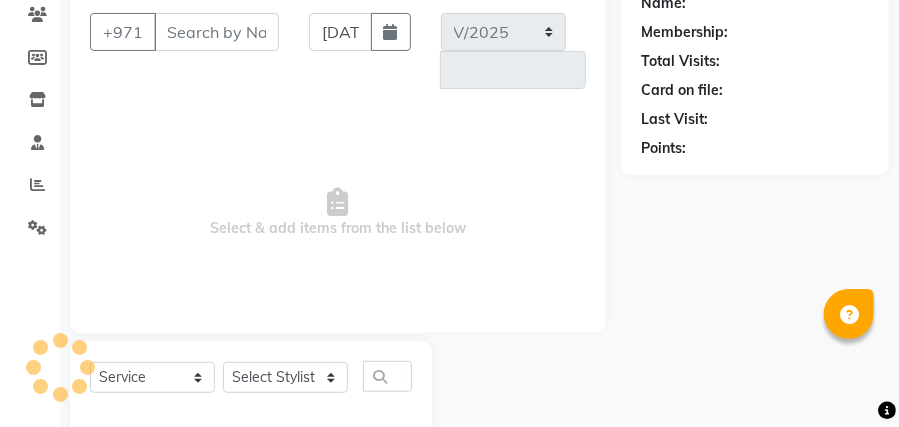 select on "8523" 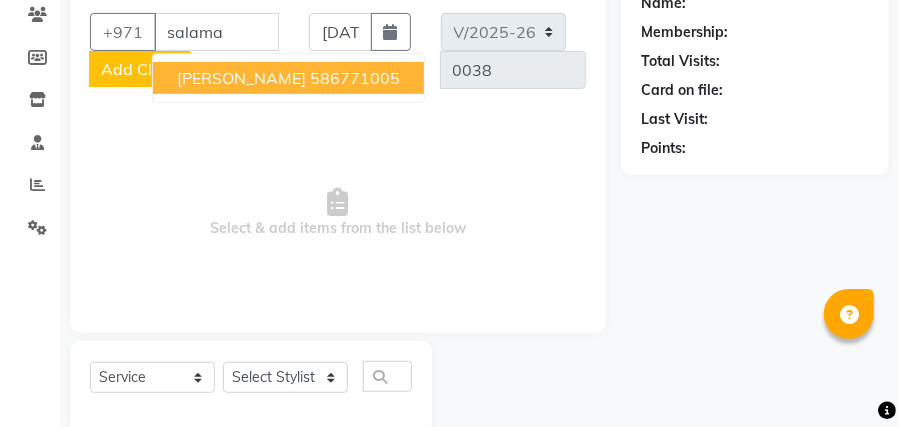 scroll, scrollTop: 0, scrollLeft: 52, axis: horizontal 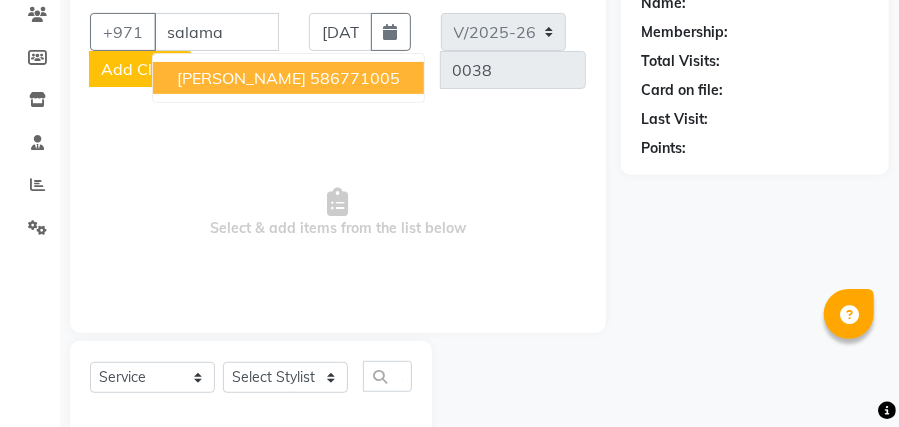 click on "[PERSON_NAME]" at bounding box center [241, 78] 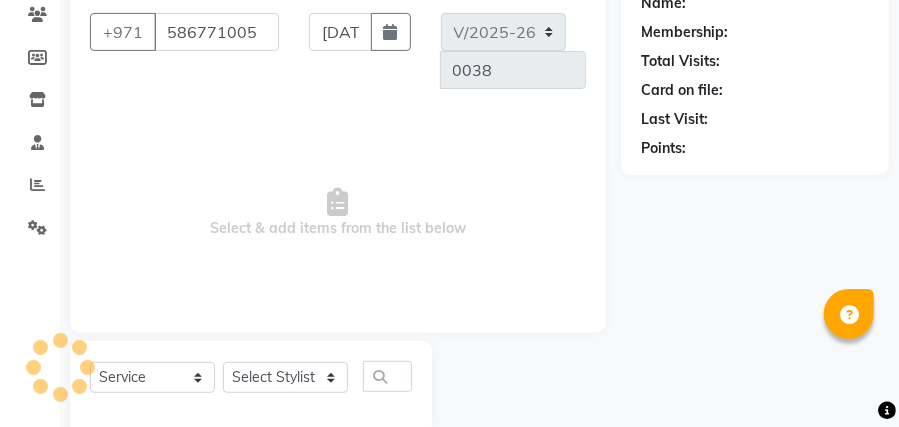 scroll, scrollTop: 0, scrollLeft: 0, axis: both 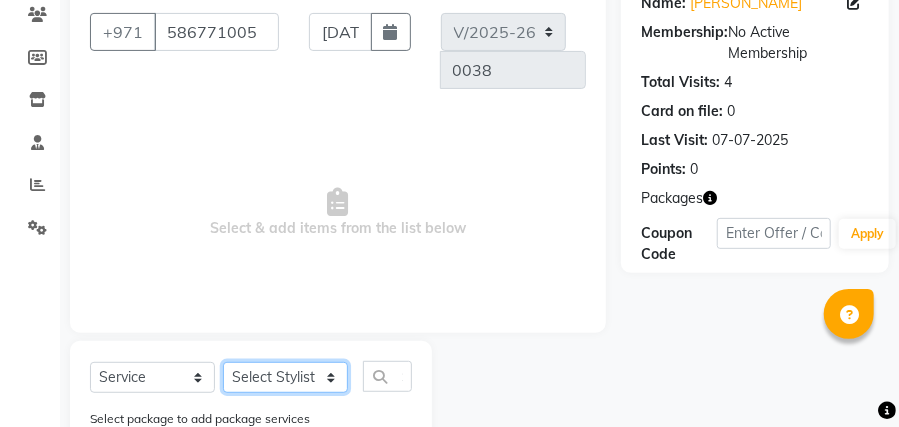click on "Select Stylist Kamna [PERSON_NAME] Stylist2" 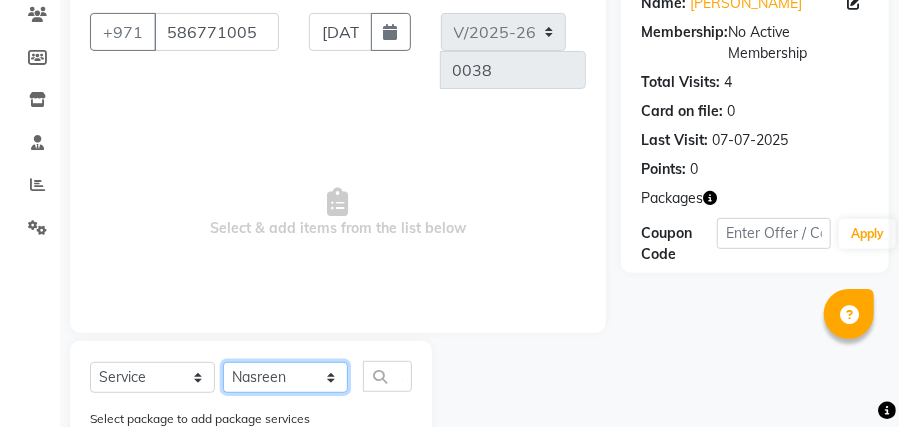 click on "Select Stylist Kamna [PERSON_NAME] Stylist2" 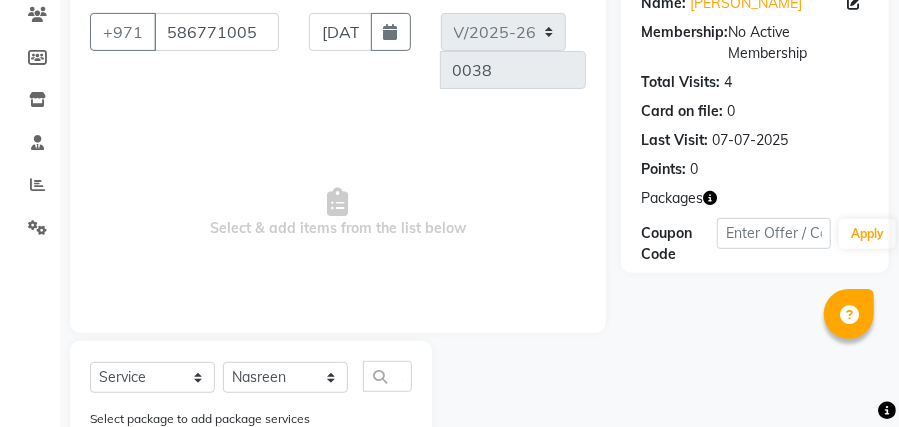 click on "Select package to add package services" 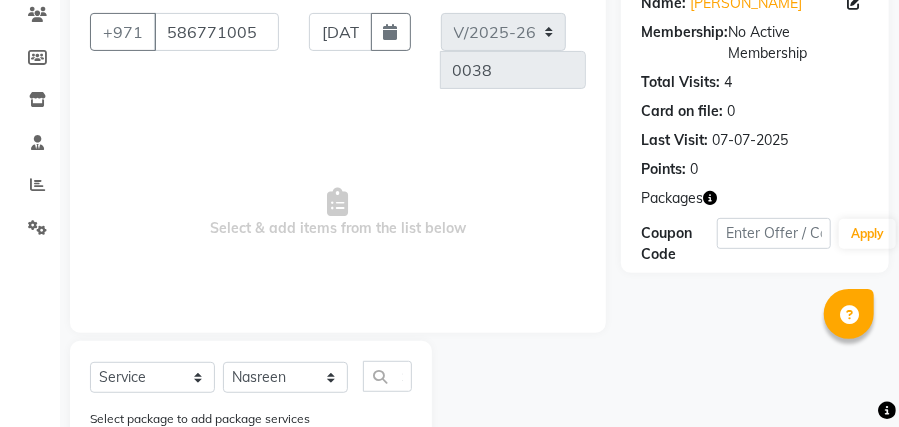 scroll, scrollTop: 200, scrollLeft: 0, axis: vertical 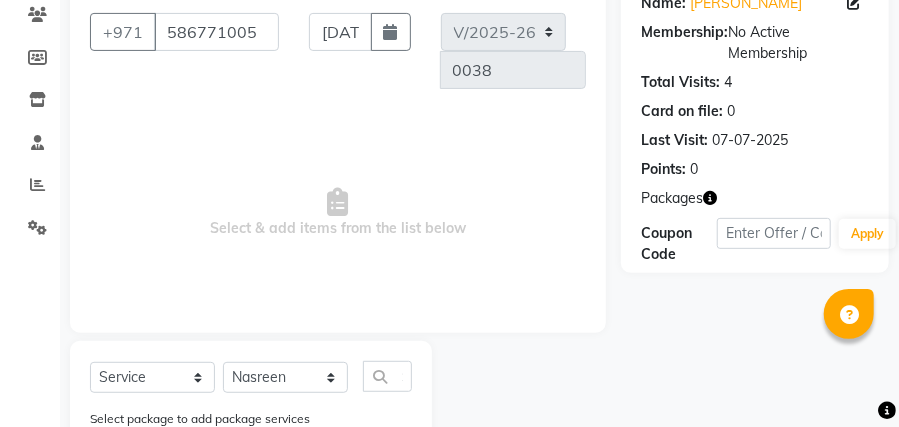 click on "Select Package Massage 5+1 Package Massage 5+1" 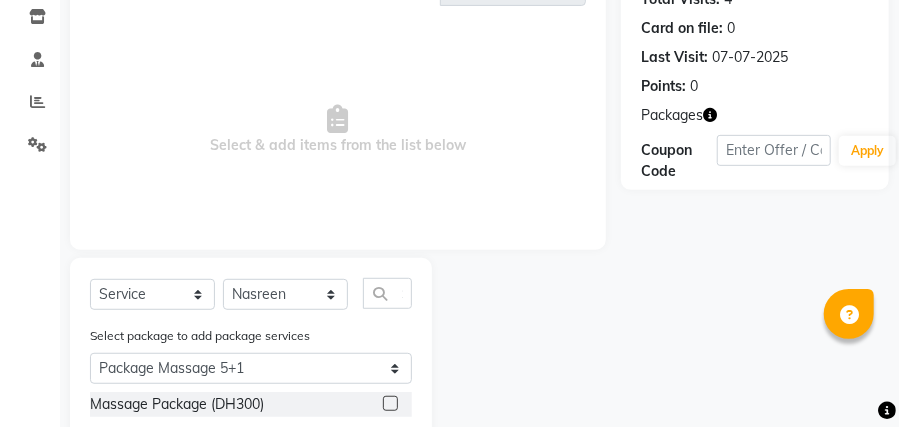 scroll, scrollTop: 296, scrollLeft: 0, axis: vertical 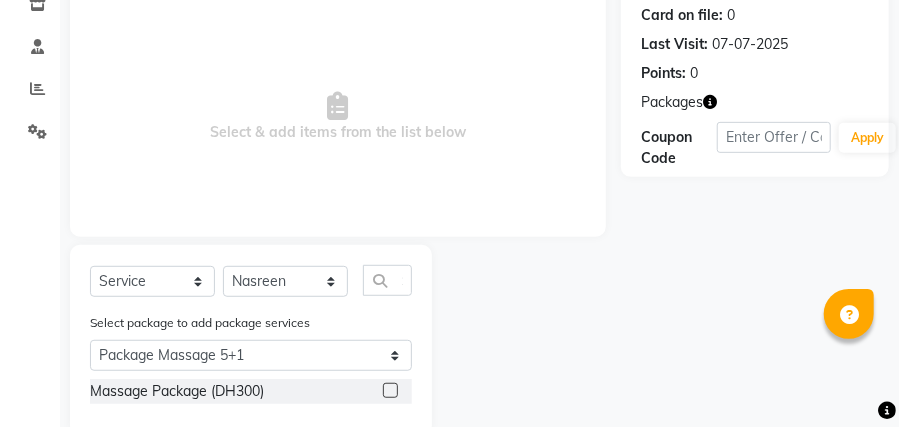click 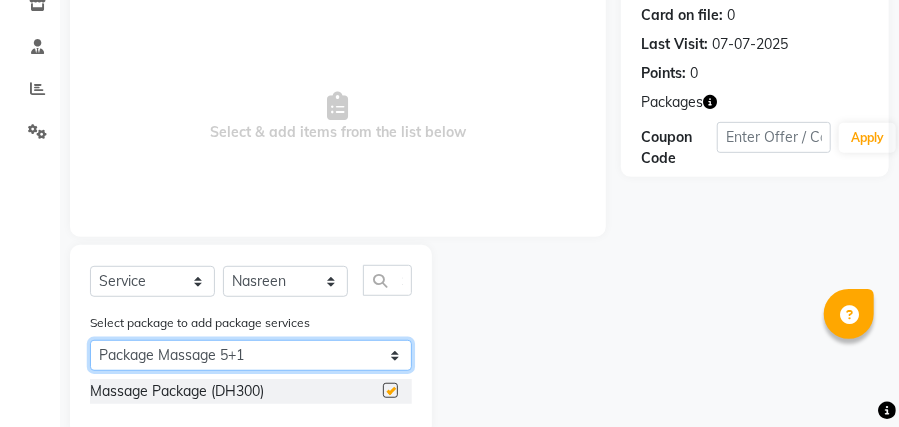 click on "Select Package Massage 5+1 Package Massage 5+1" 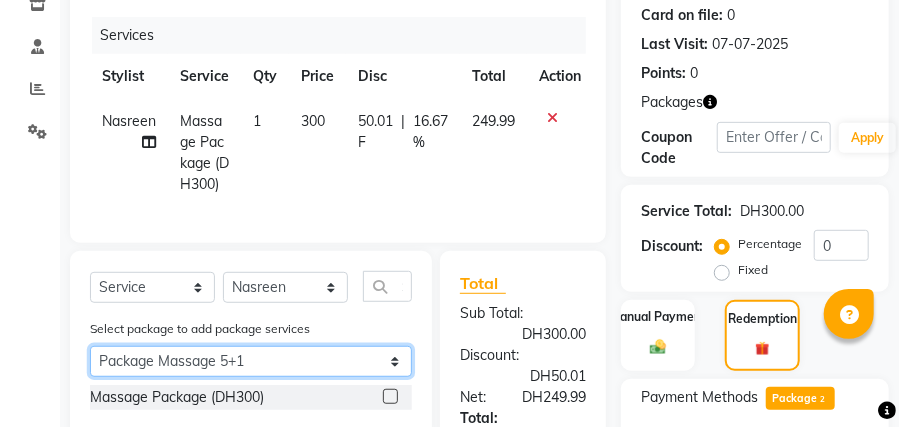 checkbox on "false" 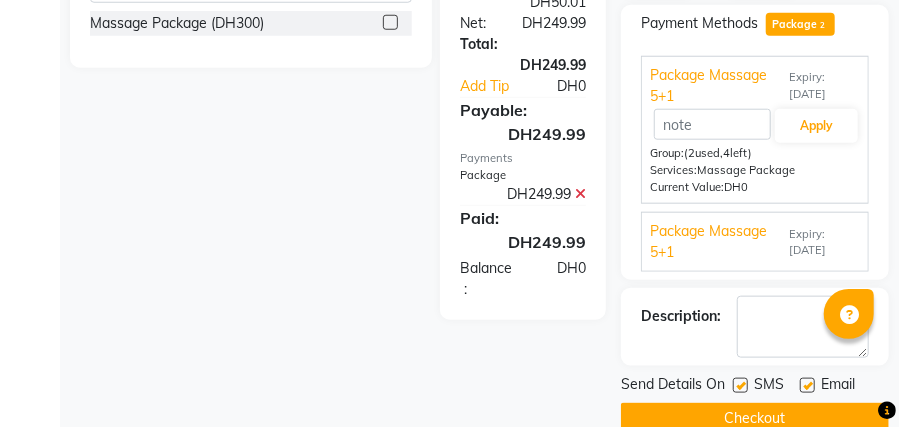 click on "Checkout" 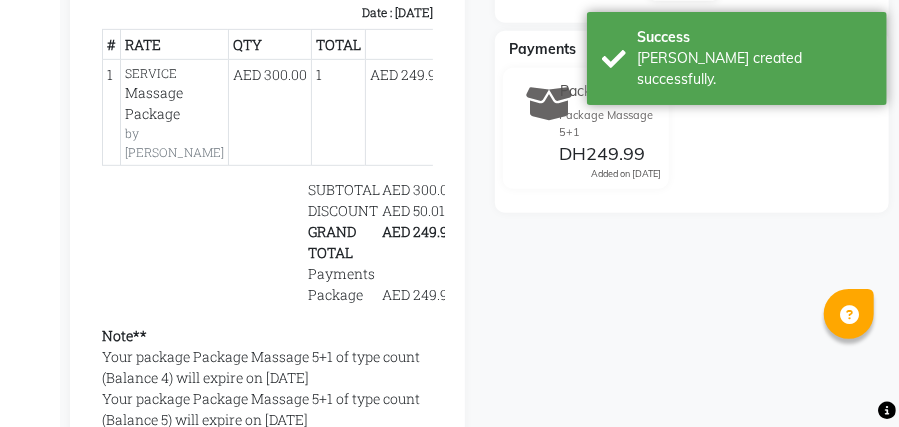 scroll, scrollTop: 560, scrollLeft: 0, axis: vertical 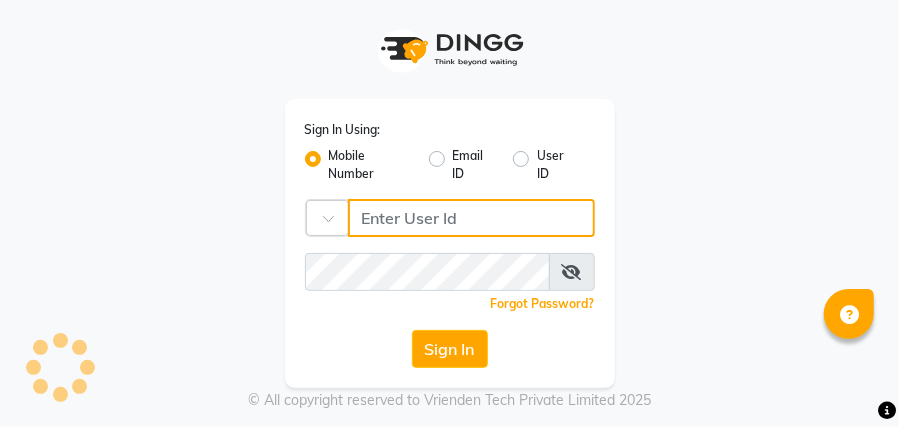 type on "502473755" 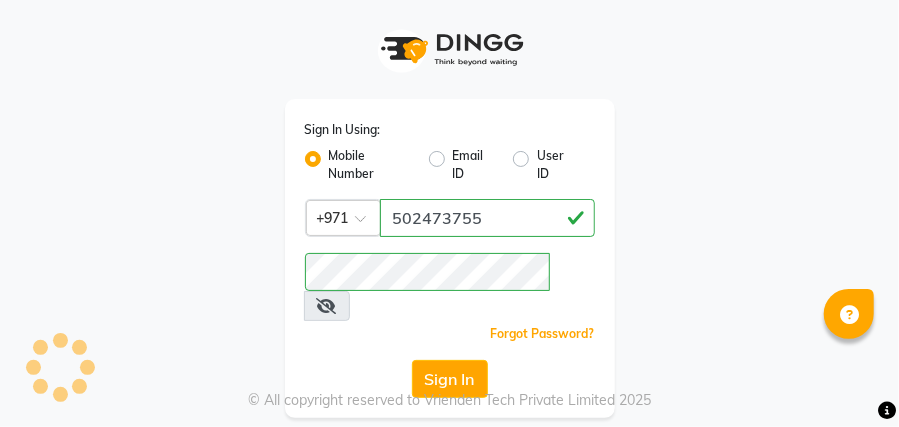 scroll, scrollTop: 0, scrollLeft: 0, axis: both 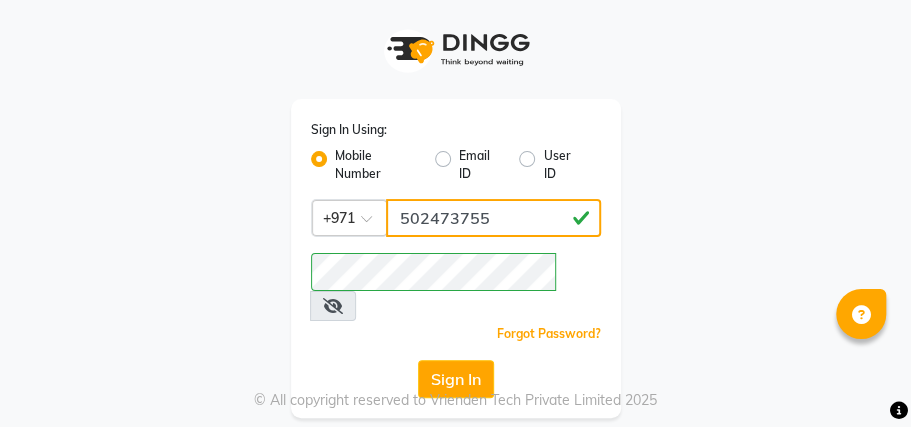 click on "502473755" 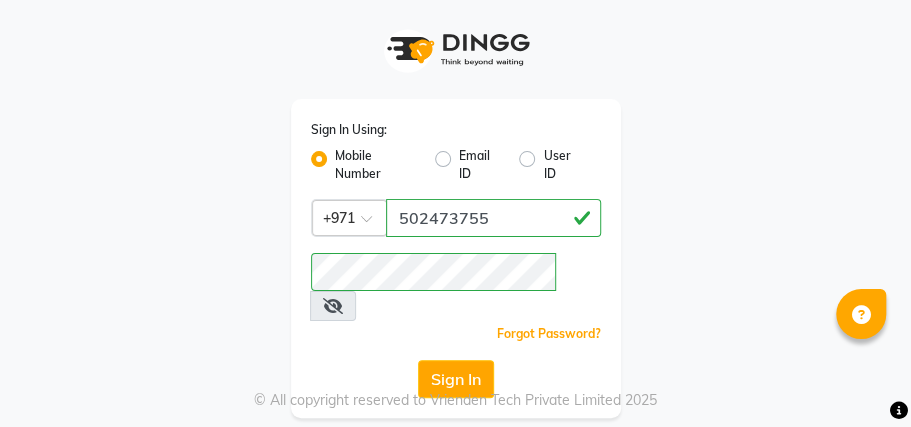 click on "Sign In" 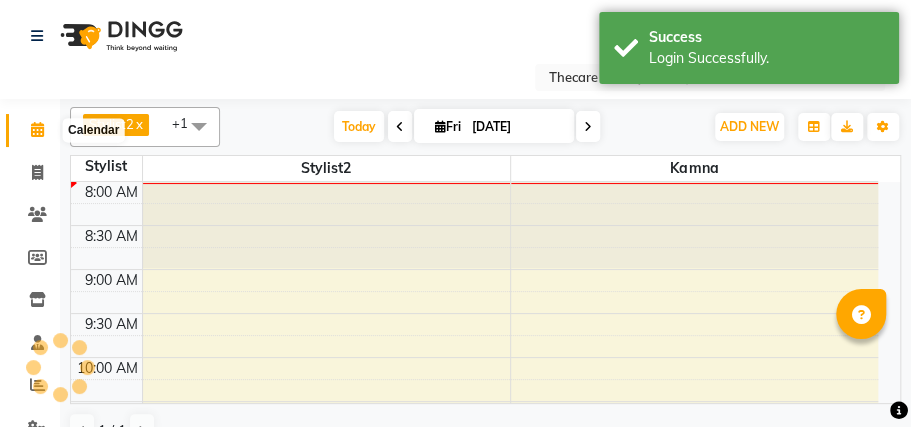 select on "en" 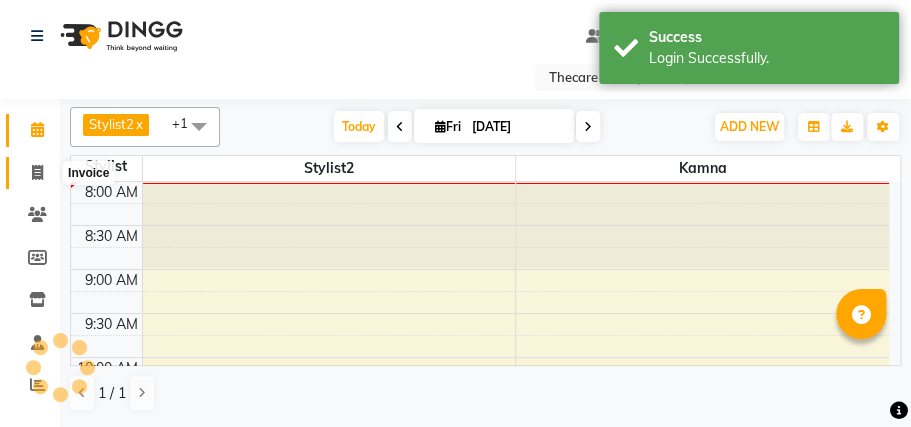 click 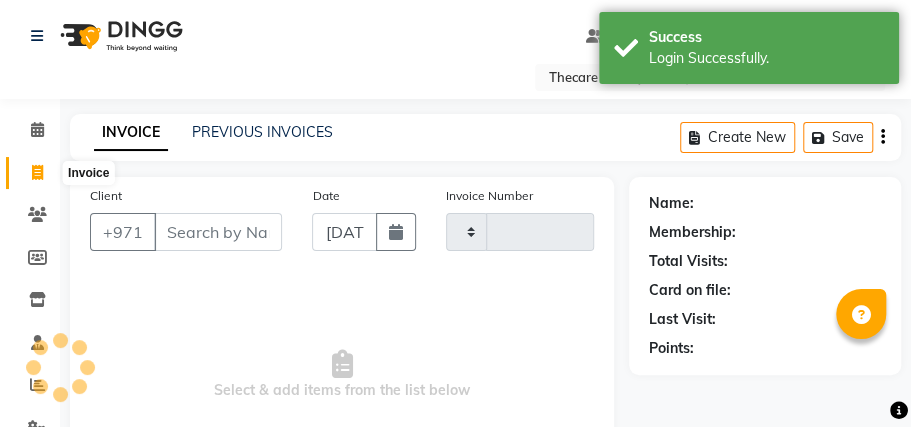 click on "Client" at bounding box center [218, 232] 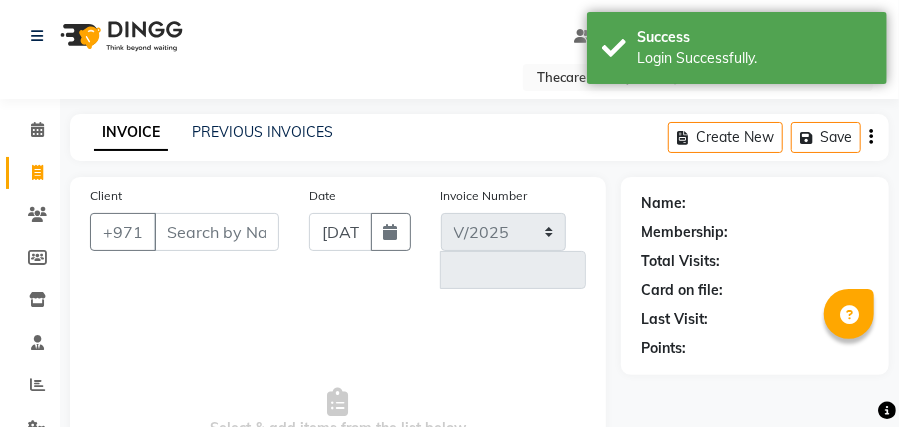 select on "8523" 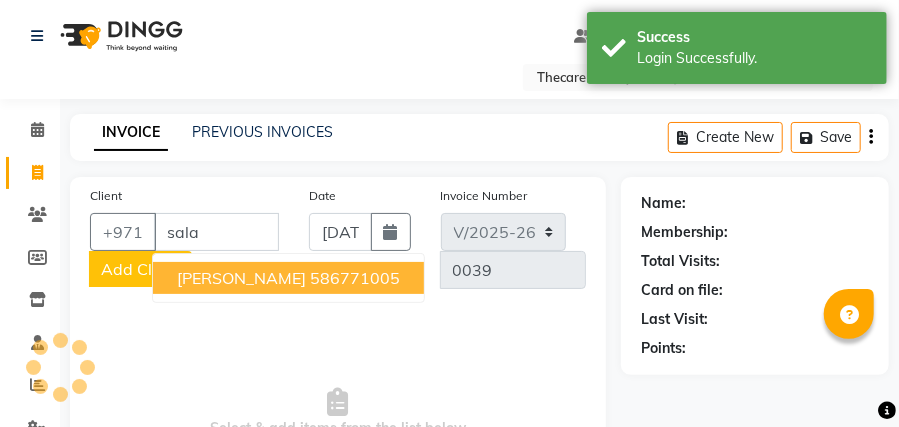 scroll, scrollTop: 0, scrollLeft: 28, axis: horizontal 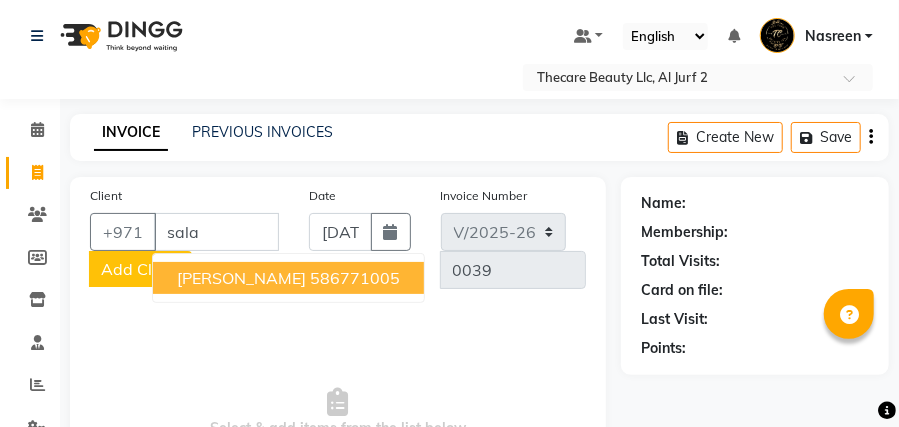 click on "[PERSON_NAME]  586771005" at bounding box center [288, 278] 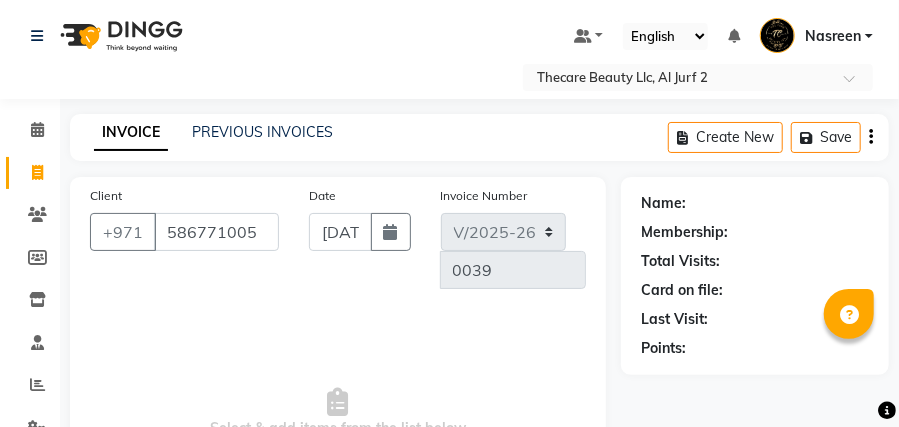 scroll, scrollTop: 0, scrollLeft: 0, axis: both 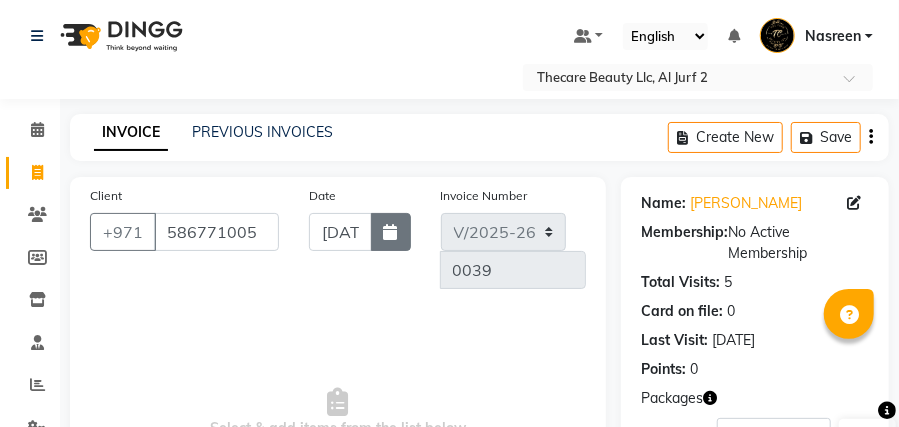 click 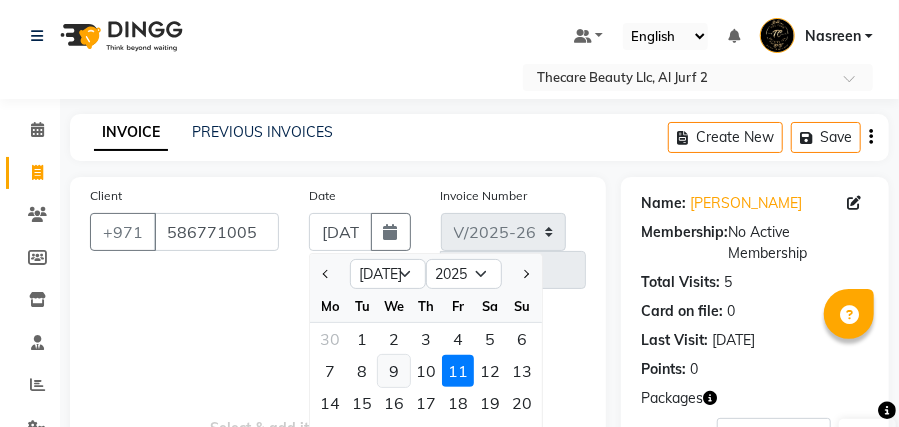 click on "9" 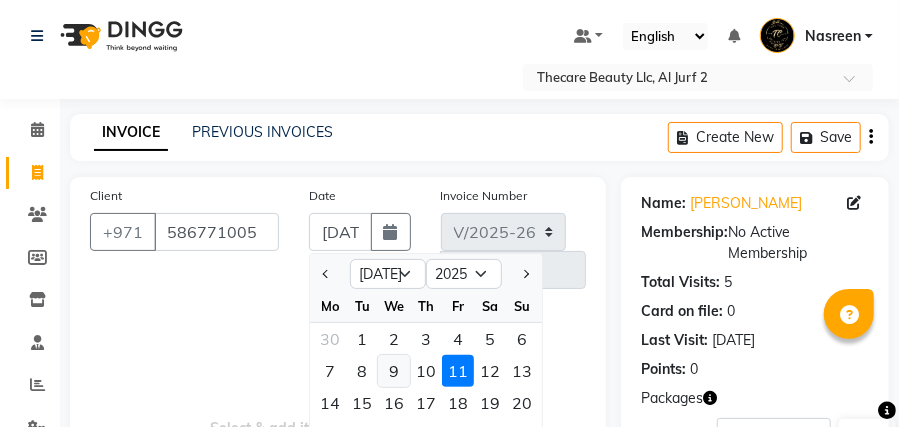 type on "09-07-2025" 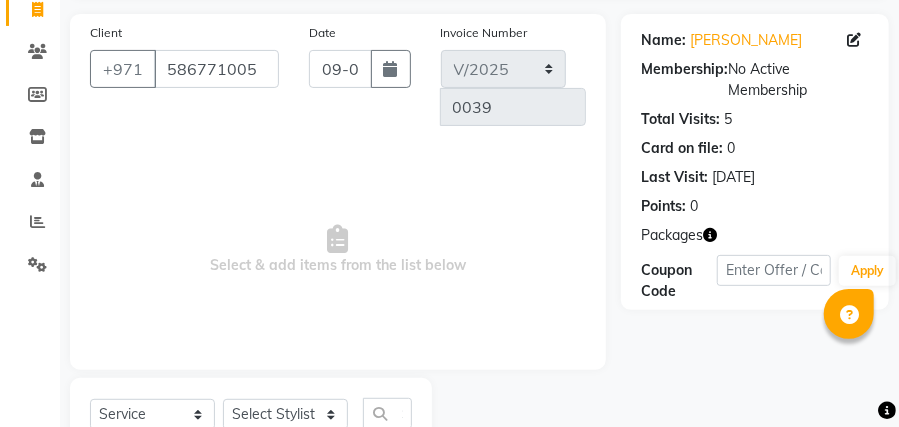 scroll, scrollTop: 164, scrollLeft: 0, axis: vertical 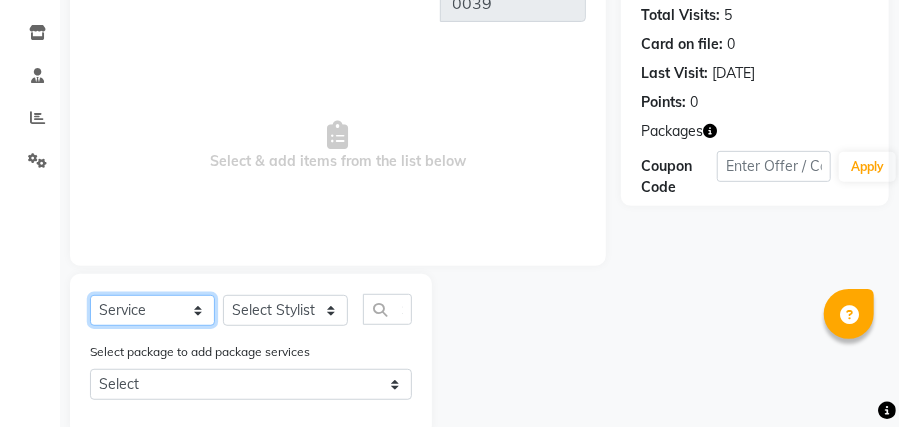 click on "Select  Service  Product  Membership  Package Voucher Prepaid Gift Card" 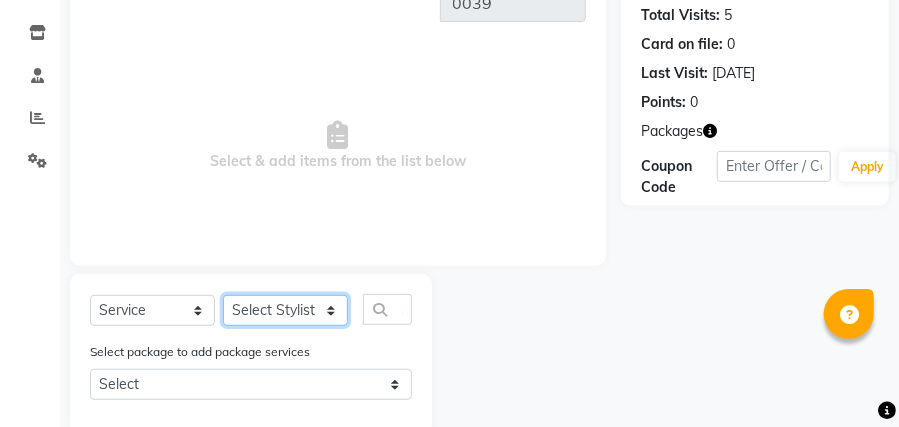 click on "Select Stylist Kamna [PERSON_NAME] Stylist2" 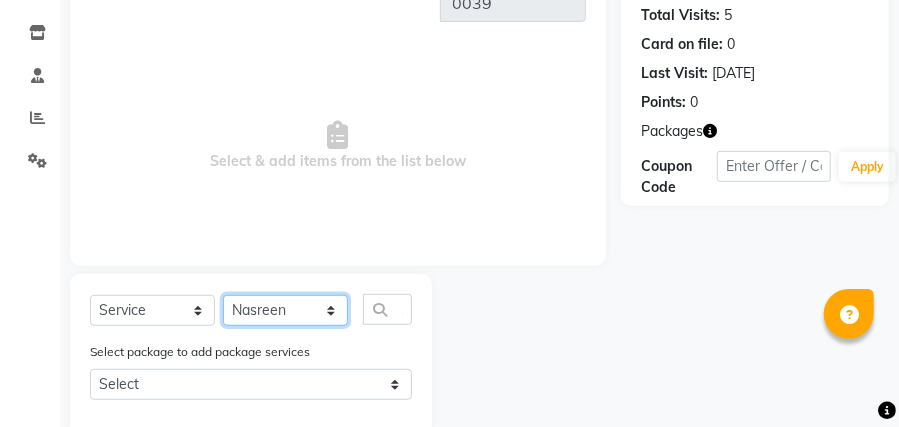 click on "Select Stylist Kamna [PERSON_NAME] Stylist2" 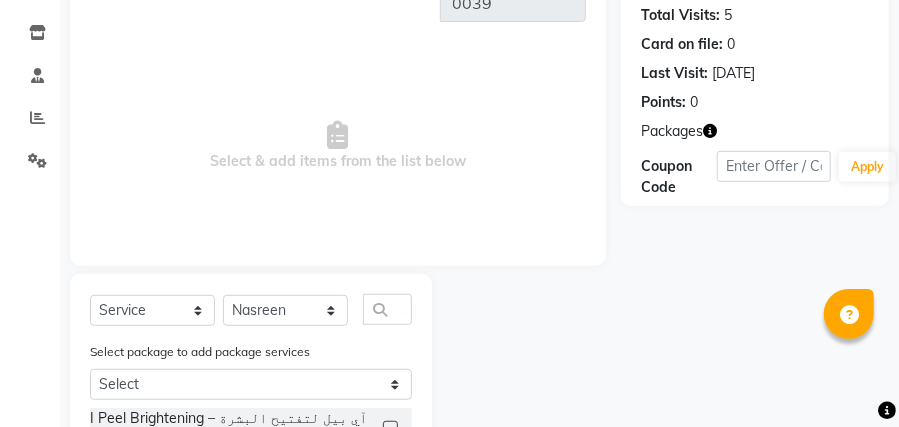 click on "Select package to add package services" 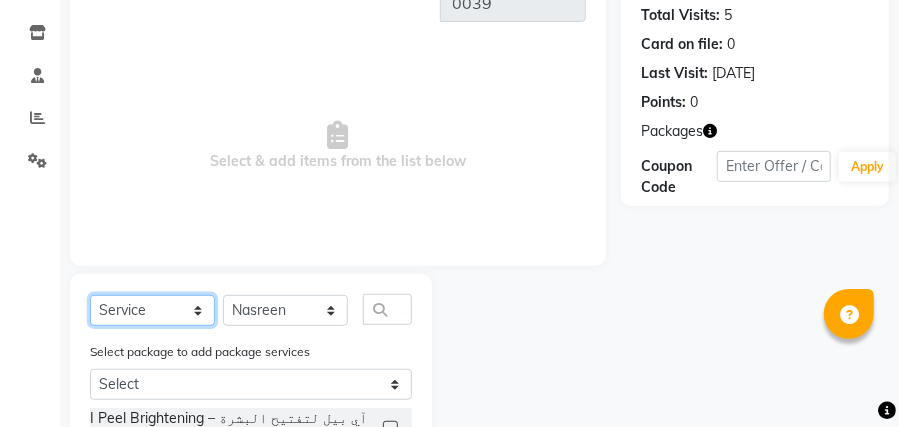 click on "Select  Service  Product  Membership  Package Voucher Prepaid Gift Card" 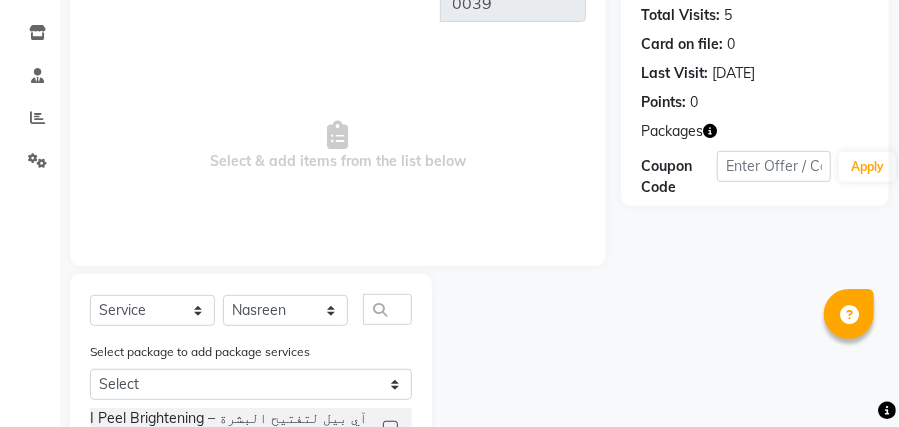 click on "Select package to add package services" 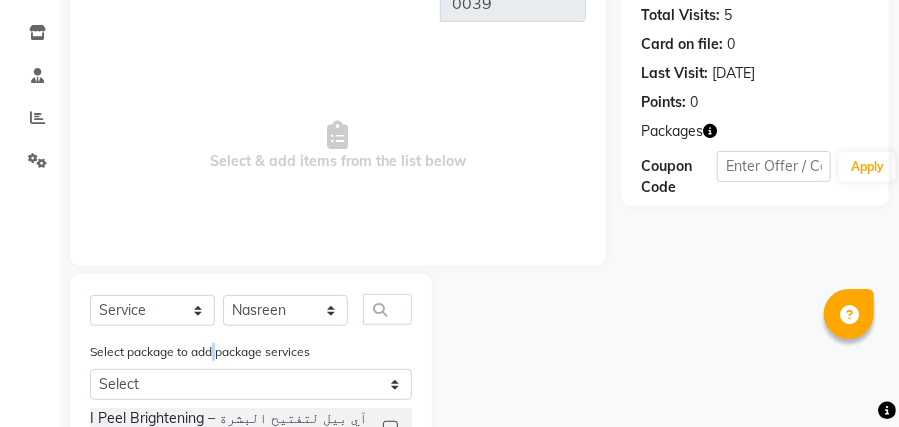 click on "Select package to add package services" 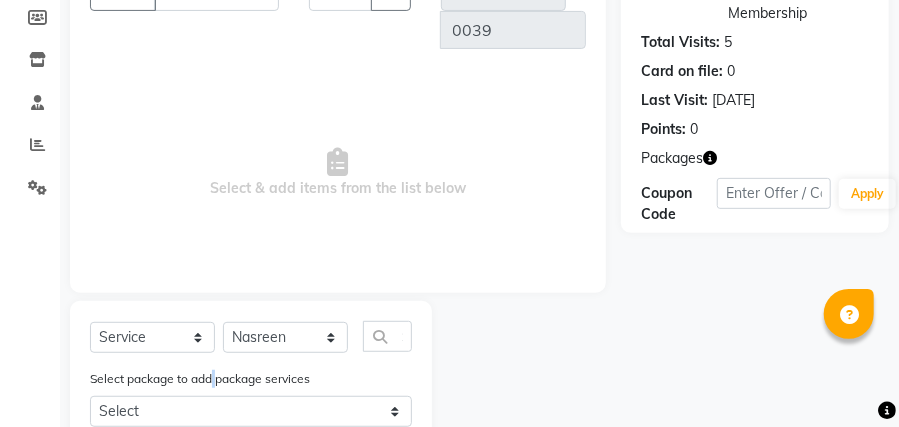 scroll, scrollTop: 107, scrollLeft: 0, axis: vertical 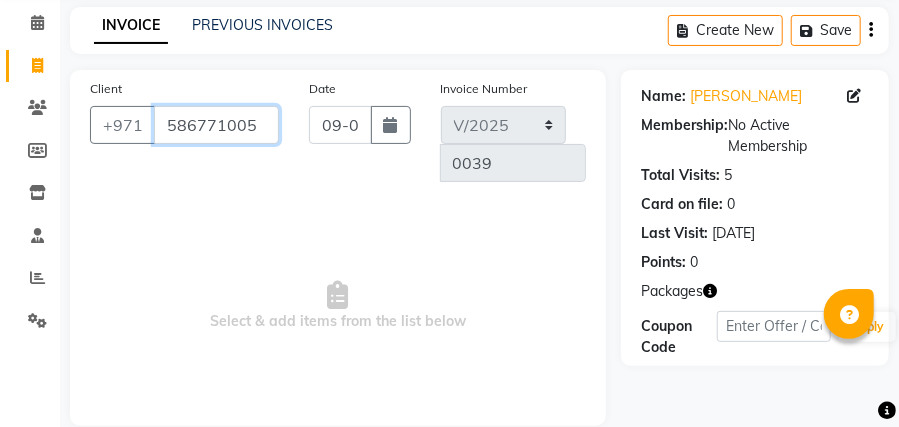 click on "586771005" at bounding box center (216, 125) 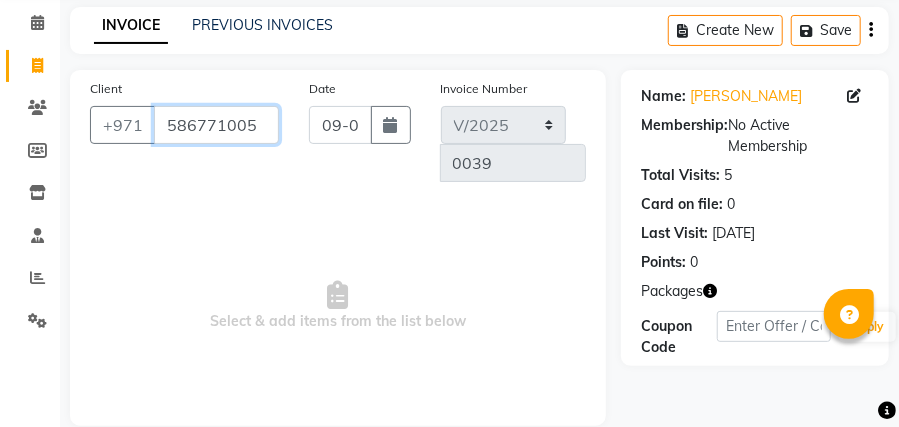 scroll, scrollTop: 346, scrollLeft: 0, axis: vertical 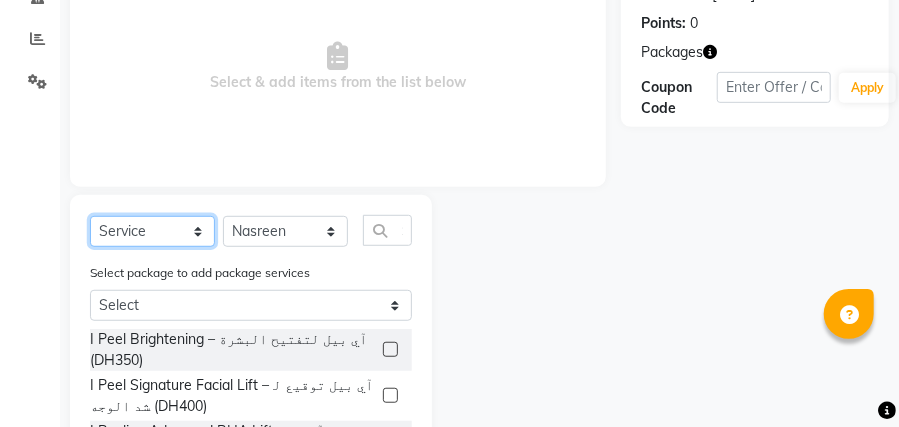 click on "Select  Service  Product  Membership  Package Voucher Prepaid Gift Card" 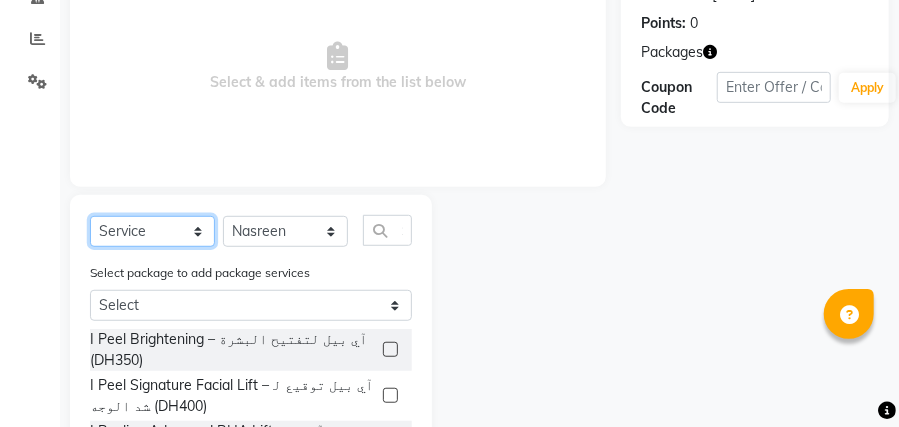 click on "Select  Service  Product  Membership  Package Voucher Prepaid Gift Card" 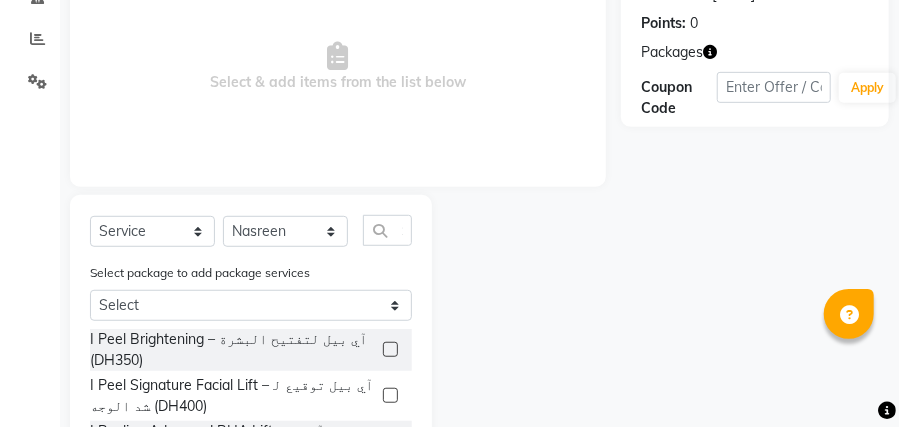 click on "Select package to add package services" 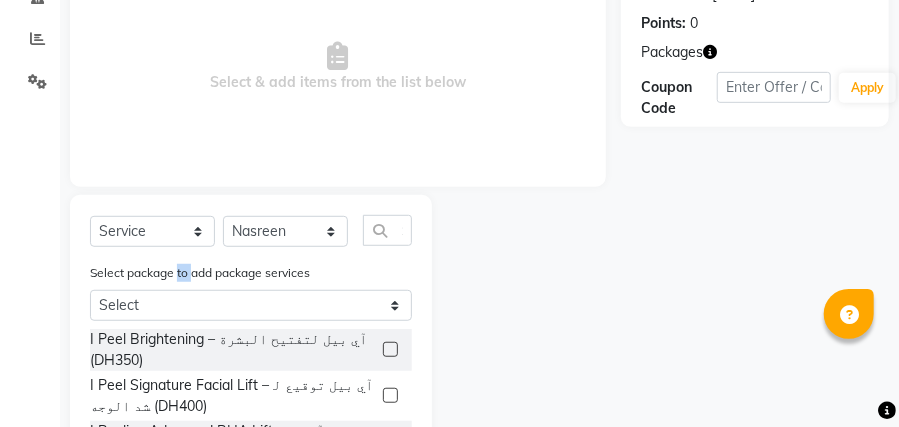 click on "Select package to add package services" 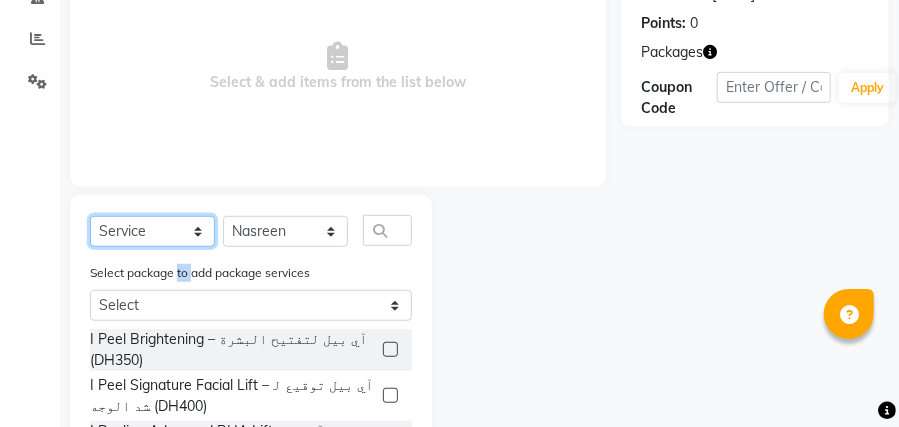 click on "Select  Service  Product  Membership  Package Voucher Prepaid Gift Card" 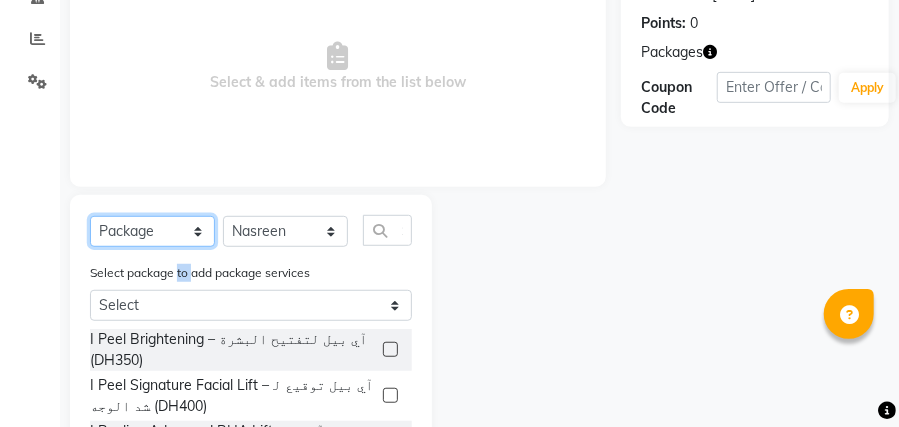 click on "Select  Service  Product  Membership  Package Voucher Prepaid Gift Card" 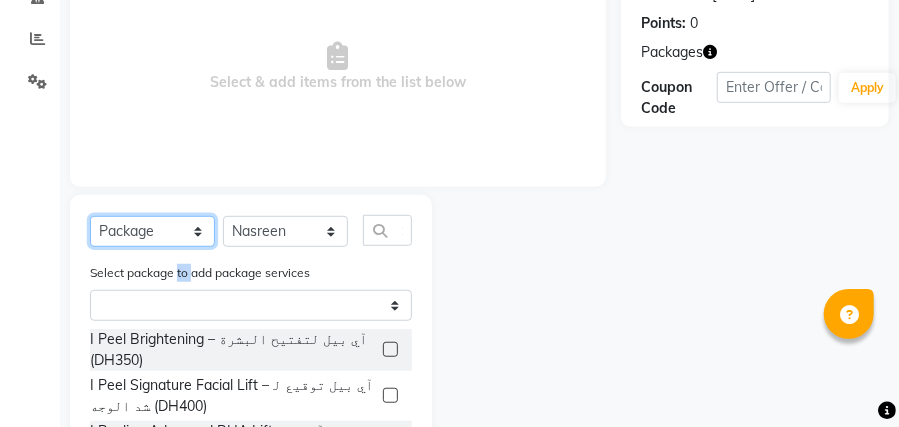 scroll, scrollTop: 258, scrollLeft: 0, axis: vertical 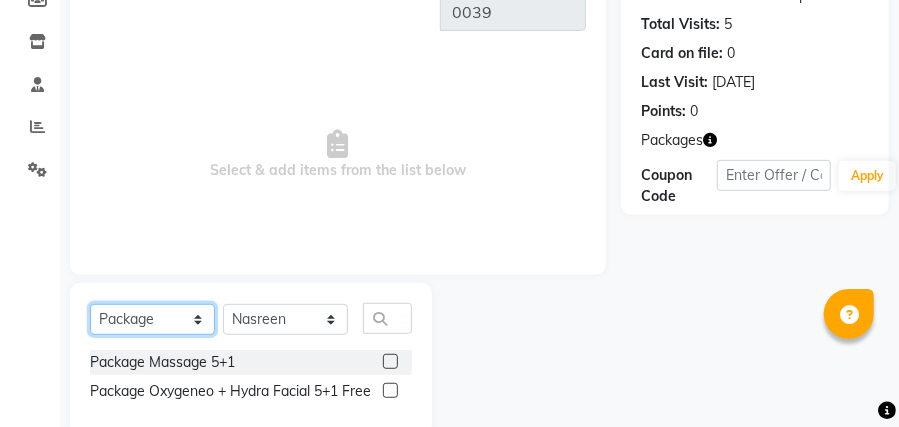 click on "Select  Service  Product  Membership  Package Voucher Prepaid Gift Card" 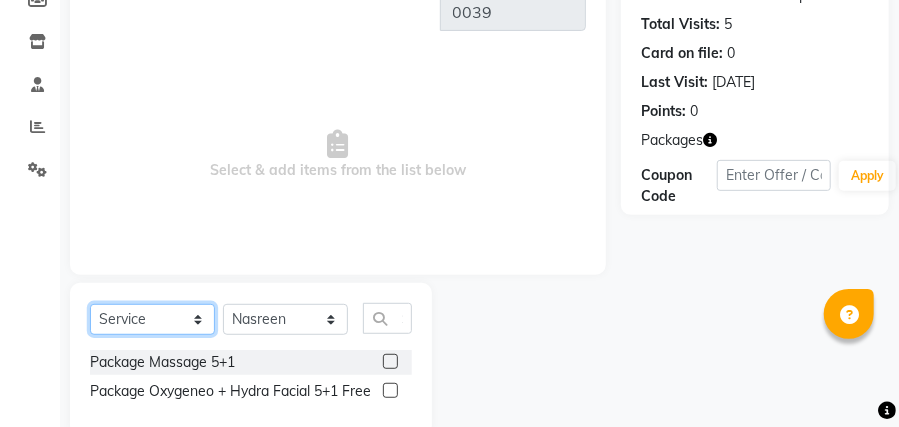 click on "Select  Service  Product  Membership  Package Voucher Prepaid Gift Card" 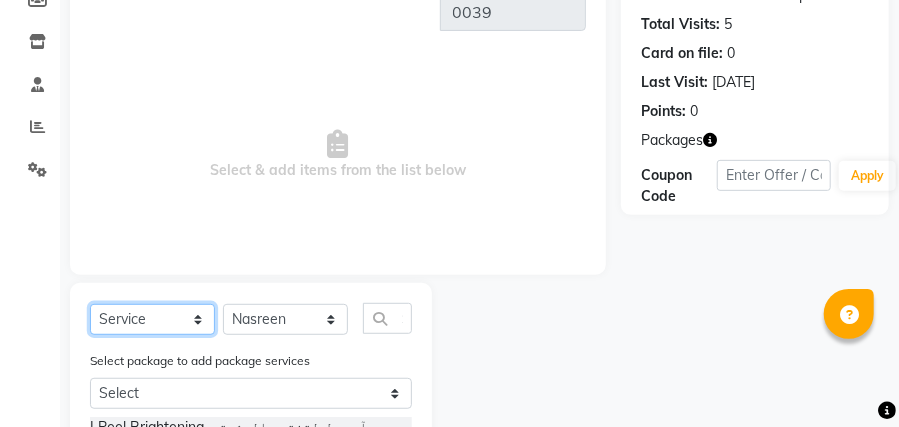 scroll, scrollTop: 346, scrollLeft: 0, axis: vertical 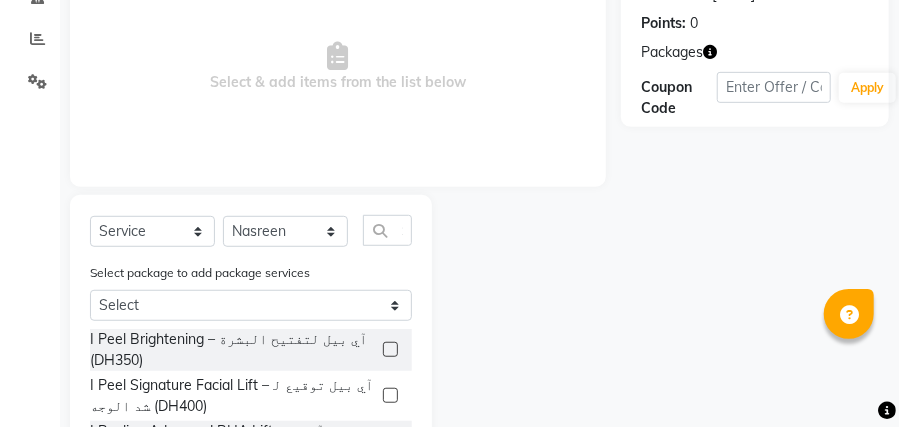 click on "Select  Service  Product  Membership  Package Voucher Prepaid Gift Card  Select Stylist Kamna [PERSON_NAME] Stylist2" 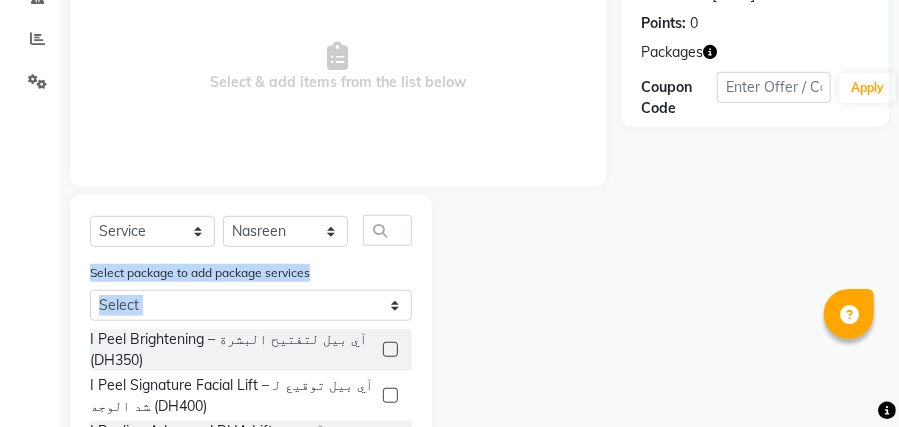 drag, startPoint x: 218, startPoint y: 230, endPoint x: 234, endPoint y: 241, distance: 19.416489 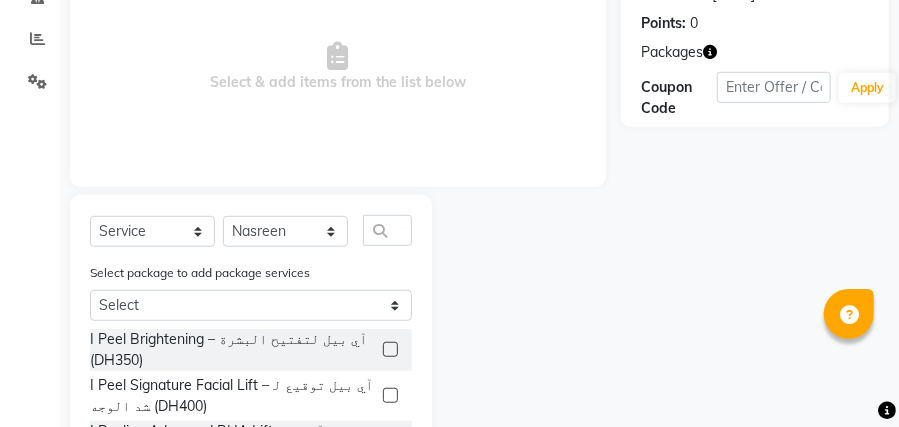 click on "Select package to add package services" 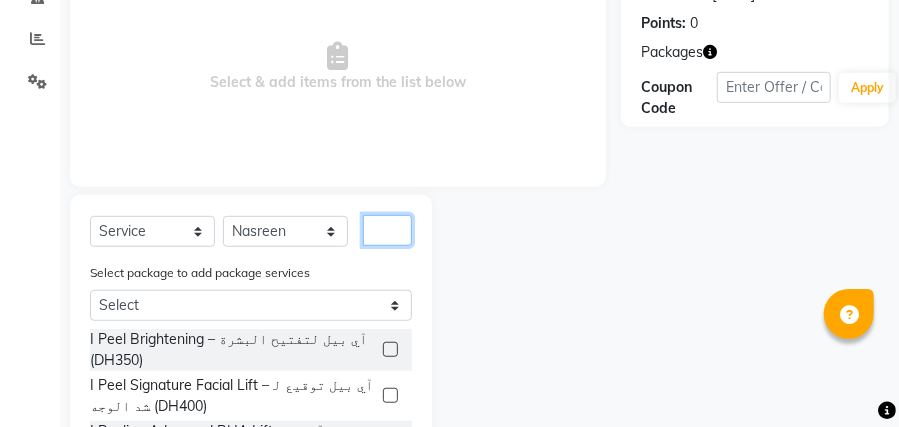 click 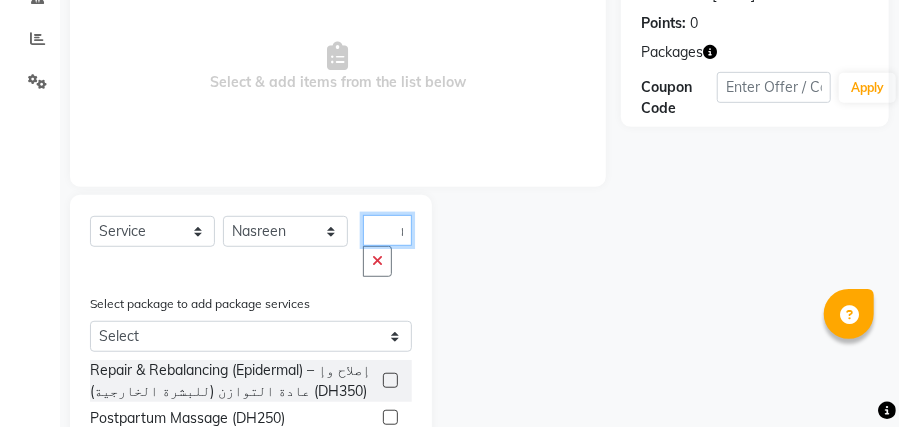 scroll, scrollTop: 0, scrollLeft: 21, axis: horizontal 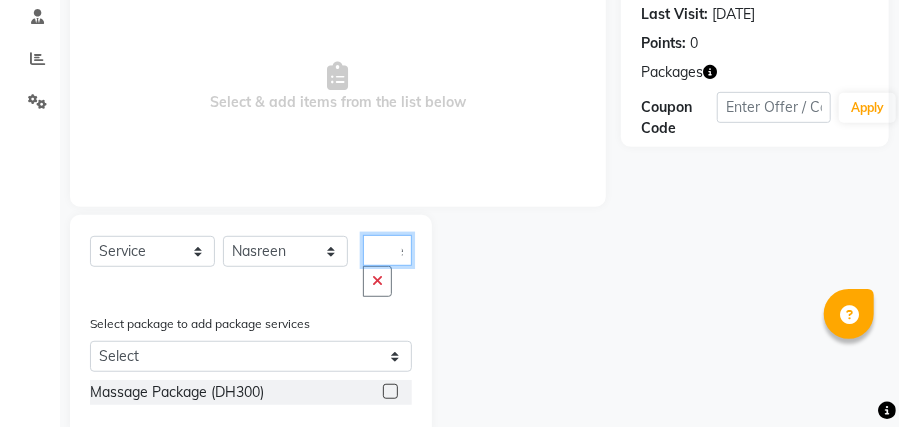 type on "package" 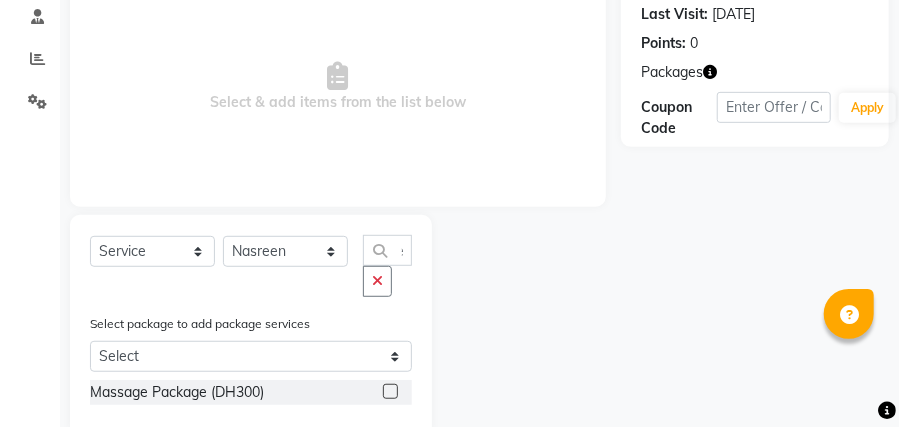 scroll, scrollTop: 0, scrollLeft: 0, axis: both 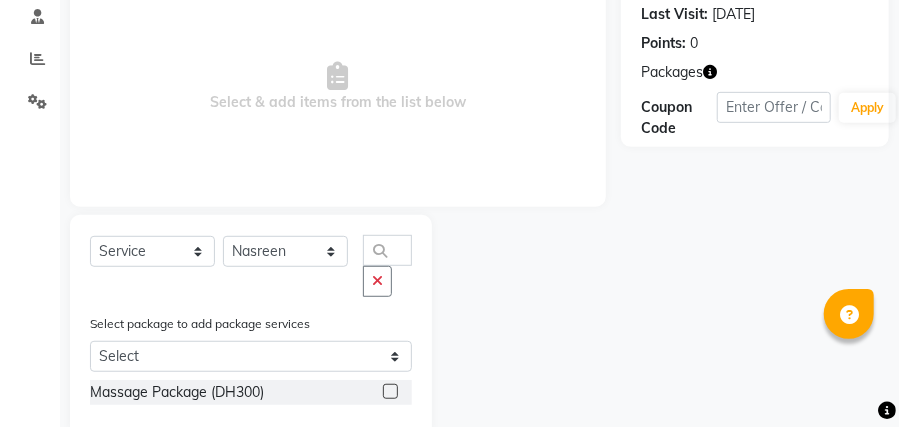 click 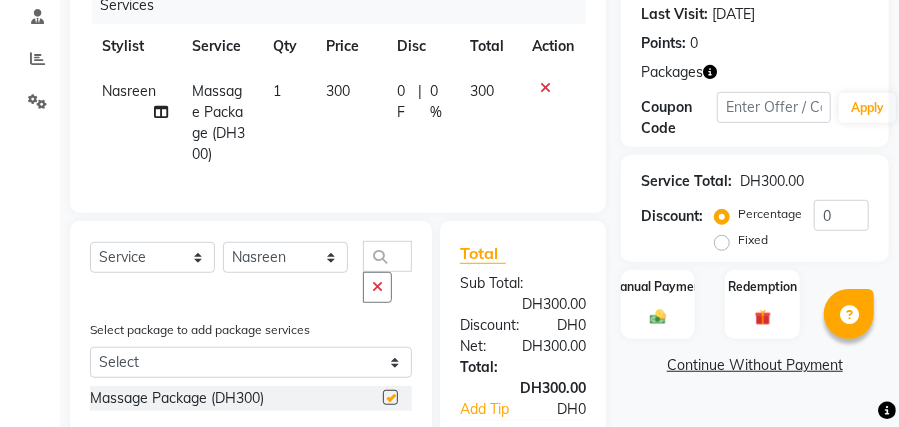 checkbox on "false" 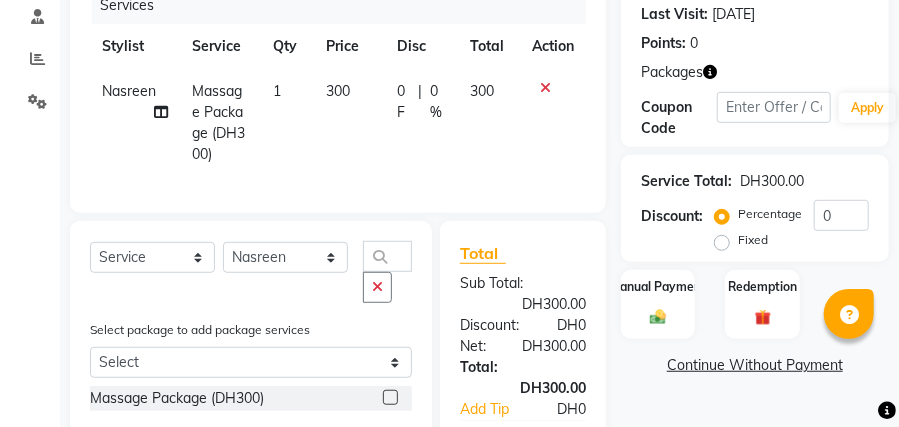 click 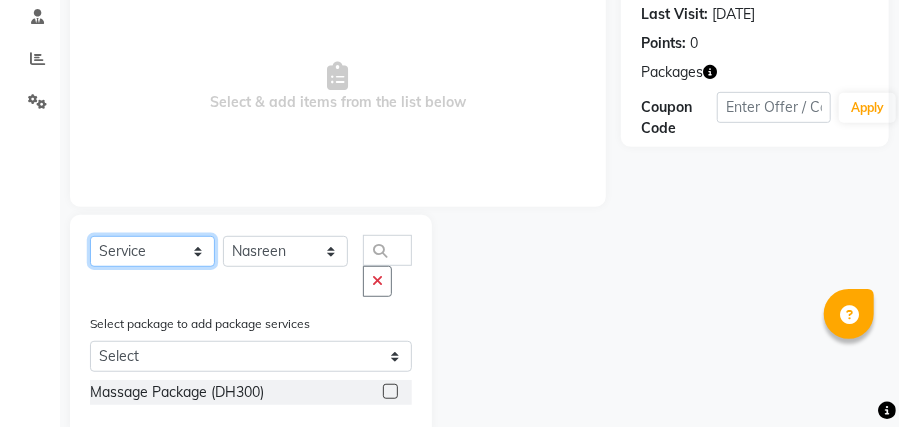 click on "Select  Service  Product  Membership  Package Voucher Prepaid Gift Card" 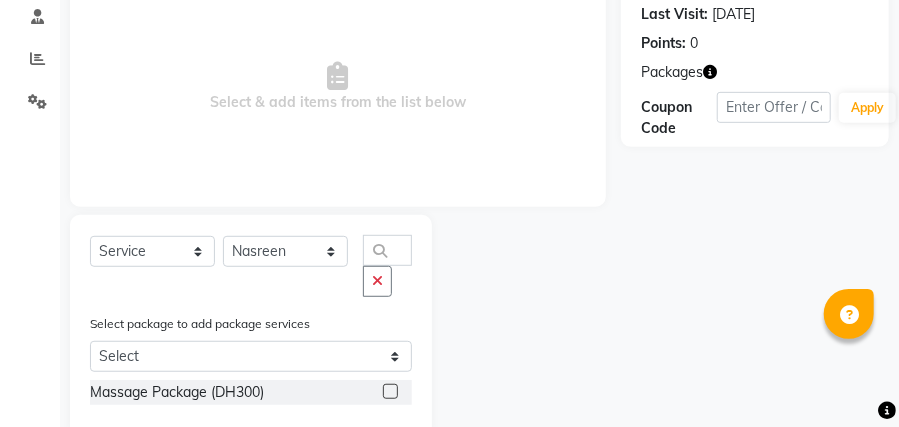 click on "Select package to add package services" 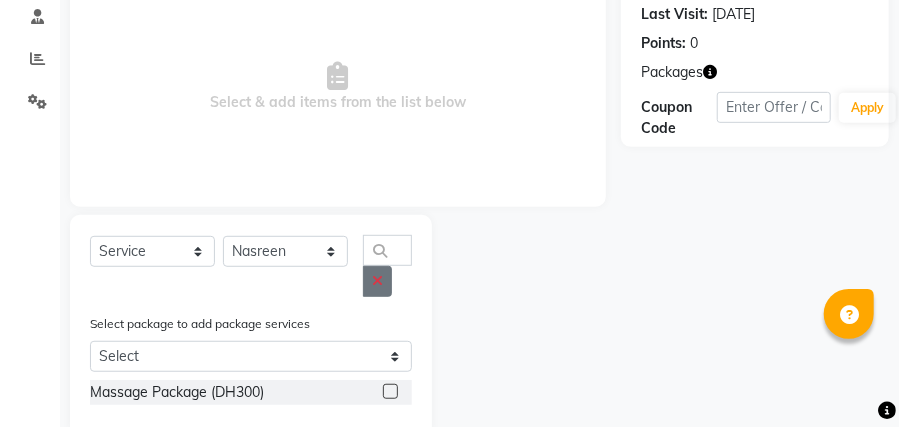 click 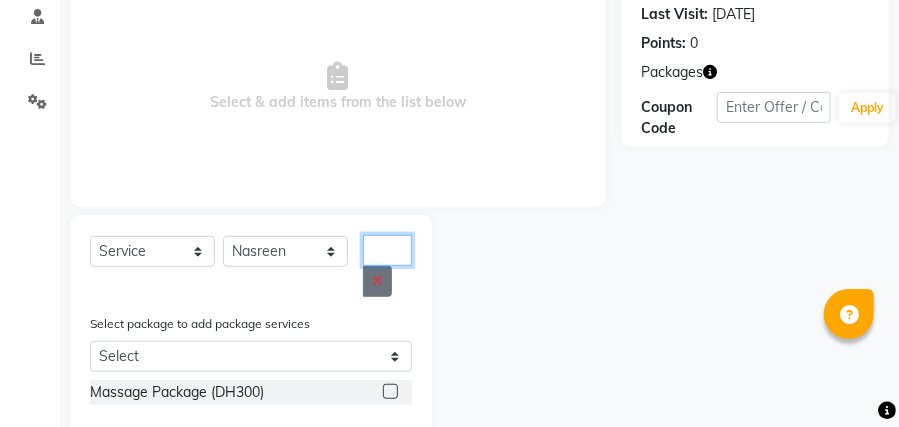 type 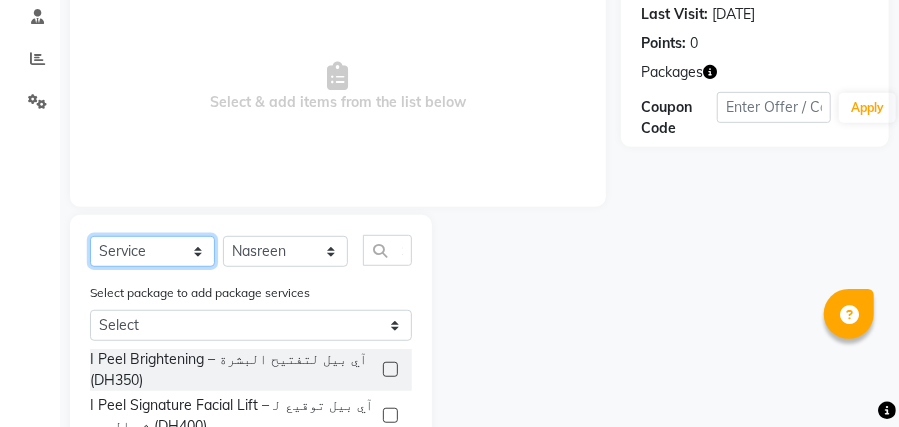 click on "Select  Service  Product  Membership  Package Voucher Prepaid Gift Card" 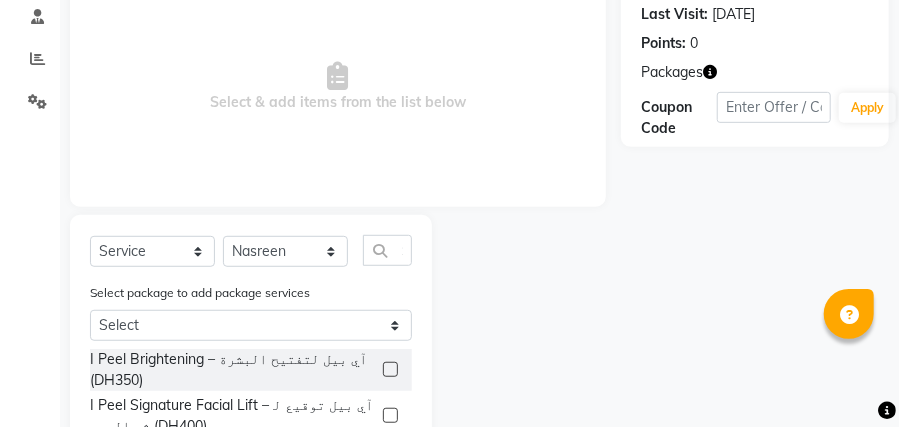 click on "Select package to add package services" 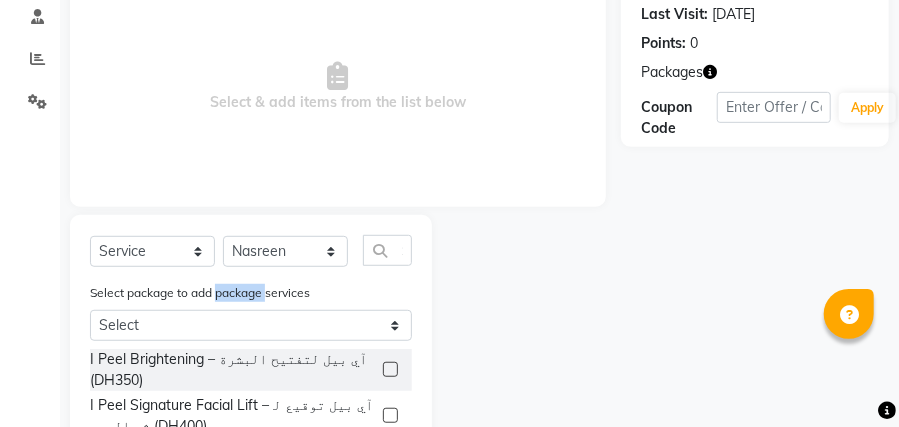 click on "Select package to add package services" 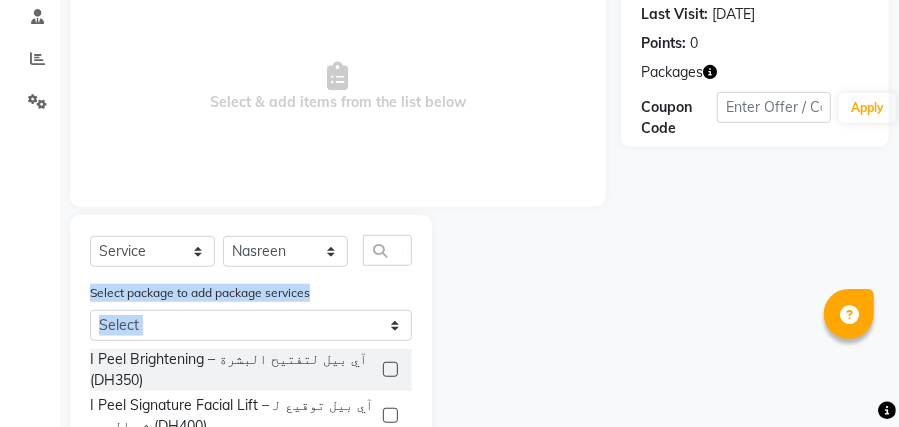 click on "Select package to add package services" 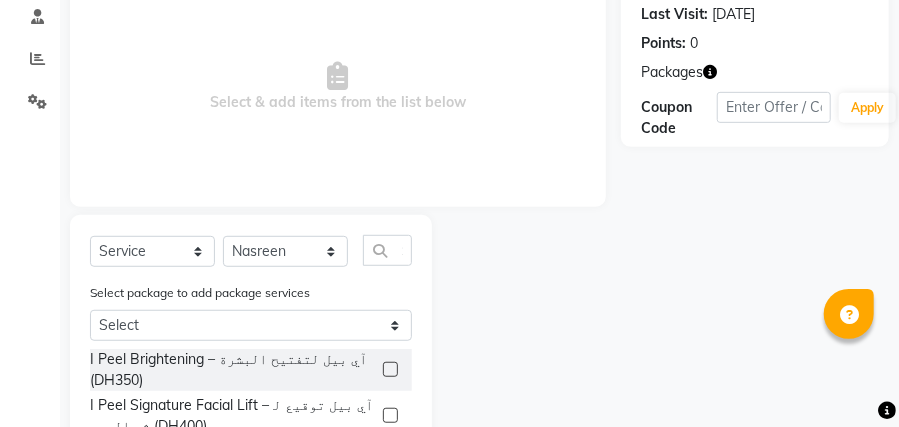 click on "Select  Service  Product  Membership  Package Voucher Prepaid Gift Card  Select Stylist Kamna [PERSON_NAME] Stylist2 Select package to add package services Select Package Massage 5+1 Package Massage 5+1 I Peel Brightening – آي بيل لتفتيح البشرة (DH350)  I Peel Signature Facial Lift – آي بيل توقيع لشد الوجه (DH400)  I Peeling Advanced BHA Lift – تقشير آي بيل المتقدم BHA لشد البشرة (DH450)  Peel Perfection & Exter Lift Facial Lifting And Contouring – تقشير الكمال ورفع الوجه ونحته (DH500)  Hydra Glow – هيدرا جلو (DH300)  Acen Treatment – علاج حب الشباب (DH300)  Clearly & Purifying Treatment – علاج التنقية والصفاء (DH350)  Expert Cleanse Pro – تنظيف عميق احترافي (DH250)  Hydra Comfort Rebalancing – توازن مريح بالهيدرا (DH280)  Aquatherm 02 Treatment – علاج أكواثيرم بالأوكسجين (DH350)  OXYGENEO FACIAL (DH350)" 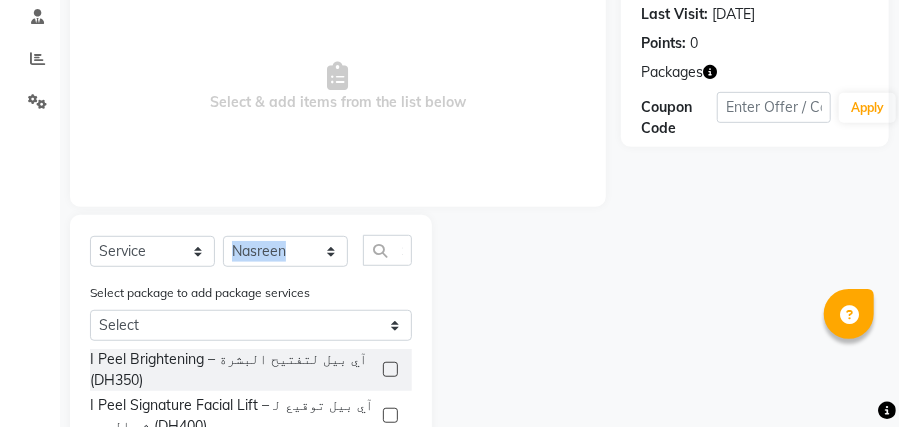 click on "Select  Service  Product  Membership  Package Voucher Prepaid Gift Card  Select Stylist Kamna [PERSON_NAME] Stylist2 Select package to add package services Select Package Massage 5+1 Package Massage 5+1 I Peel Brightening – آي بيل لتفتيح البشرة (DH350)  I Peel Signature Facial Lift – آي بيل توقيع لشد الوجه (DH400)  I Peeling Advanced BHA Lift – تقشير آي بيل المتقدم BHA لشد البشرة (DH450)  Peel Perfection & Exter Lift Facial Lifting And Contouring – تقشير الكمال ورفع الوجه ونحته (DH500)  Hydra Glow – هيدرا جلو (DH300)  Acen Treatment – علاج حب الشباب (DH300)  Clearly & Purifying Treatment – علاج التنقية والصفاء (DH350)  Expert Cleanse Pro – تنظيف عميق احترافي (DH250)  Hydra Comfort Rebalancing – توازن مريح بالهيدرا (DH280)  Aquatherm 02 Treatment – علاج أكواثيرم بالأوكسجين (DH350)  OXYGENEO FACIAL (DH350)" 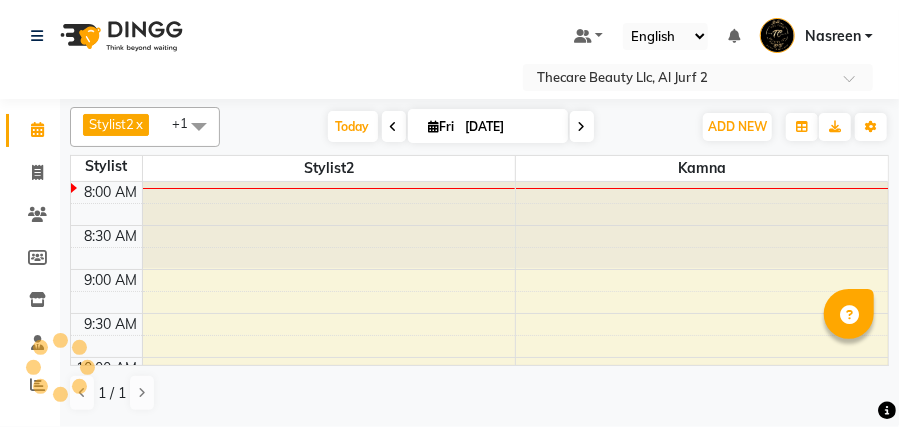 scroll, scrollTop: 0, scrollLeft: 0, axis: both 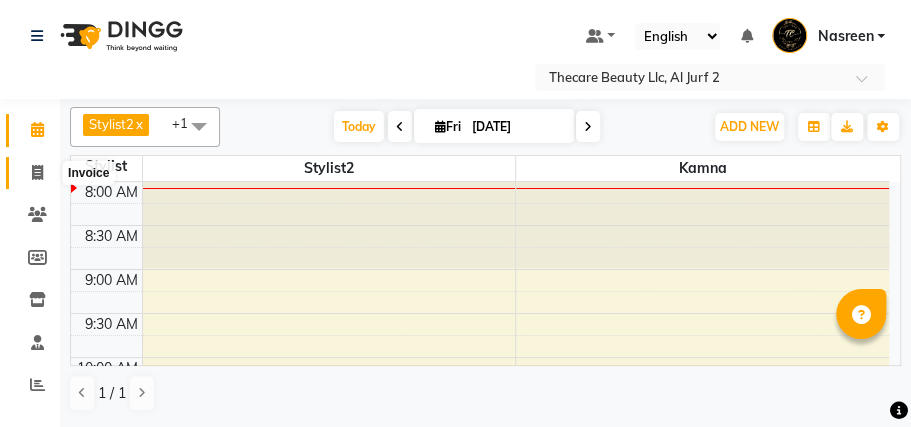 click 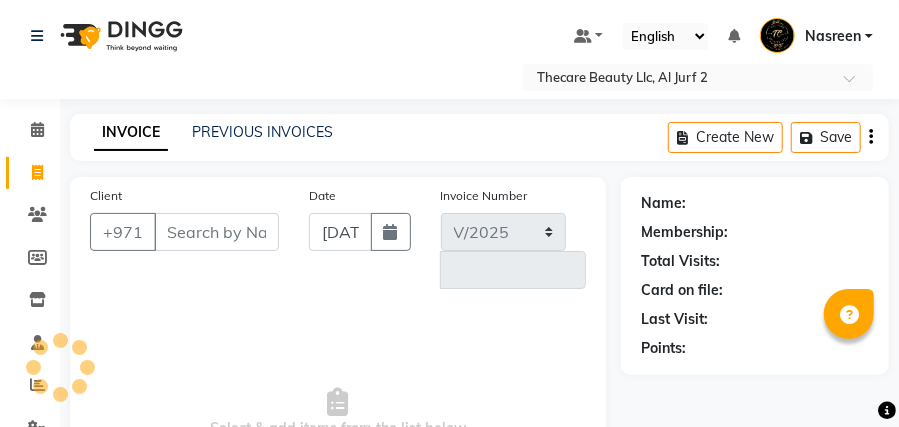 select on "8523" 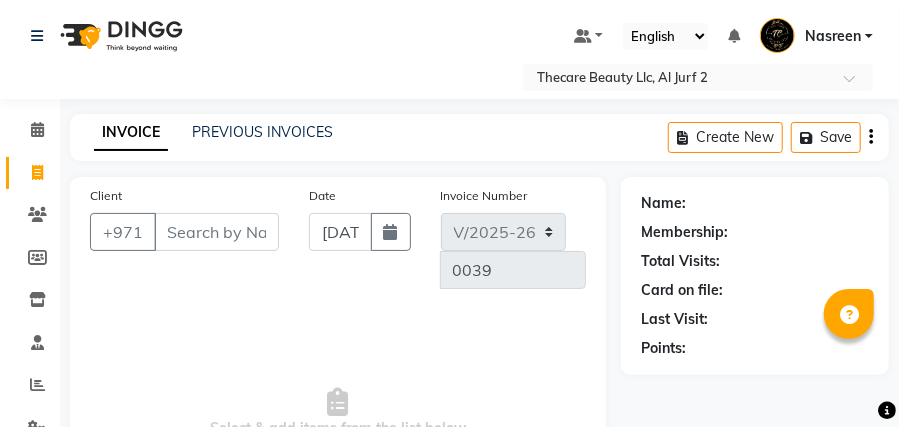 click on "Client" at bounding box center [216, 232] 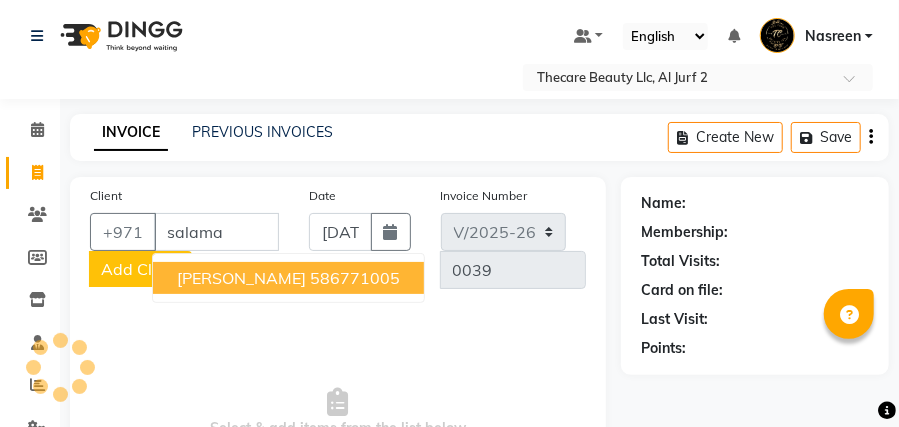 scroll, scrollTop: 0, scrollLeft: 52, axis: horizontal 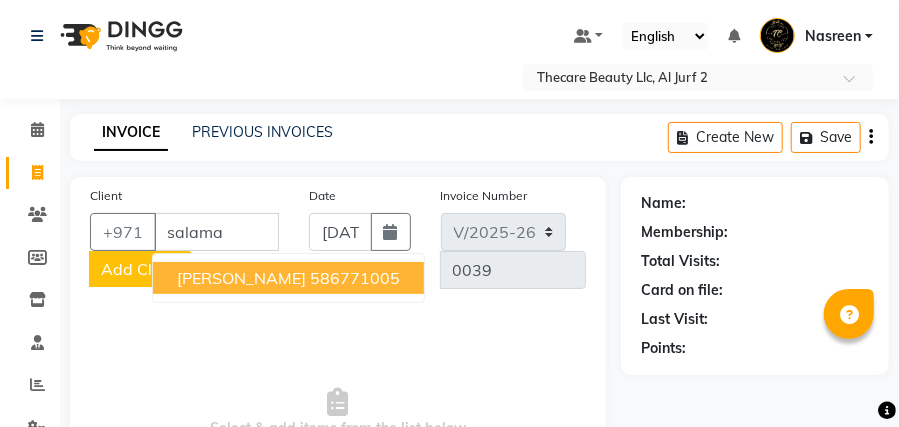 click on "[PERSON_NAME]" at bounding box center (241, 278) 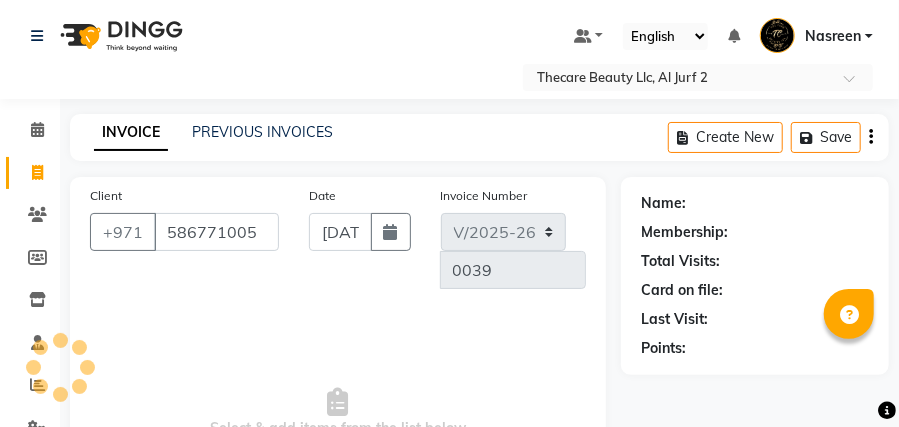 type on "586771005" 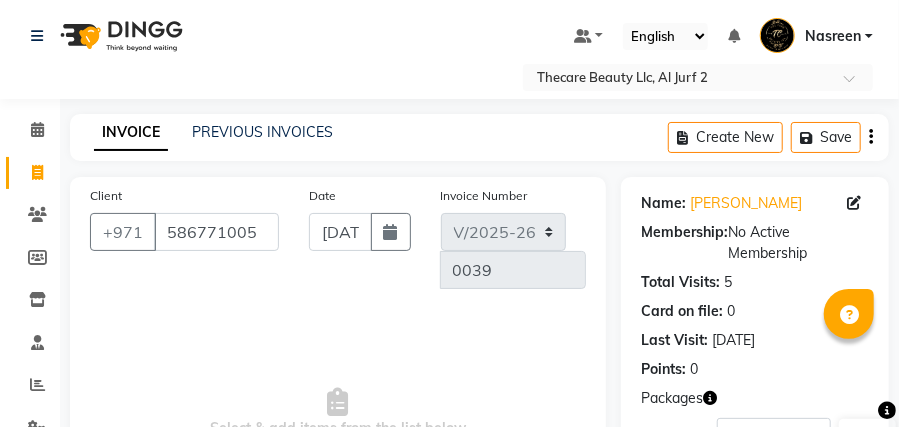 click on "Client [PHONE_NUMBER] Date [DATE] Invoice Number V/2025 V/[PHONE_NUMBER]  Select & add items from the list below" 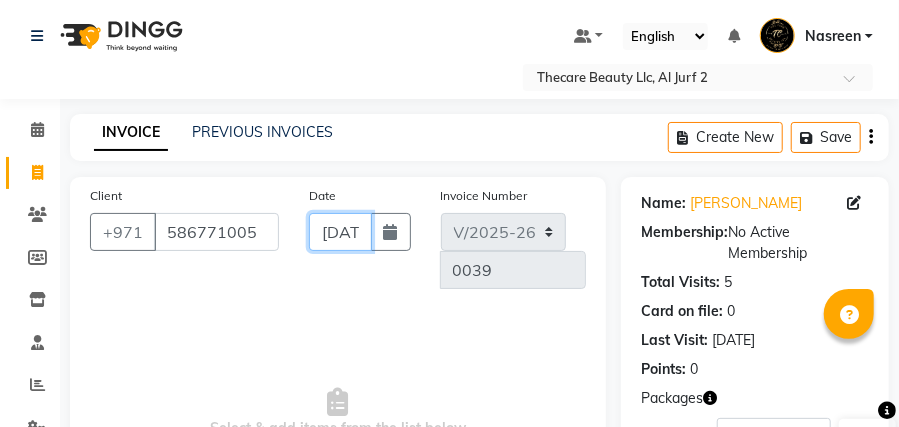 click on "[DATE]" 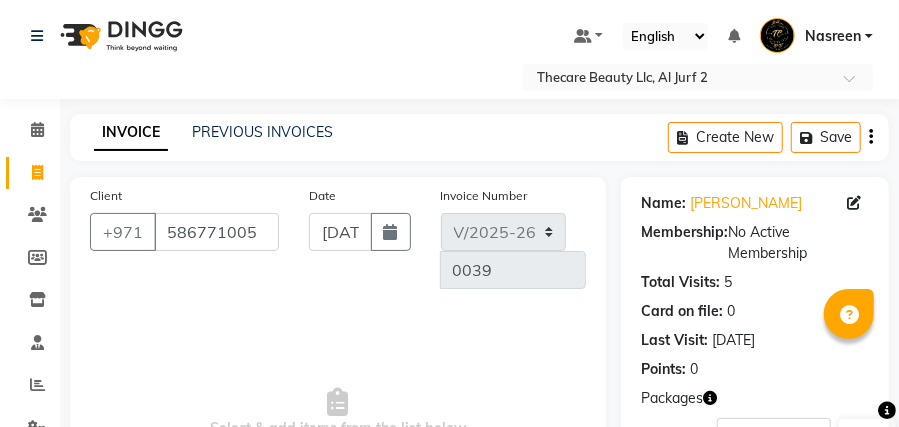 select on "7" 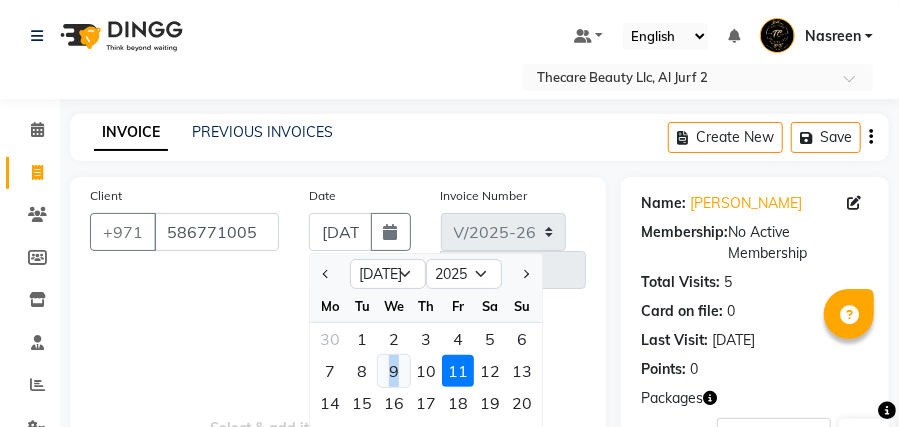 drag, startPoint x: 388, startPoint y: 360, endPoint x: 397, endPoint y: 370, distance: 13.453624 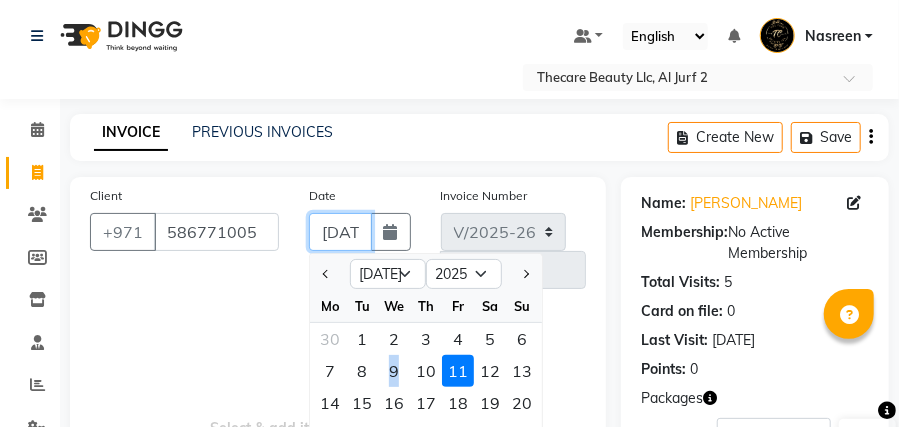 type on "09-07-2025" 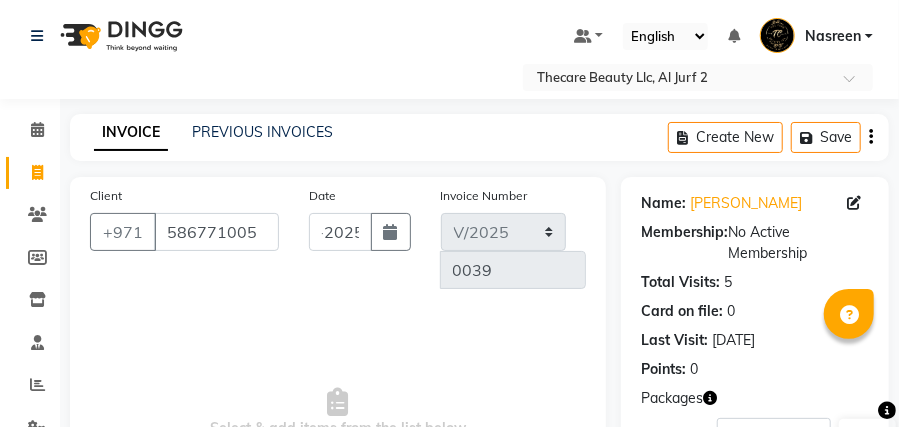 scroll, scrollTop: 0, scrollLeft: 0, axis: both 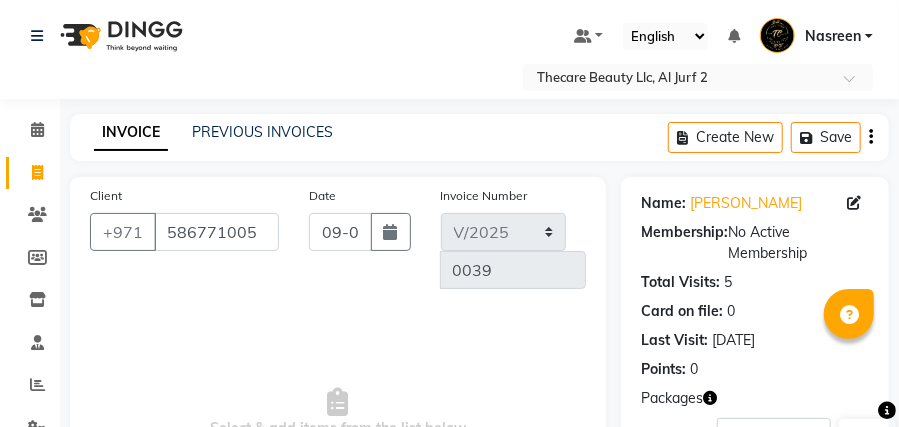 click on "Select & add items from the list below" at bounding box center (338, 413) 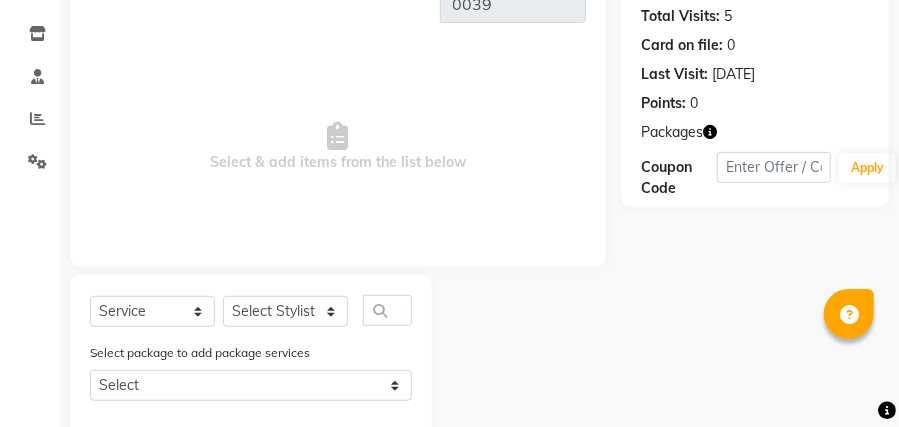 scroll, scrollTop: 266, scrollLeft: 0, axis: vertical 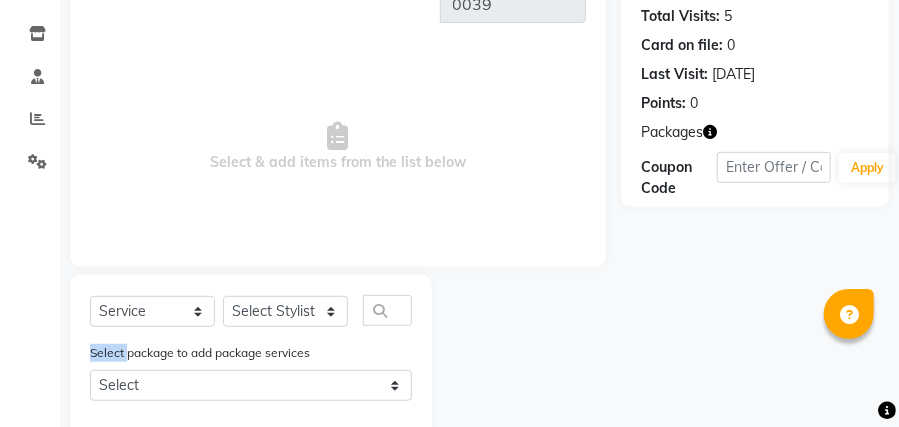 click on "Select package to add package services Select Package Massage 5+1 Package Massage 5+1" 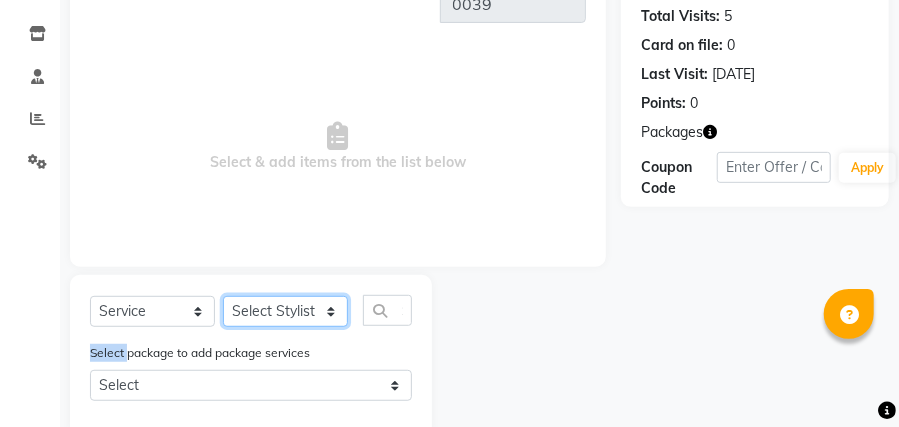 click on "Select Stylist Kamna [PERSON_NAME] Stylist2" 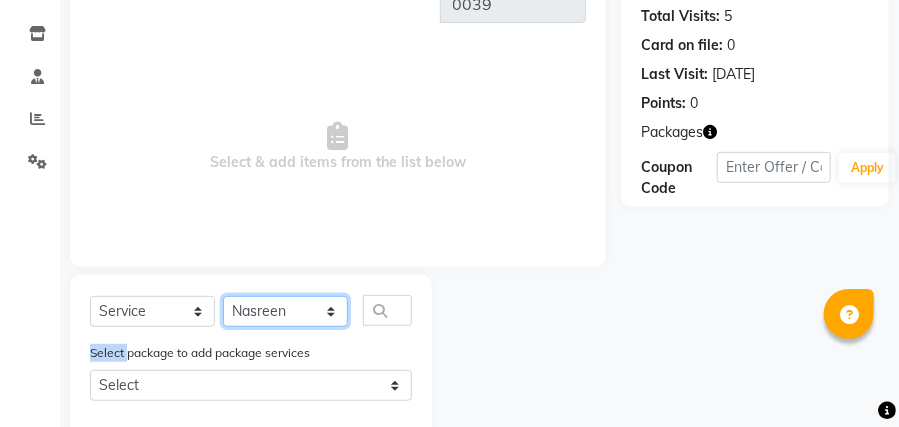 click on "Select Stylist Kamna [PERSON_NAME] Stylist2" 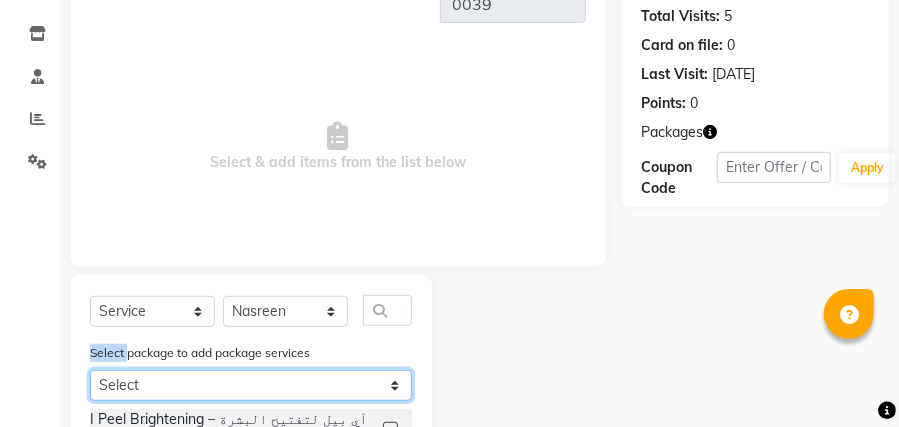 click on "Select Package Massage 5+1 Package Massage 5+1" 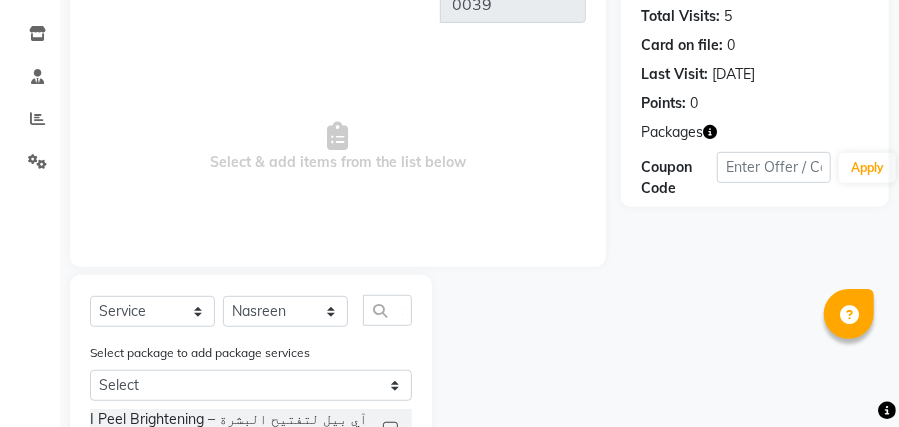 click on "Select package to add package services" 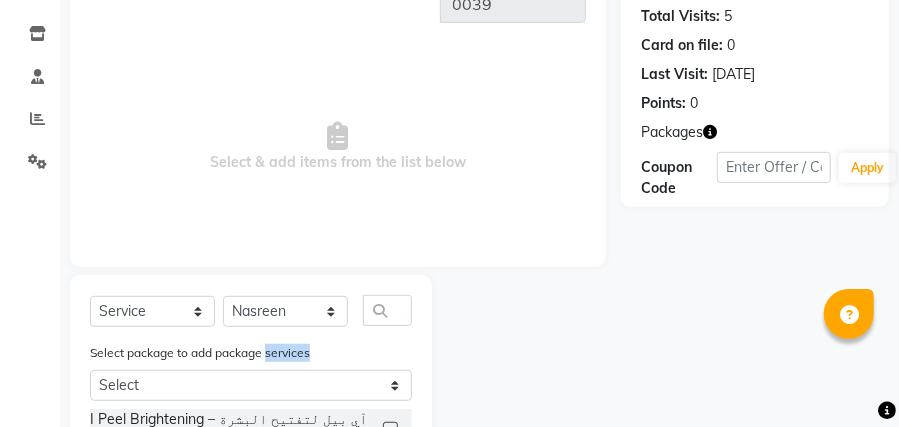click on "Select package to add package services" 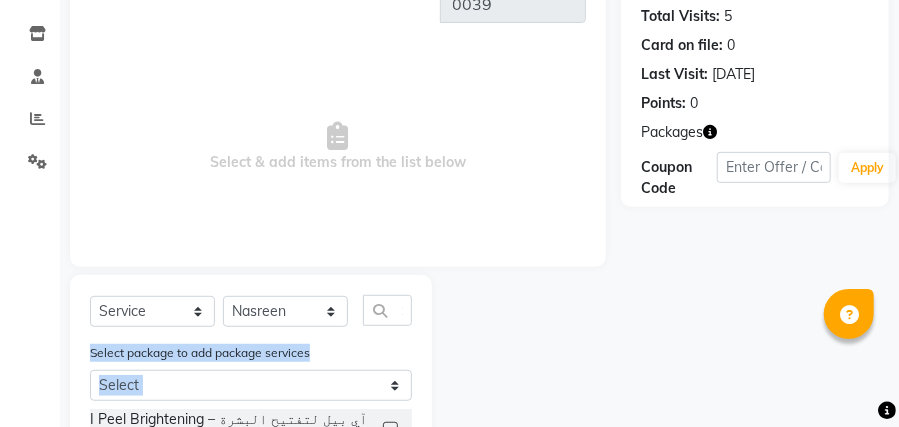 click on "Select package to add package services" 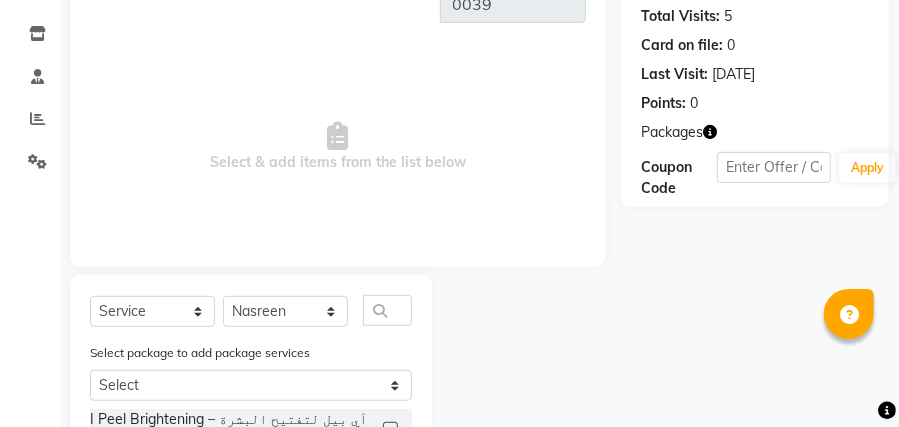click 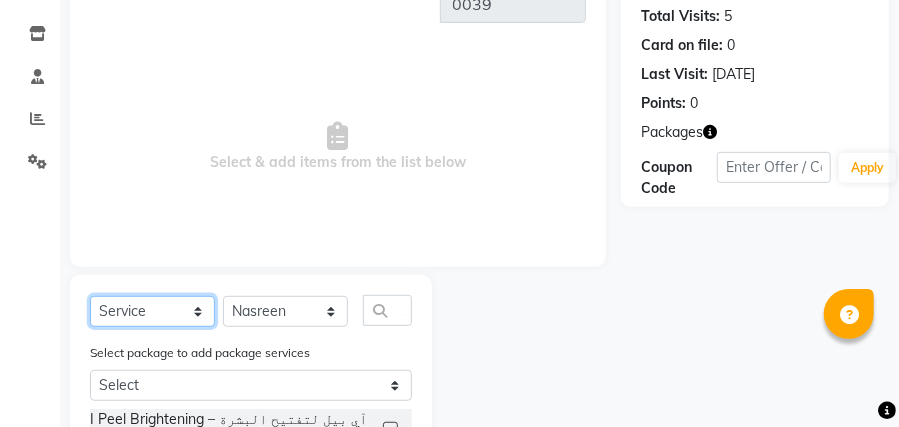 click on "Select  Service  Product  Membership  Package Voucher Prepaid Gift Card" 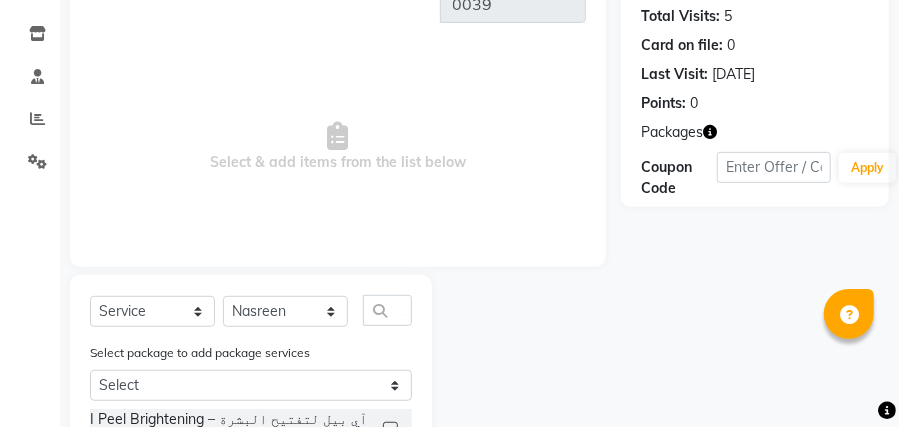 click on "Client [PHONE_NUMBER] Date [DATE] Invoice Number V/2025 V/[PHONE_NUMBER]  Select & add items from the list below  Select  Service  Product  Membership  Package Voucher Prepaid Gift Card  Select Stylist Kamna [PERSON_NAME] Stylist2 Select package to add package services Select Package Massage 5+1 Package Massage 5+1 I Peel Brightening – آي بيل لتفتيح البشرة (DH350)  I Peel Signature Facial Lift – آي بيل توقيع لشد الوجه (DH400)  I Peeling Advanced BHA Lift – تقشير آي بيل المتقدم BHA لشد البشرة (DH450)  Peel Perfection & Exter Lift Facial Lifting And Contouring – تقشير الكمال ورفع الوجه ونحته (DH500)  Hydra Glow – هيدرا جلو (DH300)  Acen Treatment – علاج حب الشباب (DH300)  Clearly & Purifying Treatment – علاج التنقية والصفاء (DH350)  Expert Cleanse Pro – تنظيف عميق احترافي (DH250)  Vitamin C Boosters – معززات فيتامين سي (DH400)" 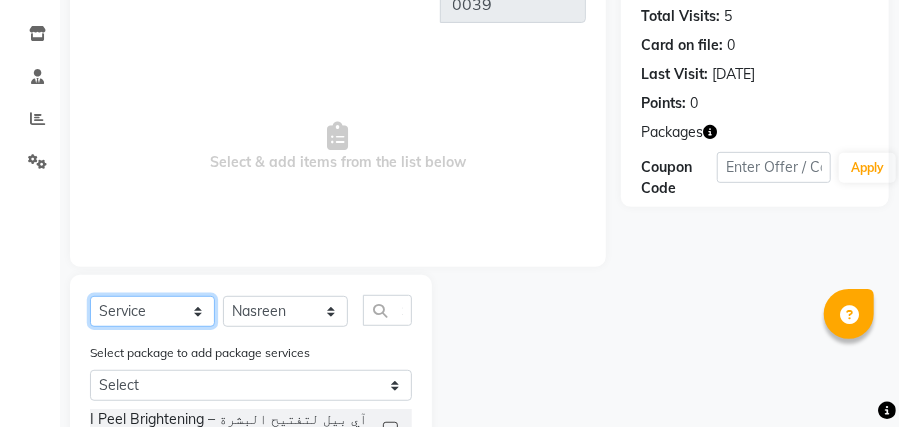click on "Select  Service  Product  Membership  Package Voucher Prepaid Gift Card" 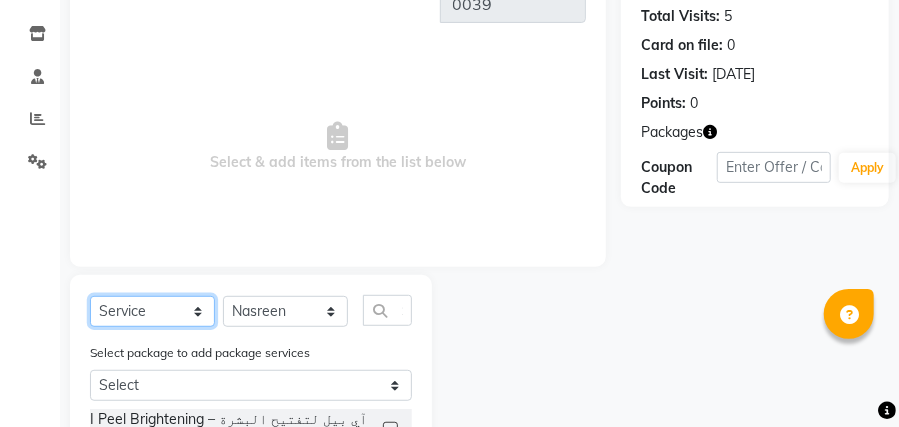 click on "Select  Service  Product  Membership  Package Voucher Prepaid Gift Card" 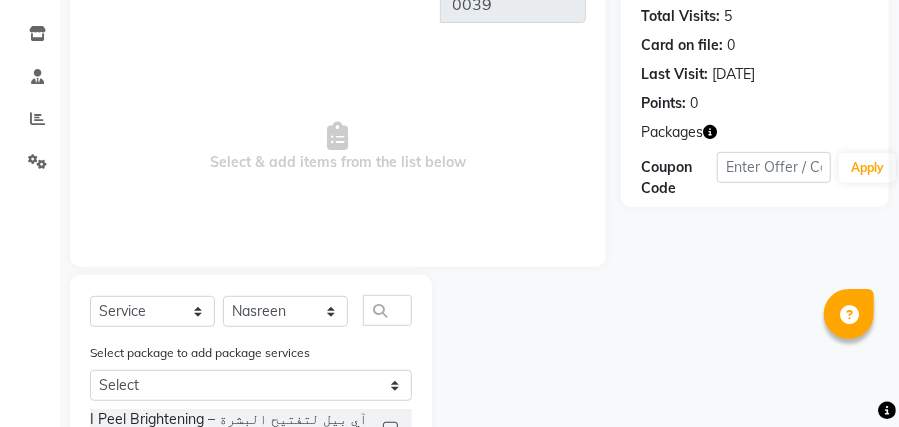 click on "Select package to add package services" 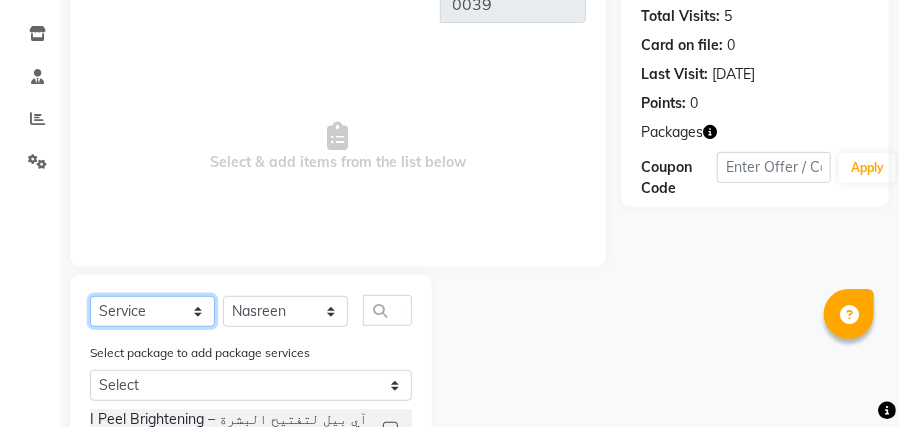 click on "Select  Service  Product  Membership  Package Voucher Prepaid Gift Card" 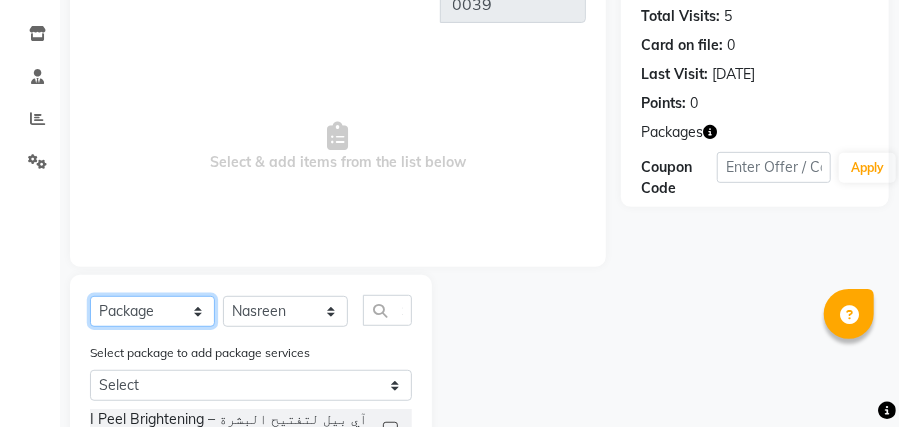 click on "Select  Service  Product  Membership  Package Voucher Prepaid Gift Card" 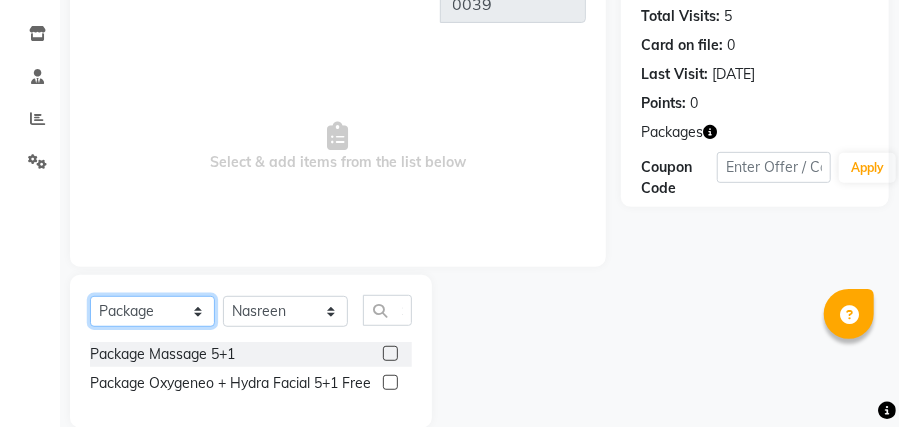 scroll, scrollTop: 258, scrollLeft: 0, axis: vertical 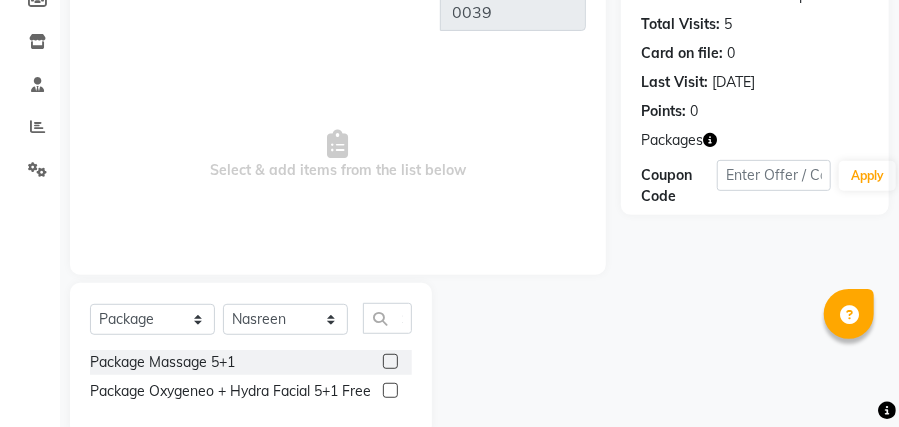 click on "Package Massage 5+1" 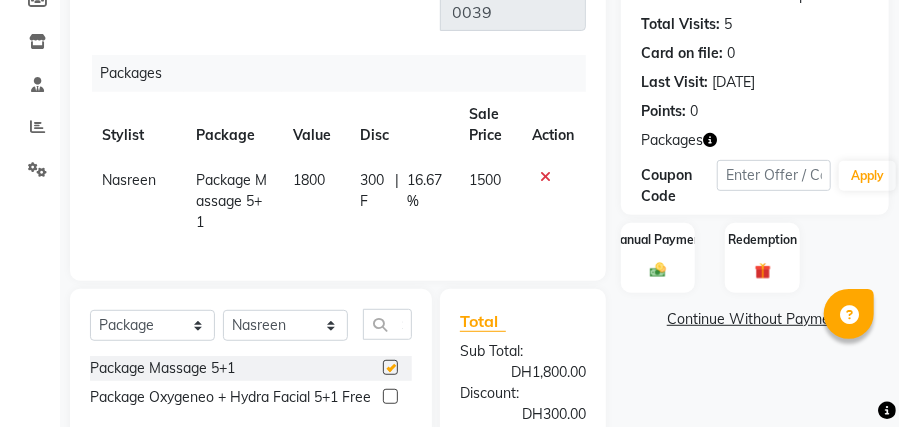 checkbox on "false" 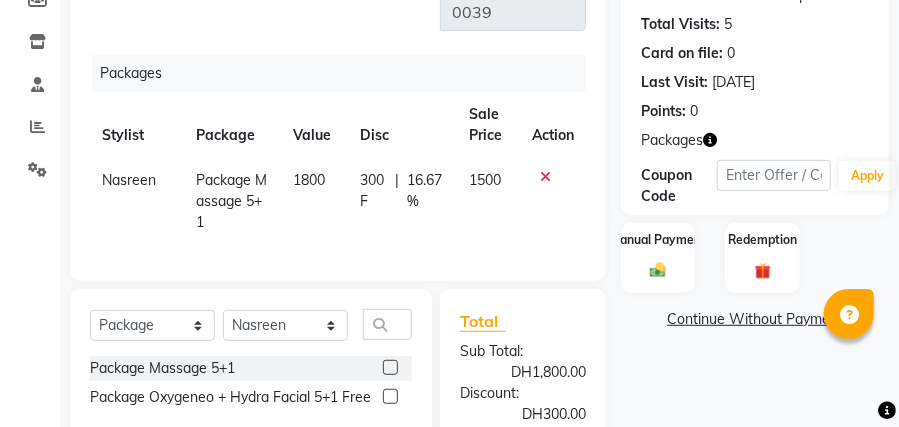 click 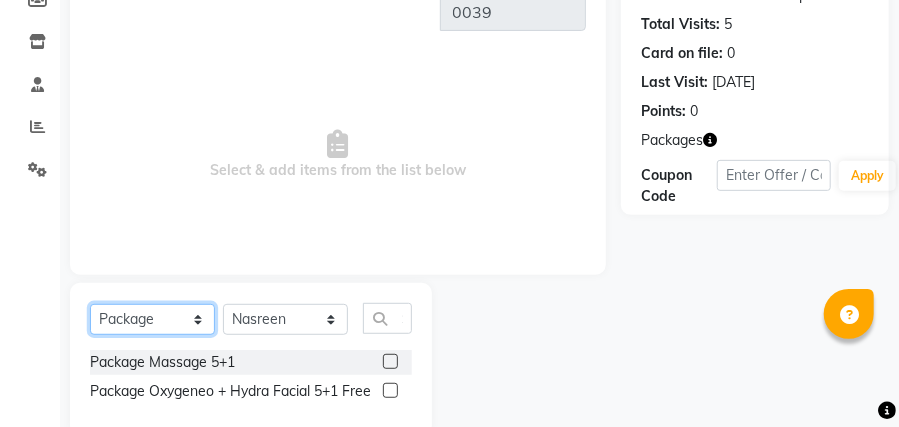 click on "Select  Service  Product  Membership  Package Voucher Prepaid Gift Card" 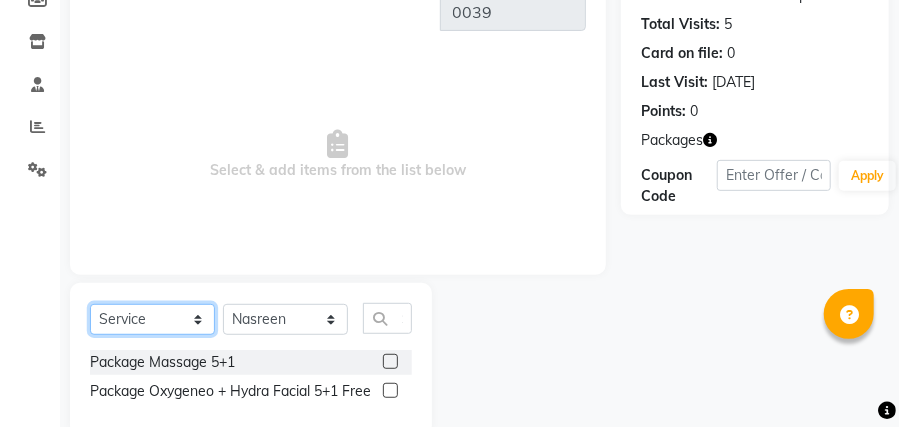 click on "Select  Service  Product  Membership  Package Voucher Prepaid Gift Card" 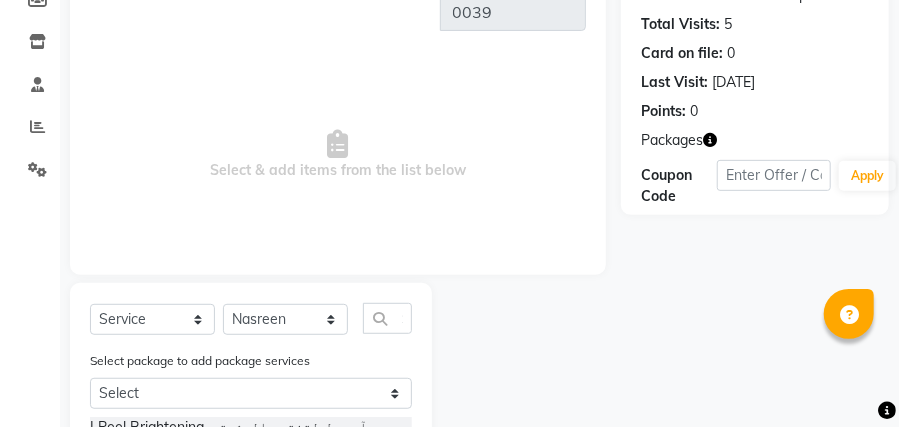 click on "Select package to add package services" 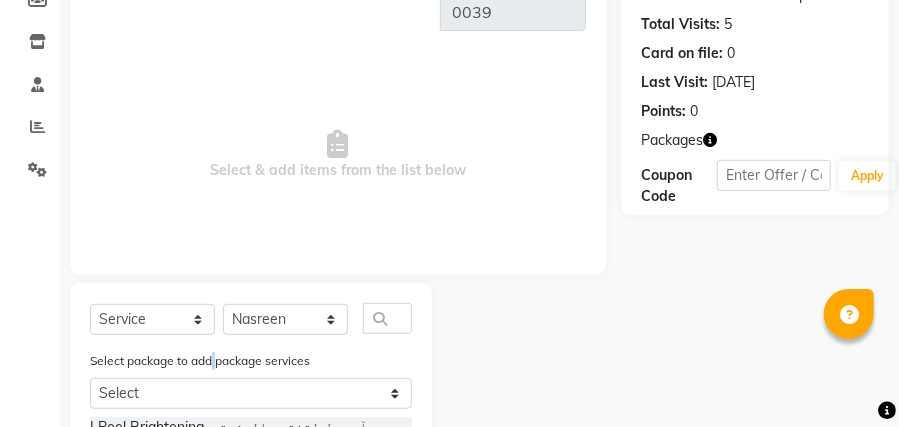 click on "Select package to add package services" 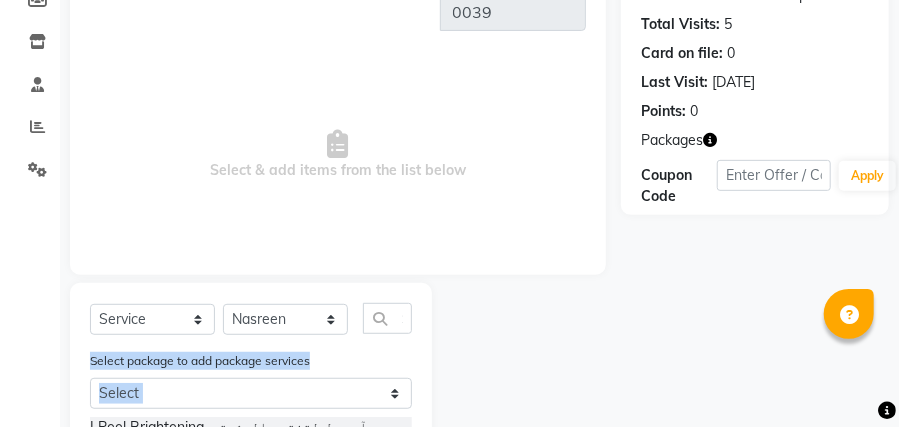 click on "Select package to add package services" 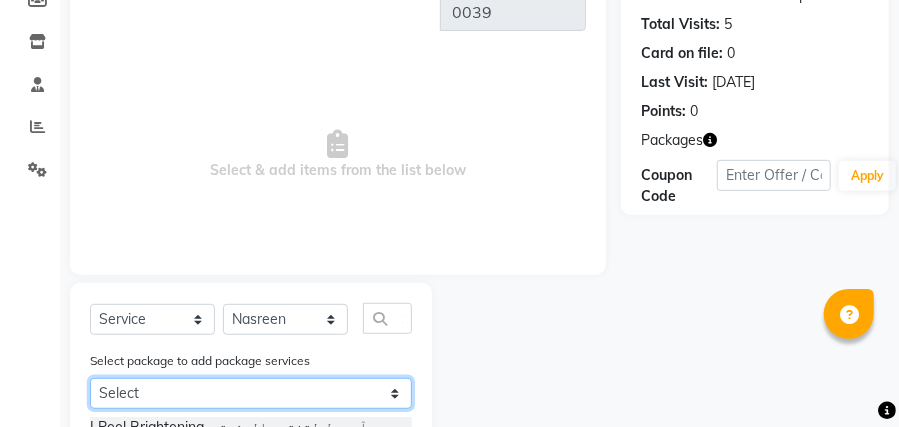 click on "Select Package Massage 5+1 Package Massage 5+1" 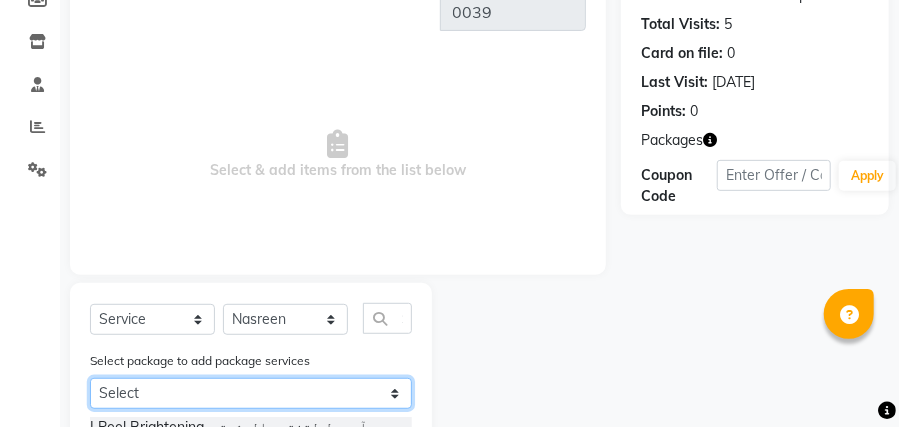 select on "1: Object" 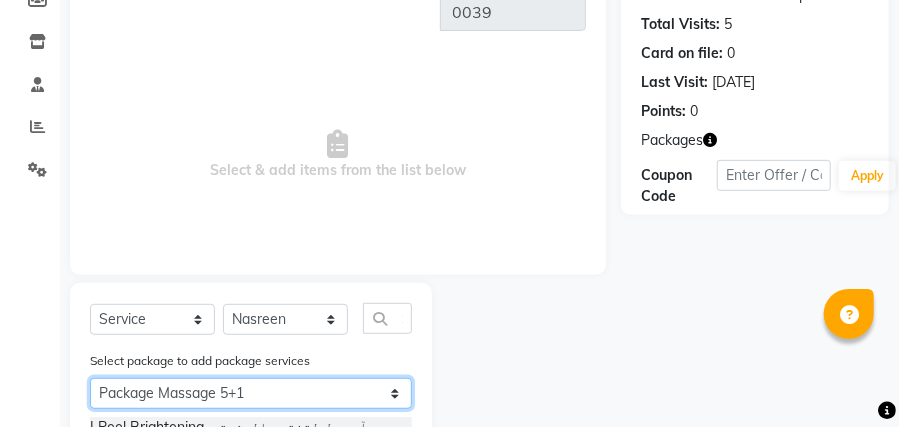 click on "Select Package Massage 5+1 Package Massage 5+1" 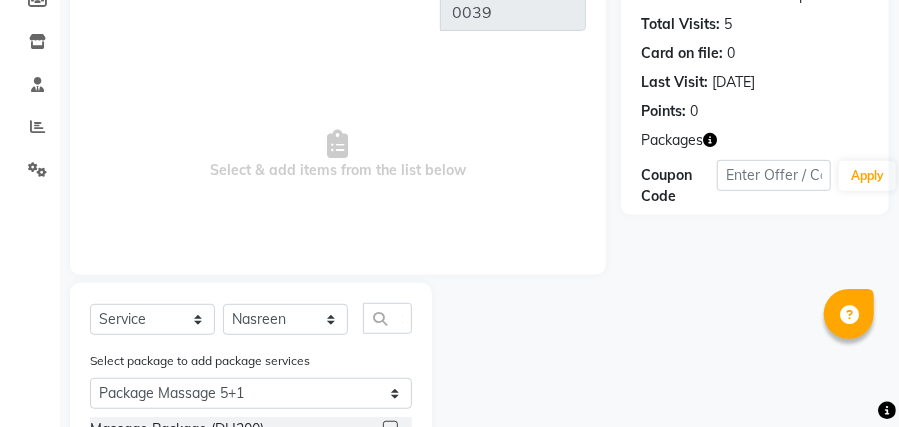 click 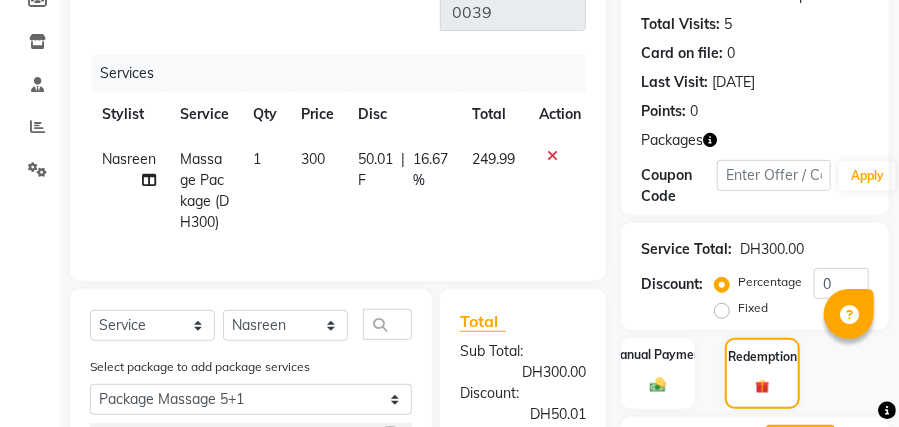 checkbox on "false" 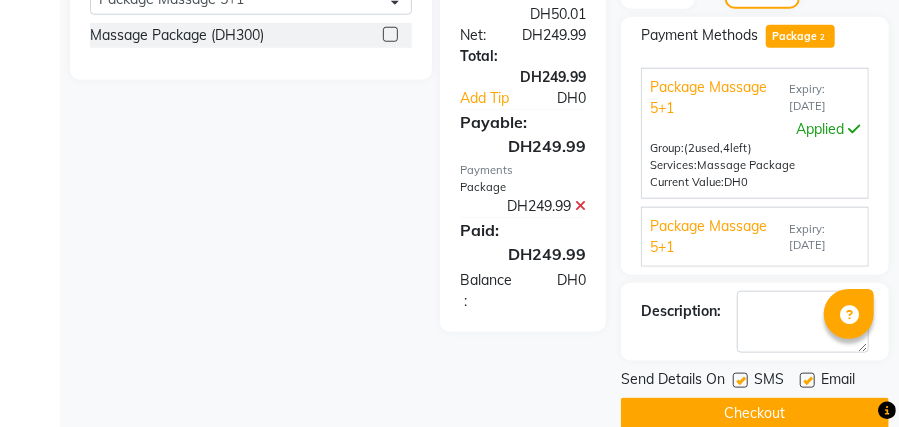 scroll, scrollTop: 687, scrollLeft: 0, axis: vertical 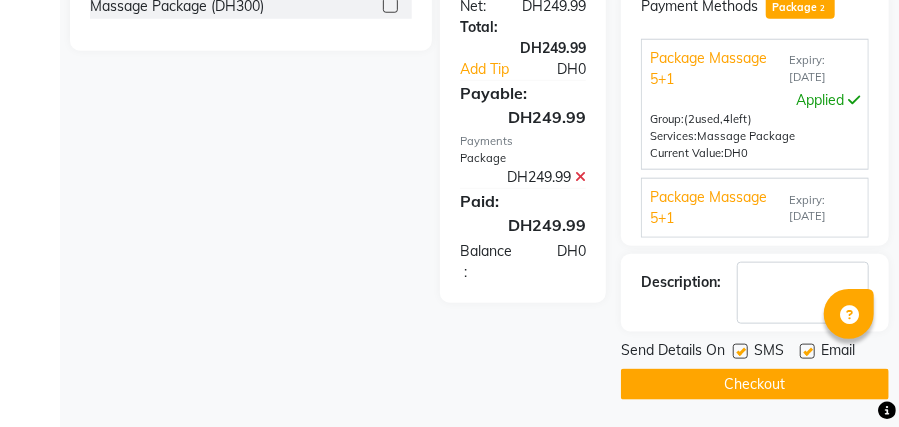 click on "Checkout" 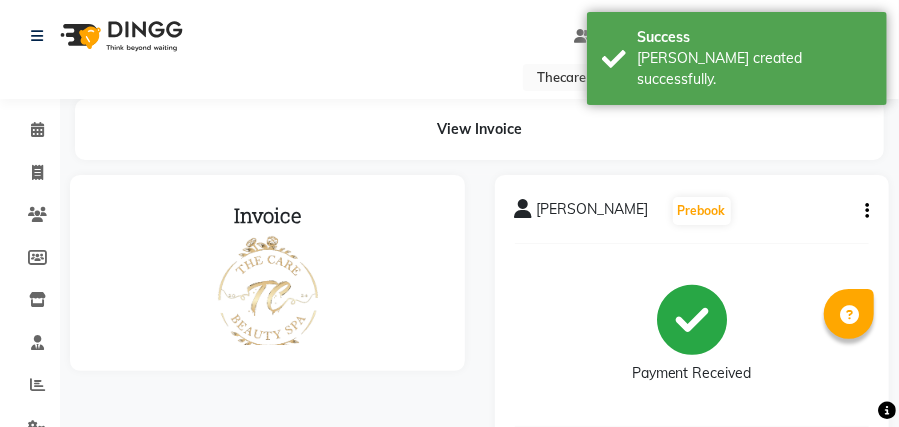 scroll, scrollTop: 0, scrollLeft: 0, axis: both 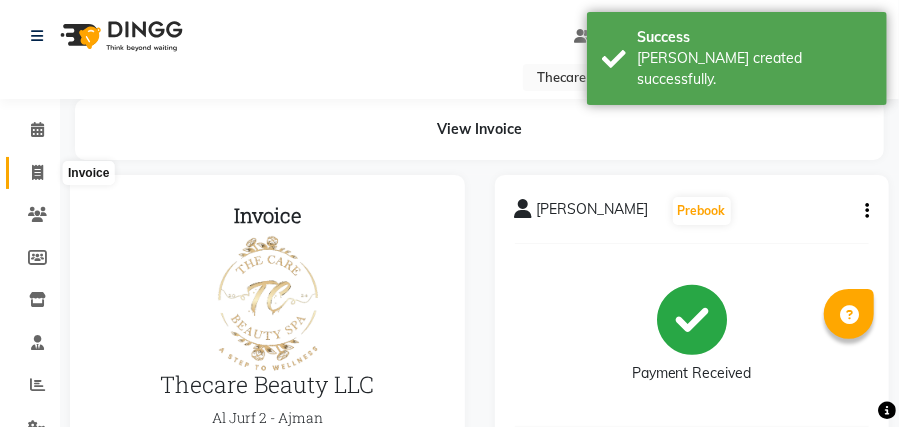 click 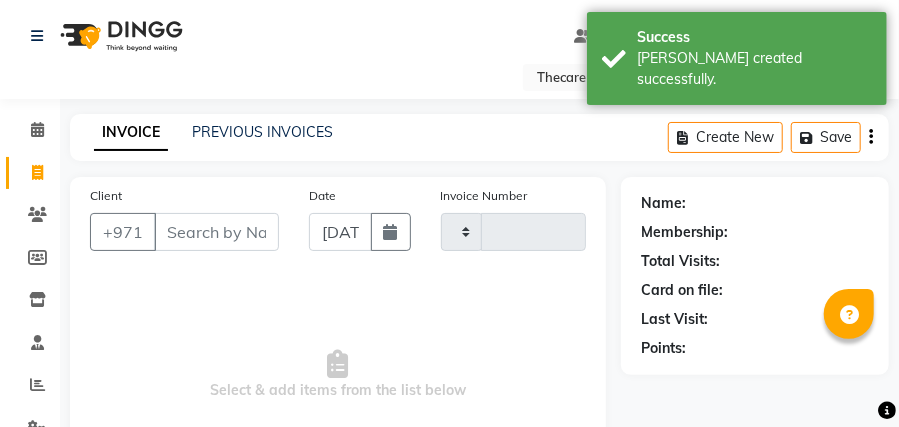 type on "0040" 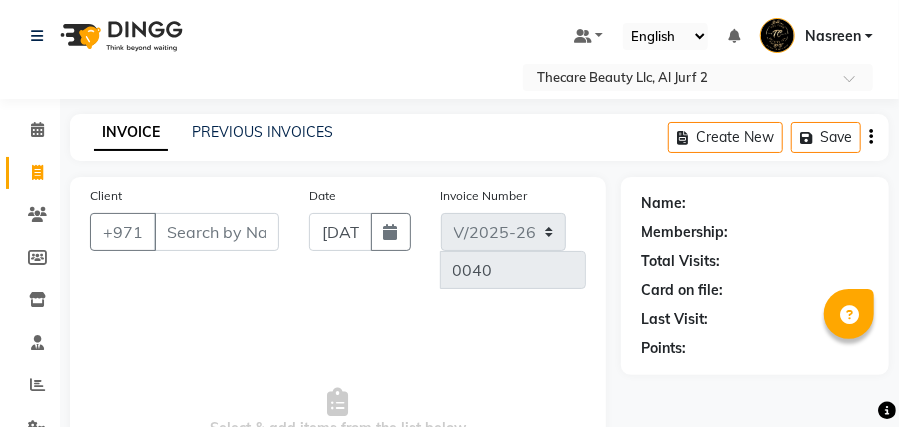 scroll, scrollTop: 200, scrollLeft: 0, axis: vertical 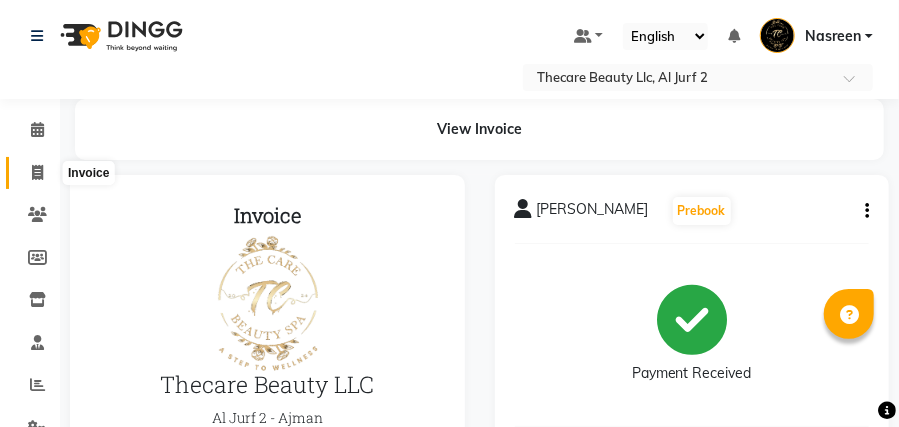 click 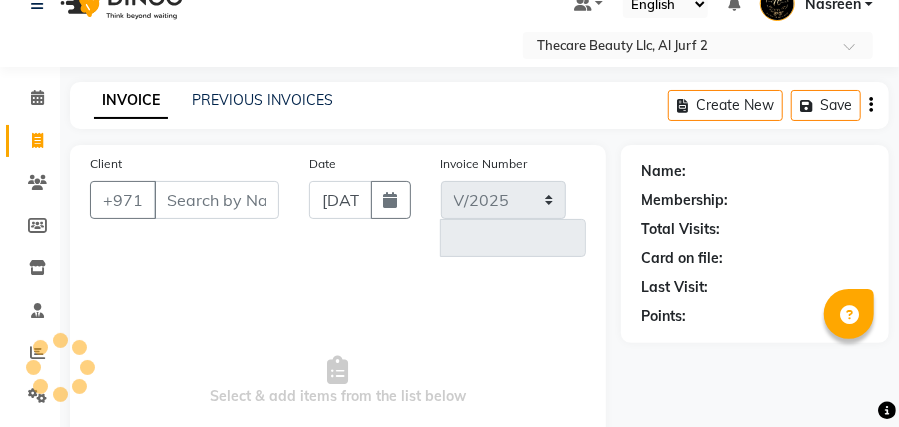 select on "8523" 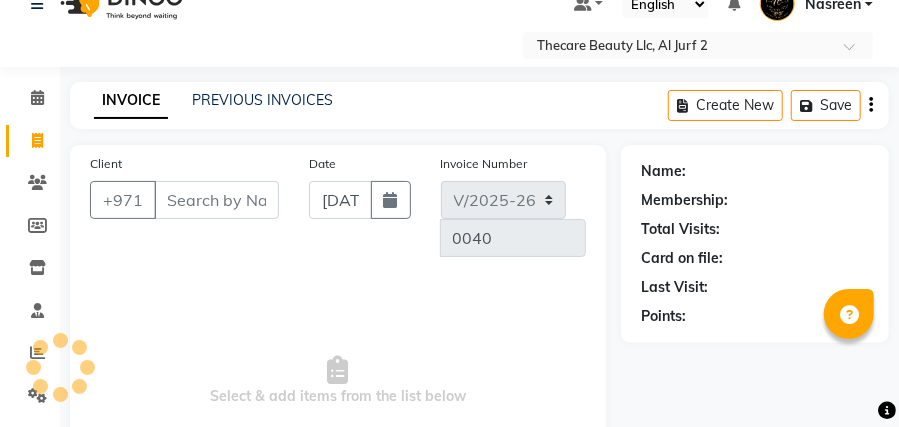 scroll, scrollTop: 200, scrollLeft: 0, axis: vertical 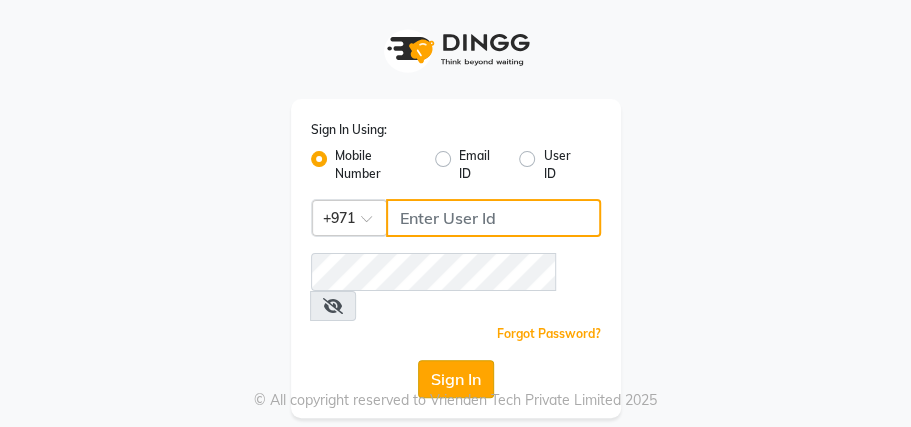 type on "502473755" 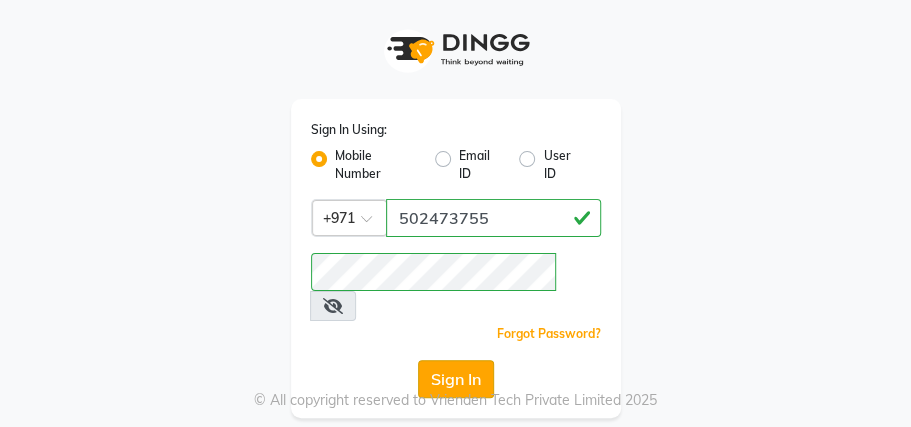 click on "Sign In" 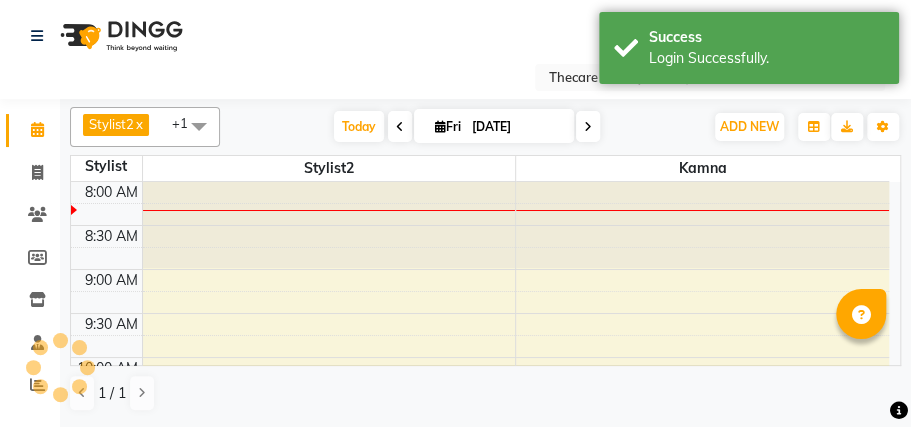 select on "en" 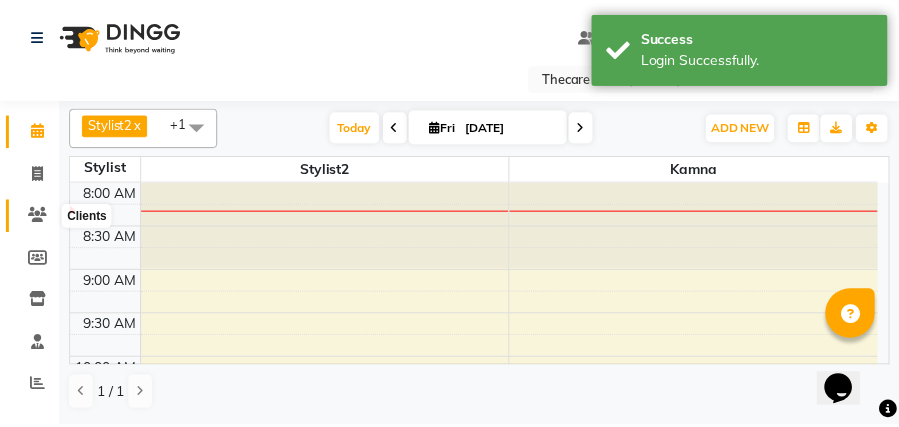 scroll, scrollTop: 0, scrollLeft: 0, axis: both 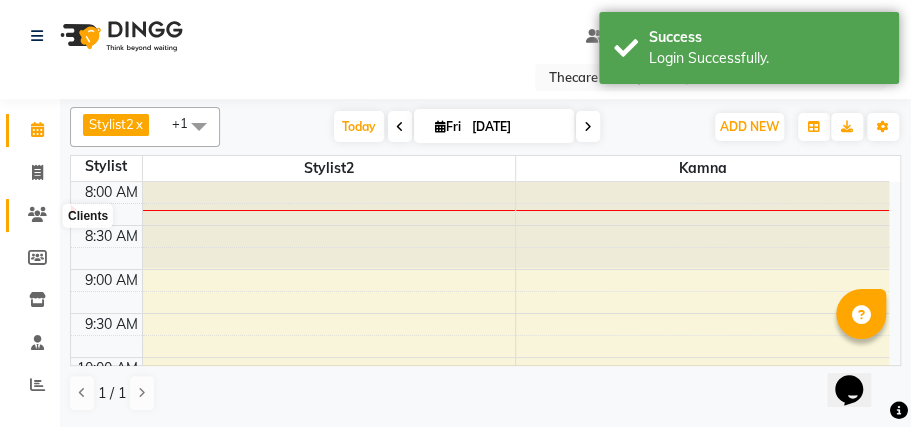 click 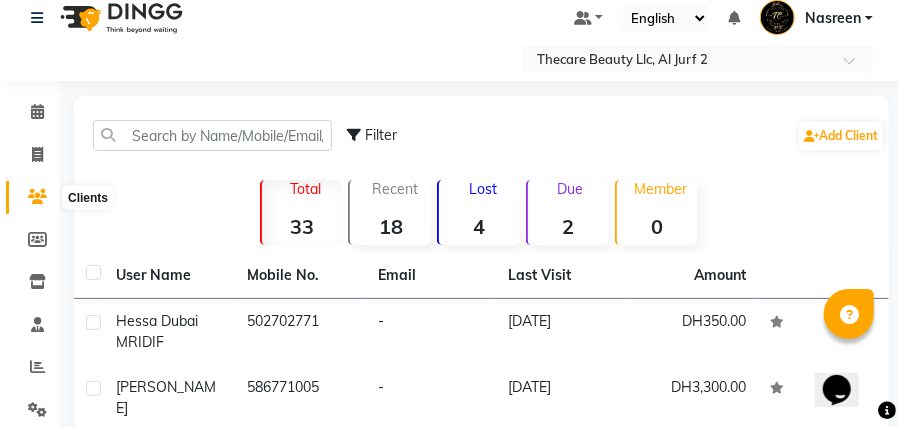 scroll, scrollTop: 0, scrollLeft: 0, axis: both 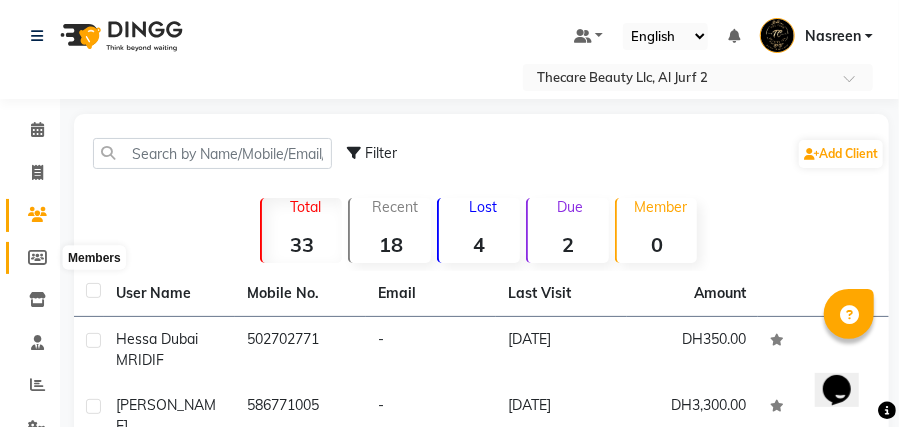 click 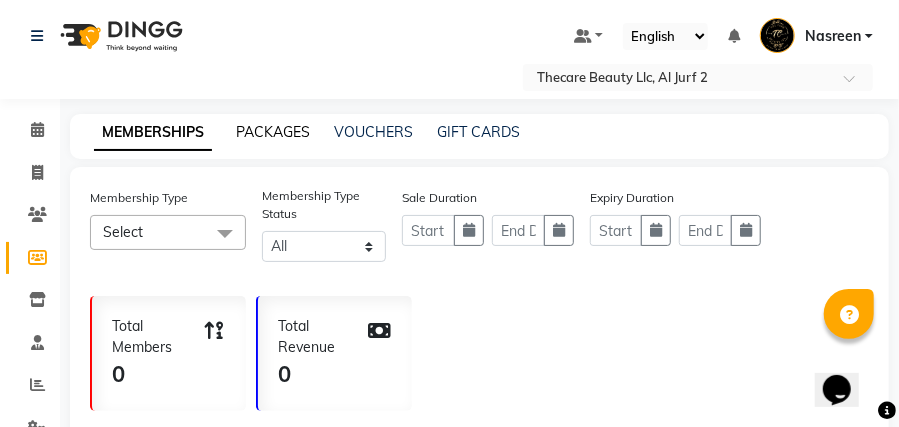 click on "PACKAGES" 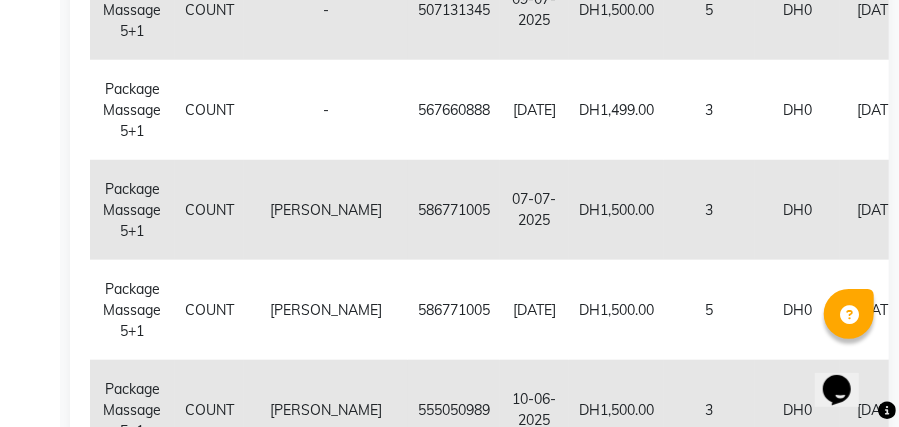 scroll, scrollTop: 586, scrollLeft: 0, axis: vertical 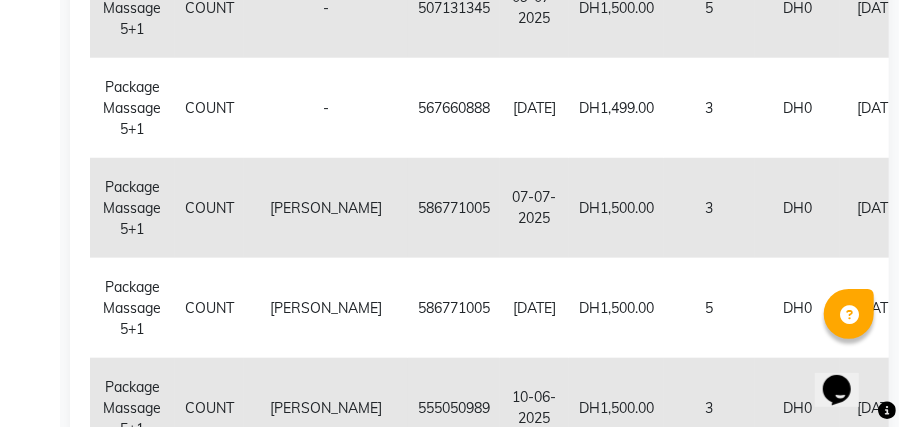 click on "586771005" at bounding box center [454, 308] 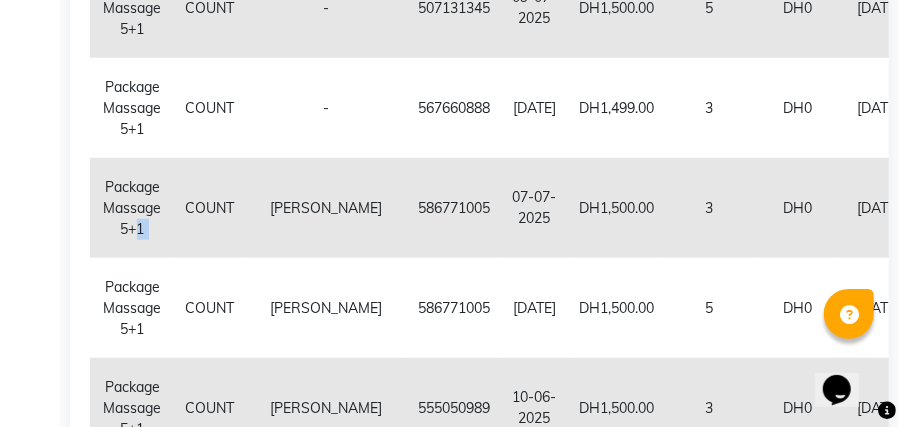 select 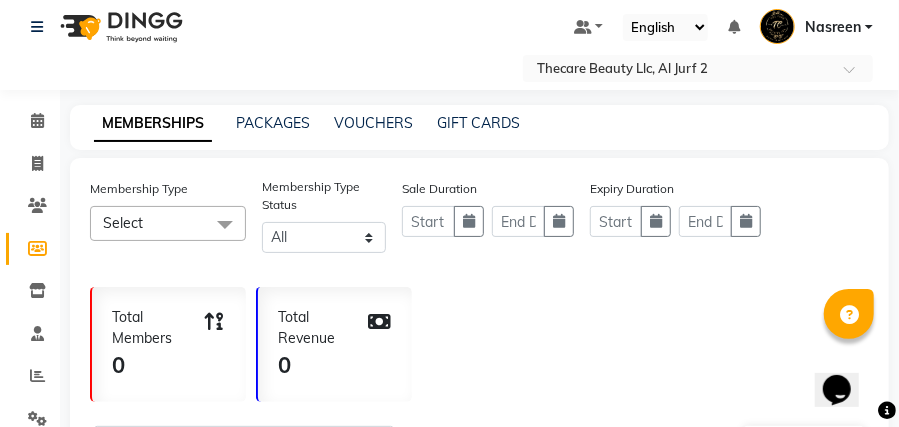 scroll, scrollTop: 0, scrollLeft: 0, axis: both 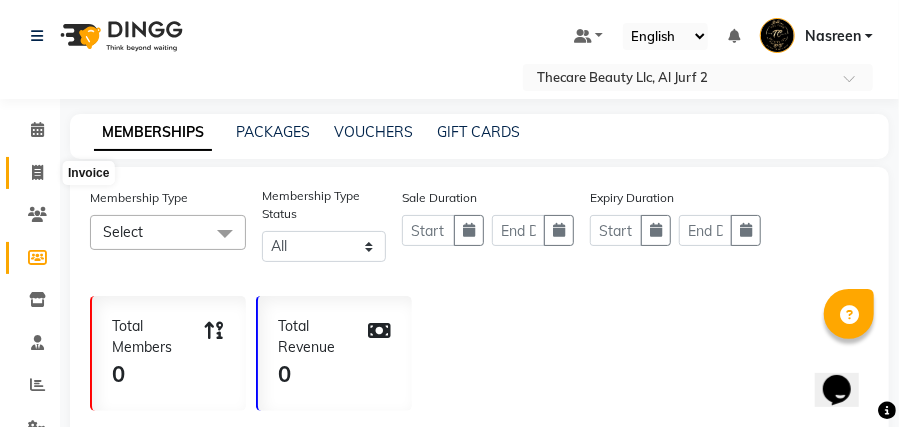 click 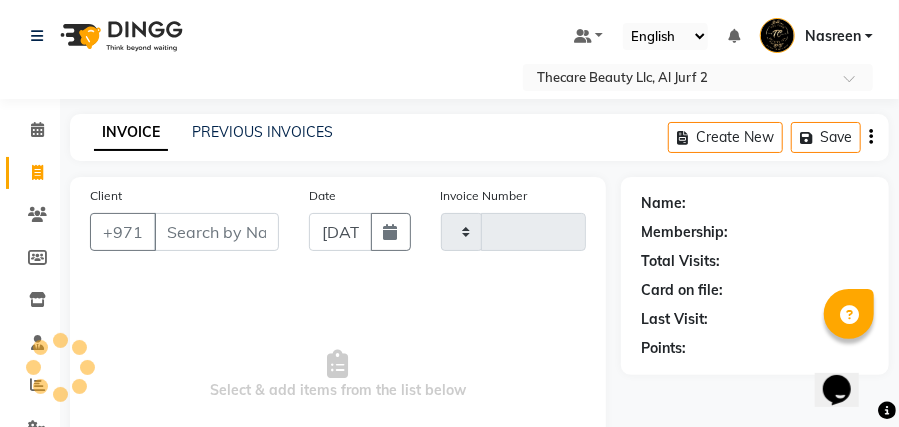 type on "0041" 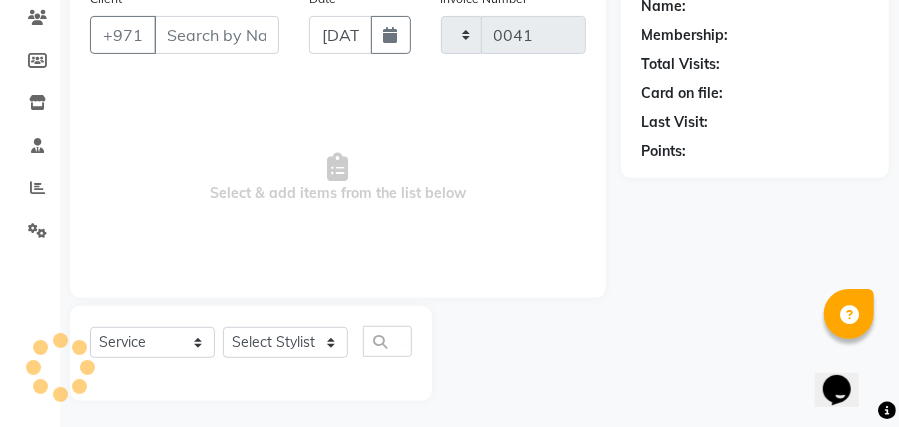 select on "8523" 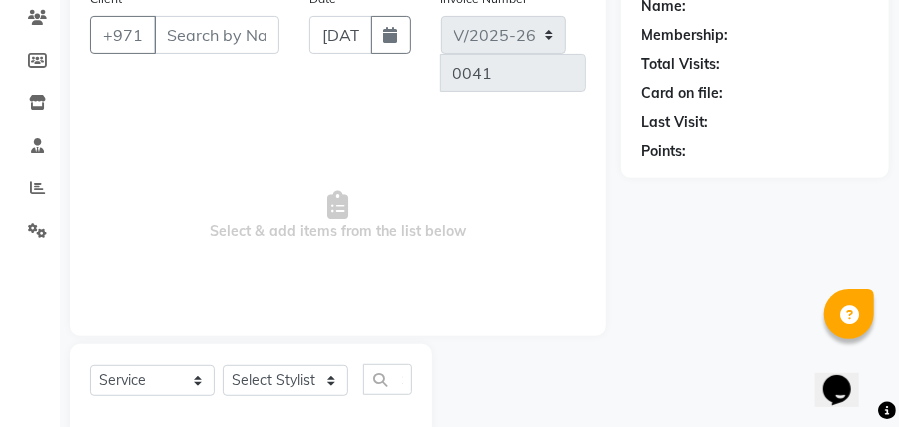 scroll, scrollTop: 200, scrollLeft: 0, axis: vertical 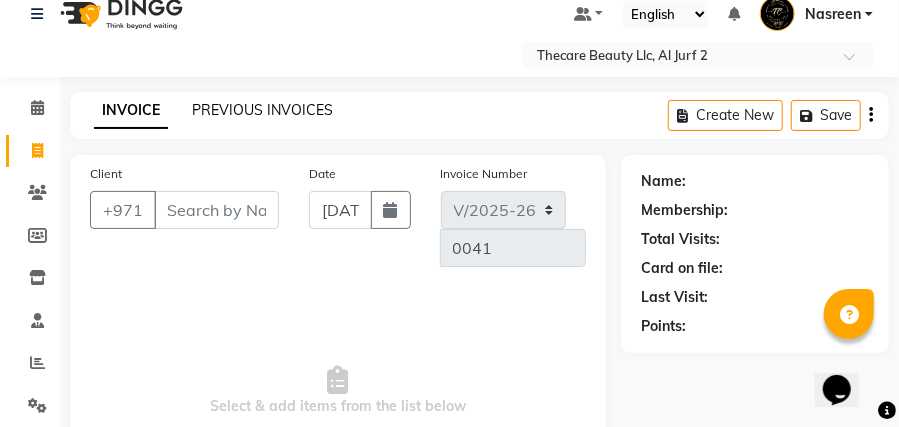click on "PREVIOUS INVOICES" 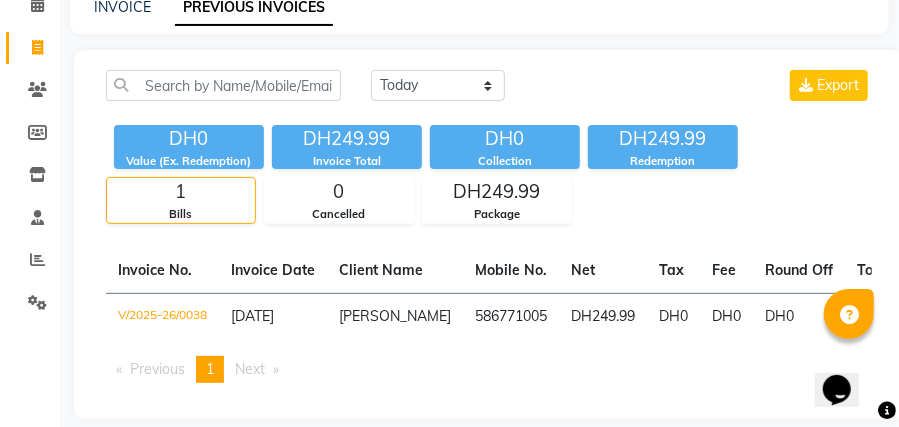 scroll, scrollTop: 126, scrollLeft: 0, axis: vertical 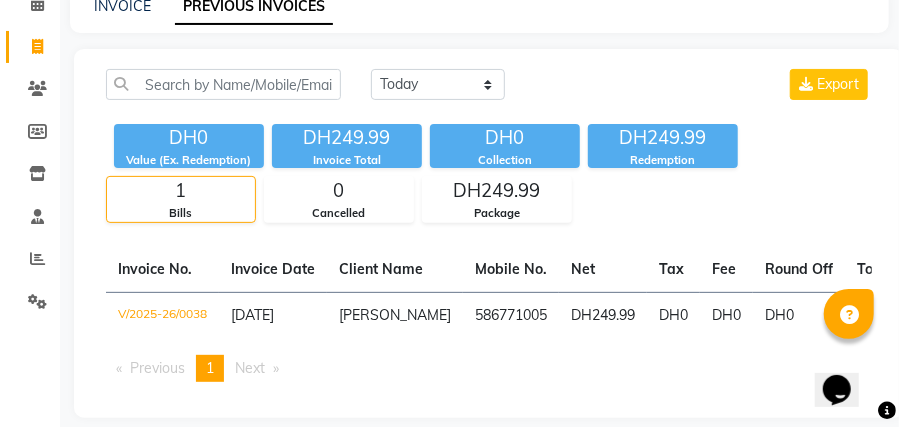 click on "Today Yesterday Custom Range Export DH0 Value (Ex. Redemption) DH249.99 Invoice Total  DH0 Collection DH249.99 Redemption 1 Bills 0 Cancelled DH249.99 Package  Invoice No.   Invoice Date   Client Name   Mobile No.   Net   Tax   Fee   Round Off   Total   Tip   Current Due   Last Payment Date   Payment Amount   Payment Methods   Cancel Reason   Status   V/2025-26/0038  11-07-2025 Salama Almarzooqi   586771005 DH249.99 DH0  DH0  DH0 DH249.99 DH0 DH0 11-07-2025 DH249.99  Package - PAID  Previous  page  1 / 1  You're on page  1  Next  page" 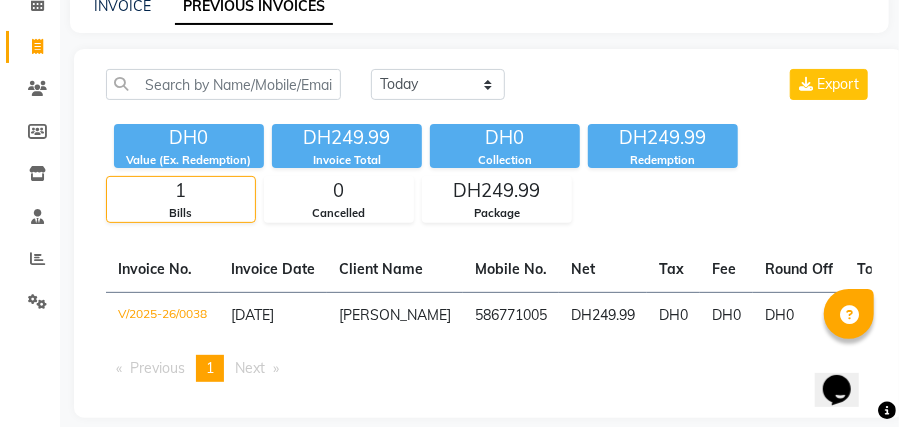 drag, startPoint x: 898, startPoint y: 375, endPoint x: 910, endPoint y: 434, distance: 60.207973 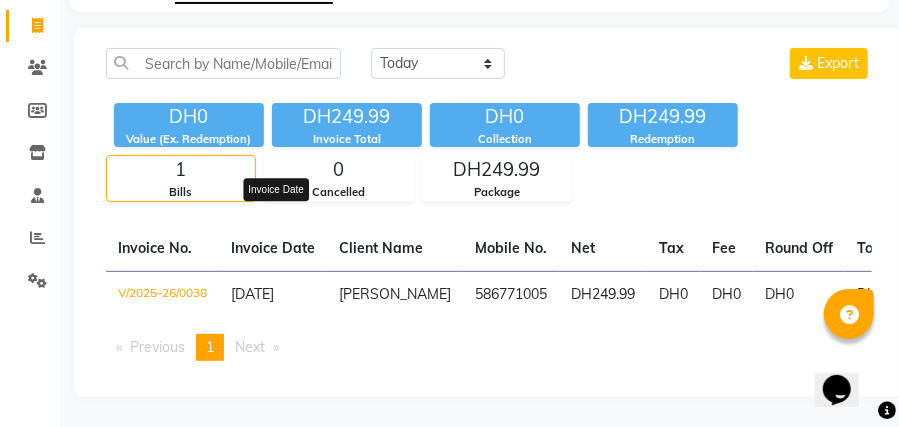 click on "Invoice Date" 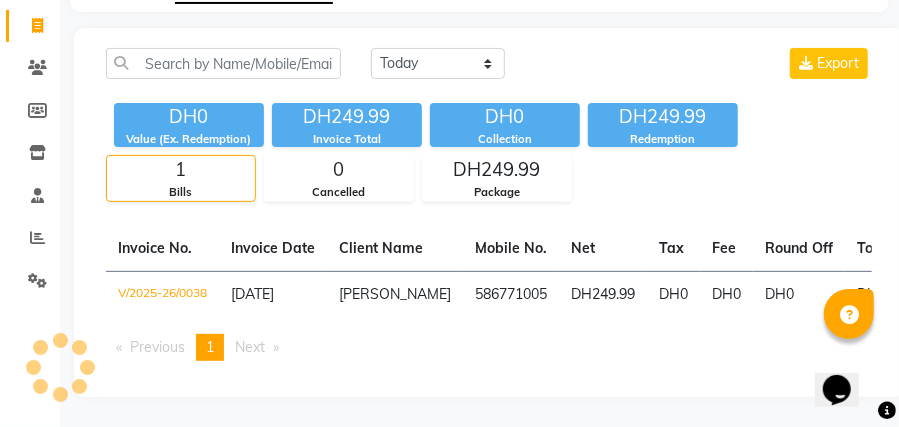 click on "Invoice Date" 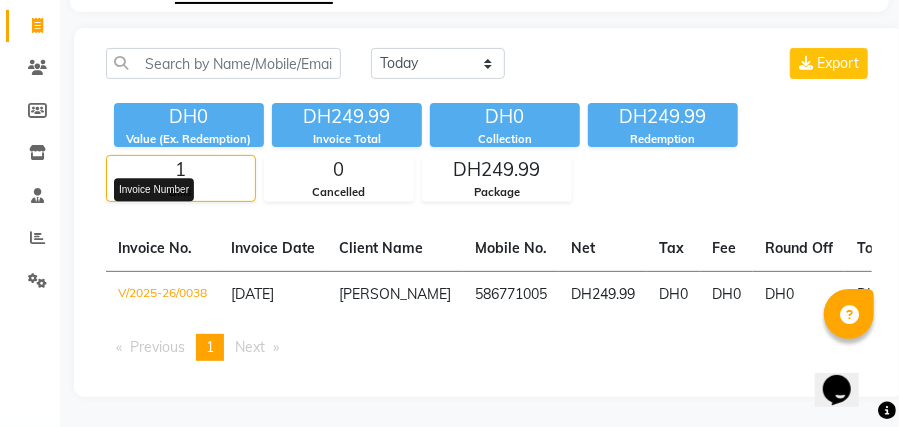 click on "Invoice No." 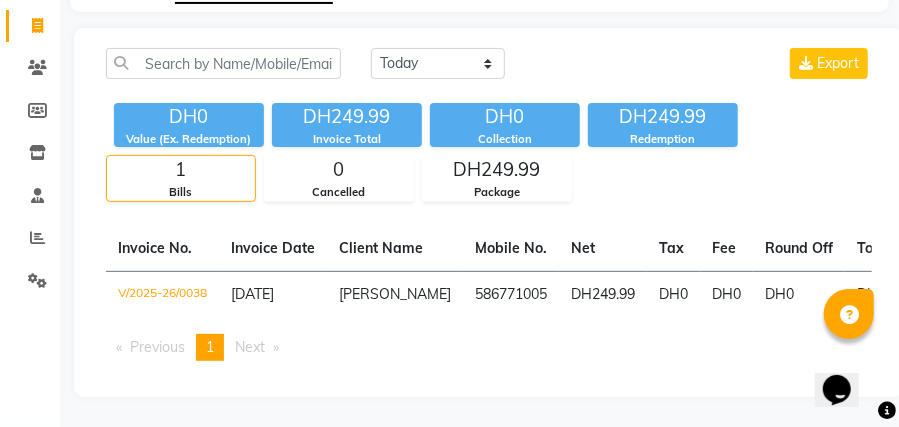 click on "Invoice No." 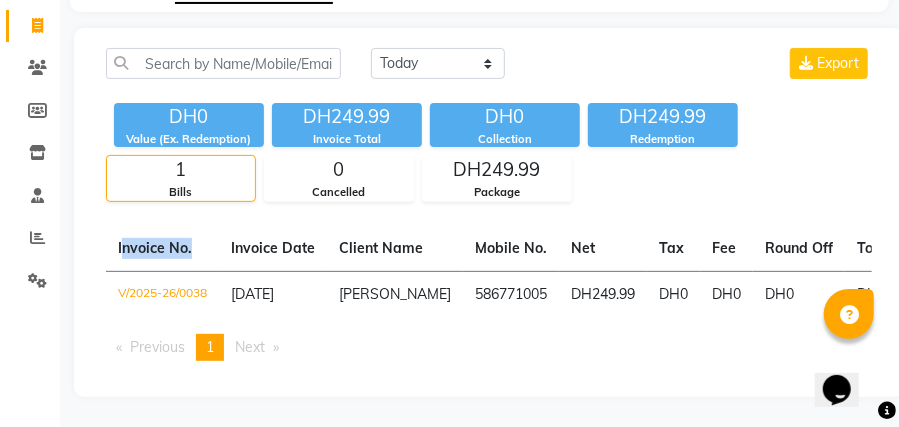 click on "Invoice No." 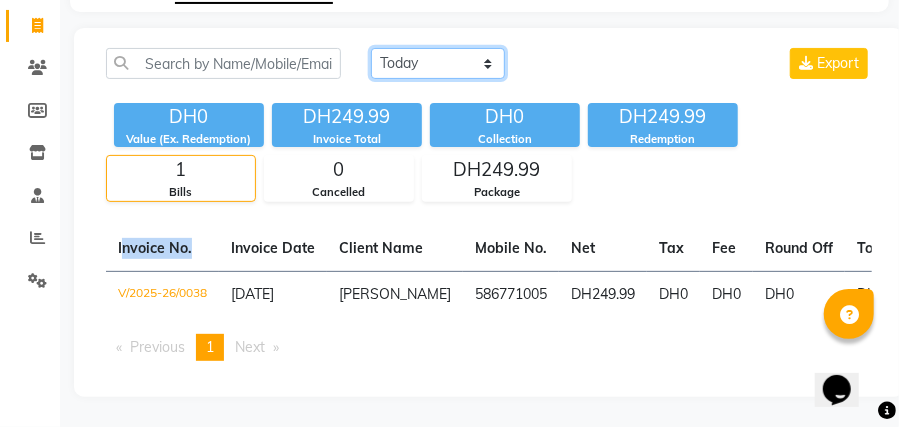 click on "Today Yesterday Custom Range" 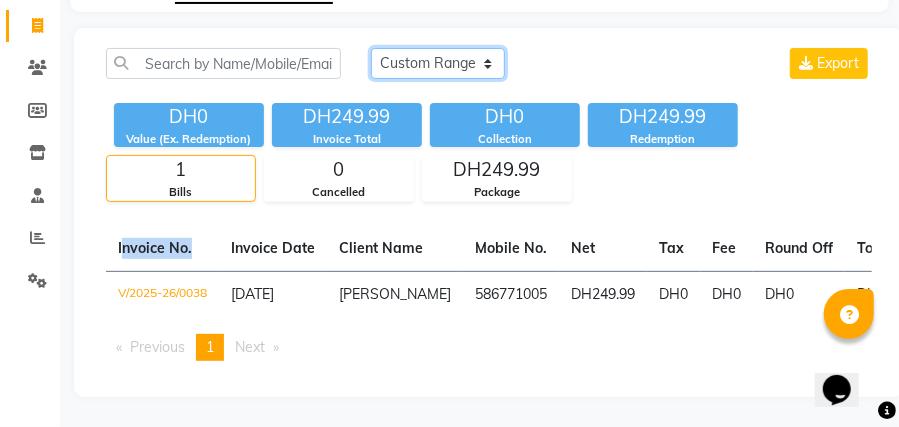 click on "Today Yesterday Custom Range" 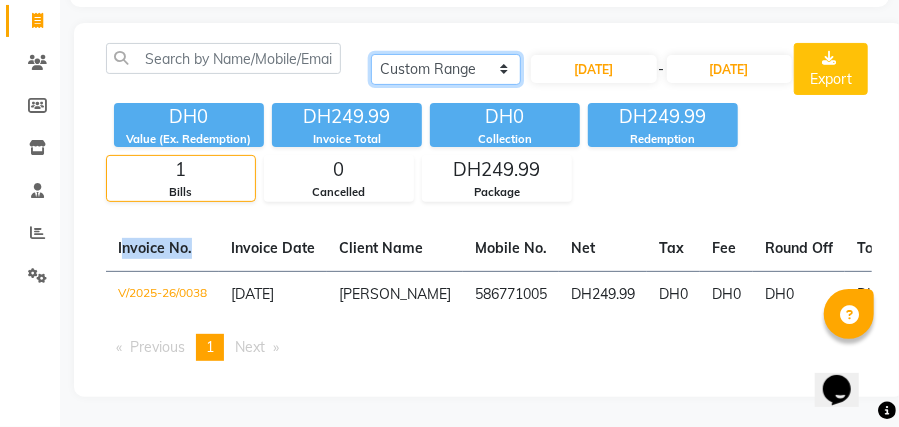 click on "Today Yesterday Custom Range" 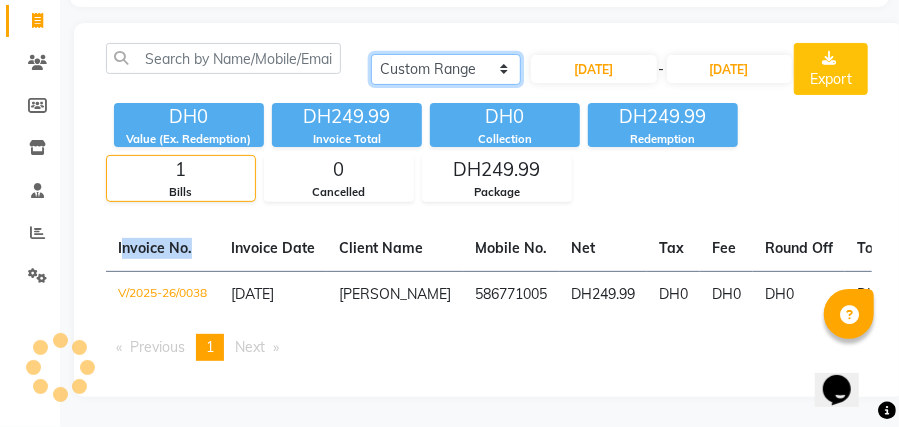 click on "Today Yesterday Custom Range" 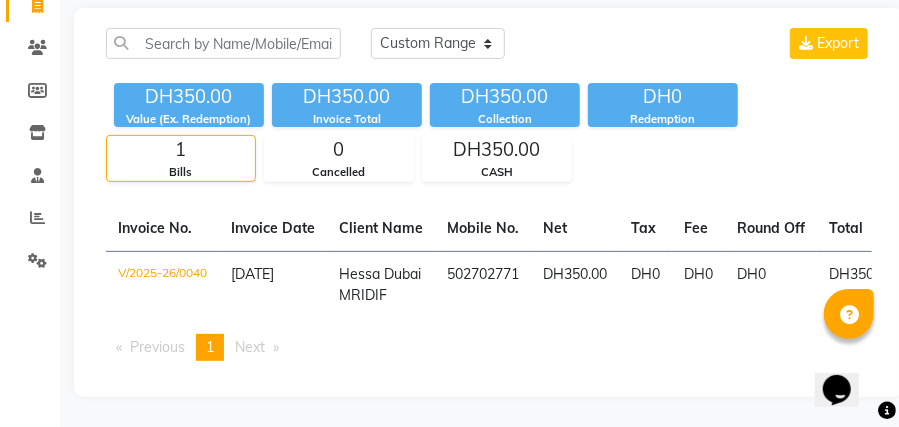 drag, startPoint x: 489, startPoint y: 84, endPoint x: 495, endPoint y: 93, distance: 10.816654 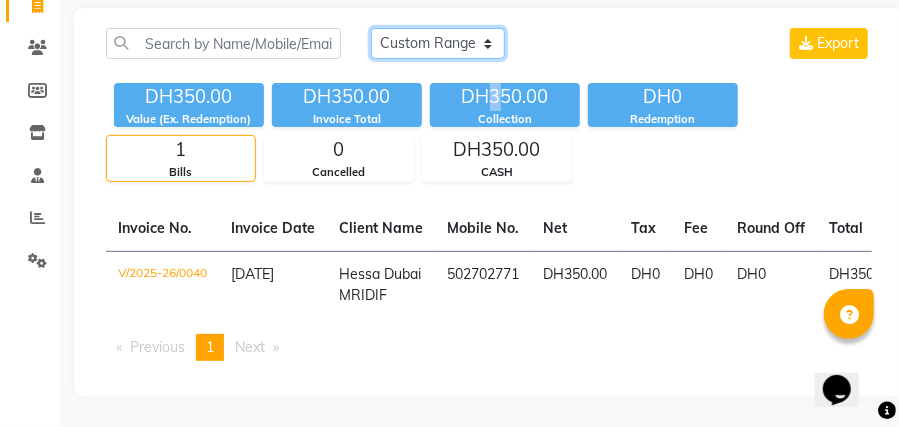 click on "Today Yesterday Custom Range" 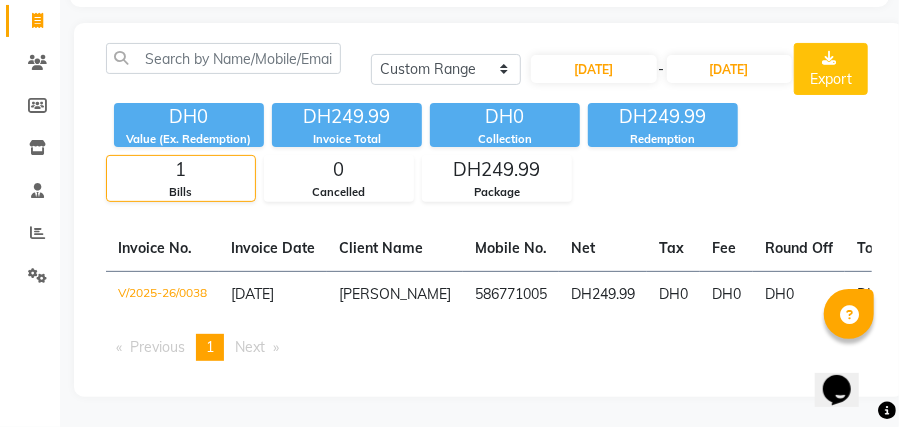 click on "DH0 Value (Ex. Redemption) DH249.99 Invoice Total  DH0 Collection DH249.99 Redemption 1 Bills 0 Cancelled DH249.99 Package" 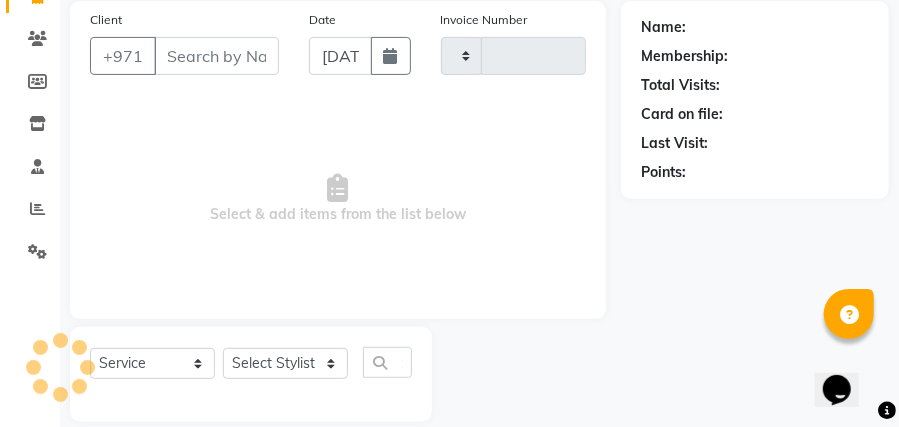 select 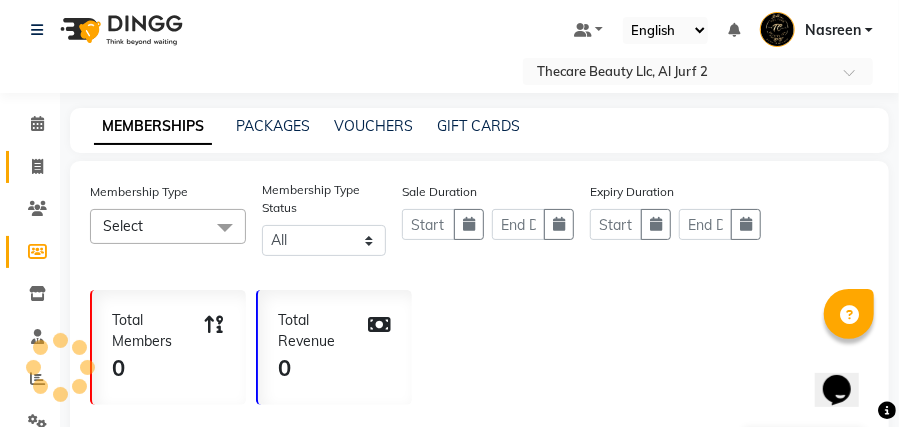 scroll, scrollTop: 0, scrollLeft: 0, axis: both 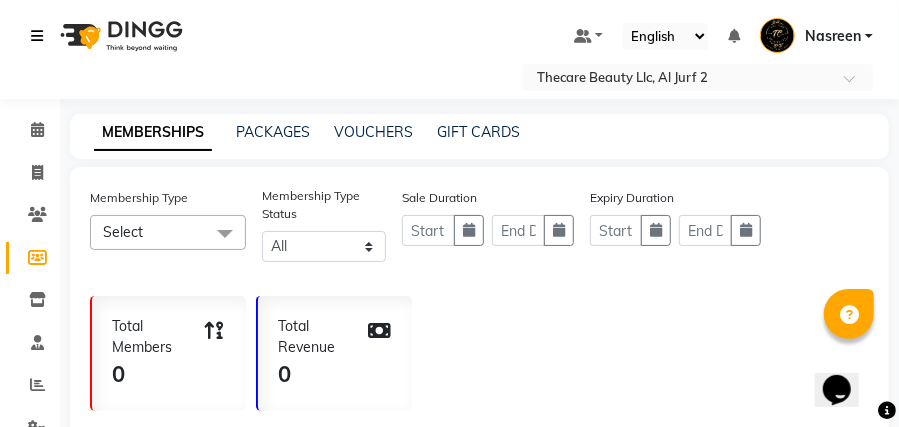 click at bounding box center [37, 36] 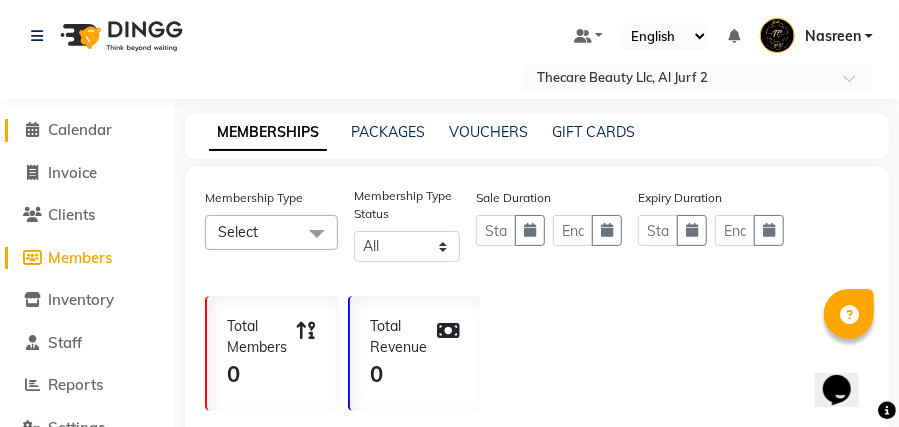 click 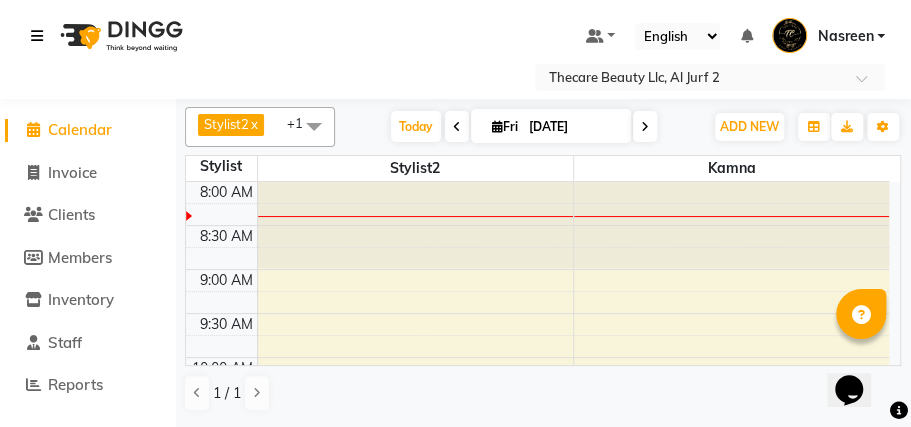 click at bounding box center (37, 36) 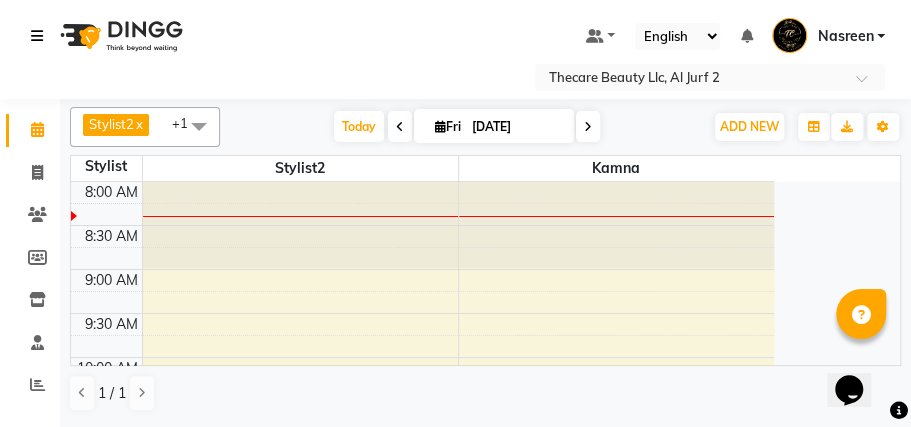 click at bounding box center (37, 36) 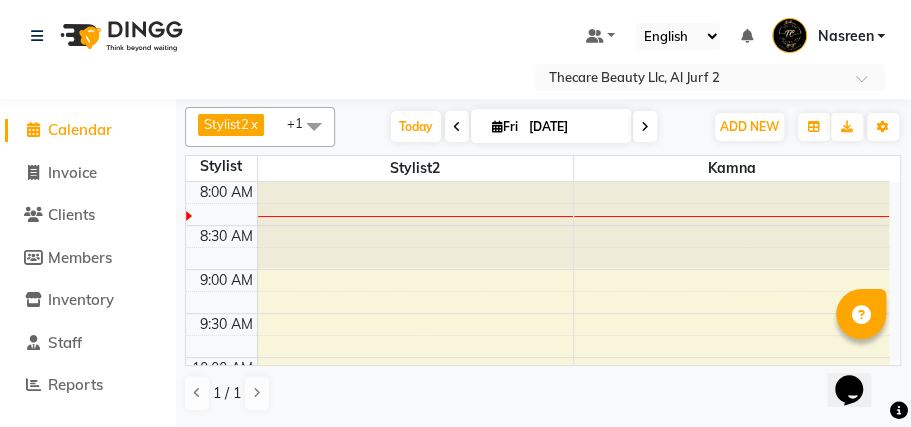 drag, startPoint x: 900, startPoint y: 140, endPoint x: 910, endPoint y: 247, distance: 107.46627 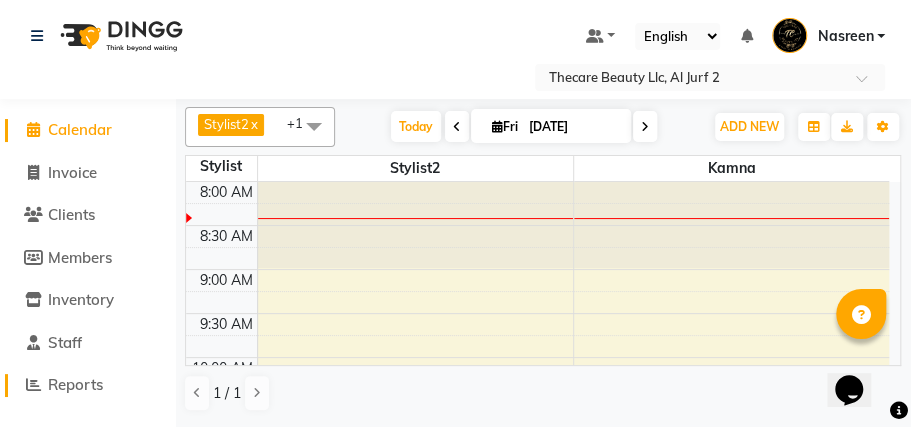 click on "Reports" 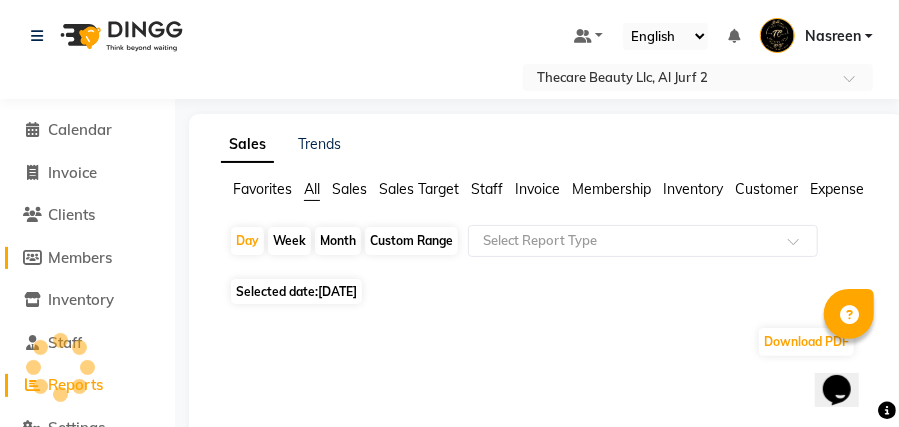 click on "Members" 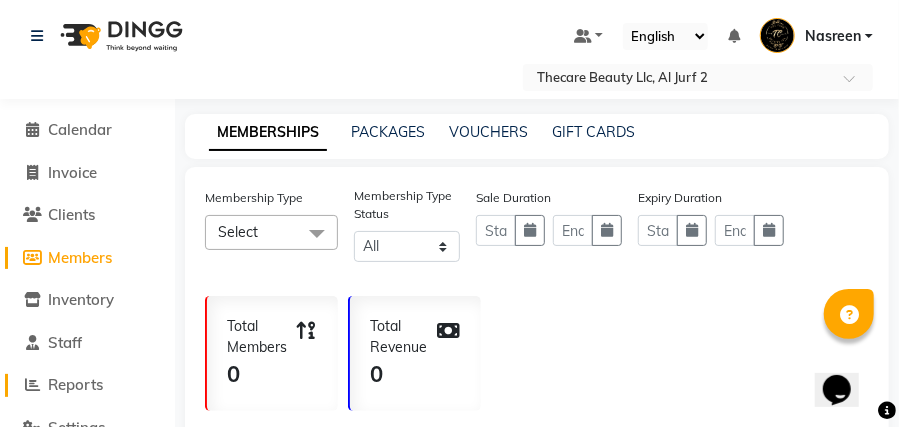 click on "Reports" 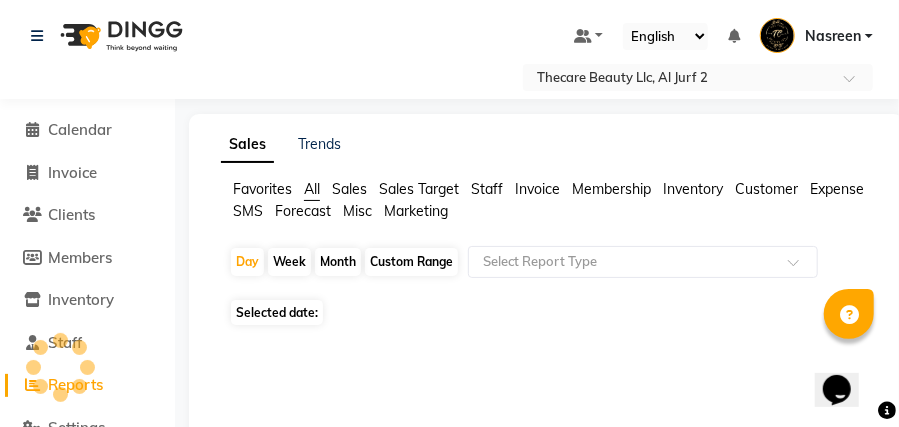 click on "Reports" 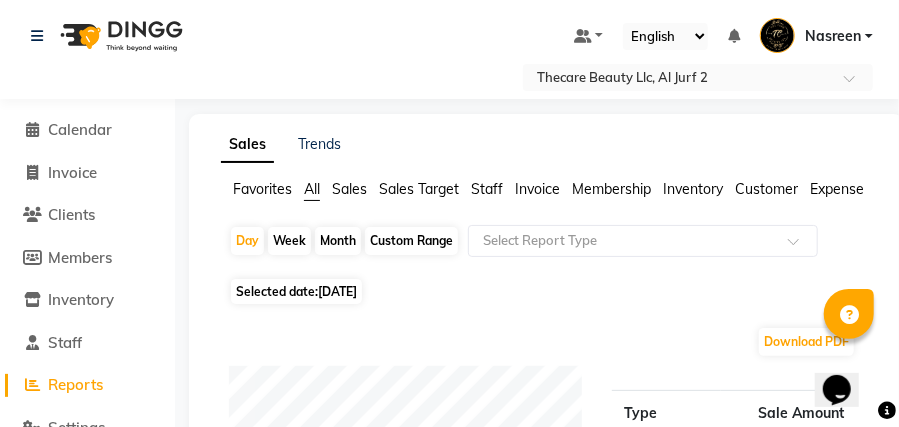 click on "Sales" 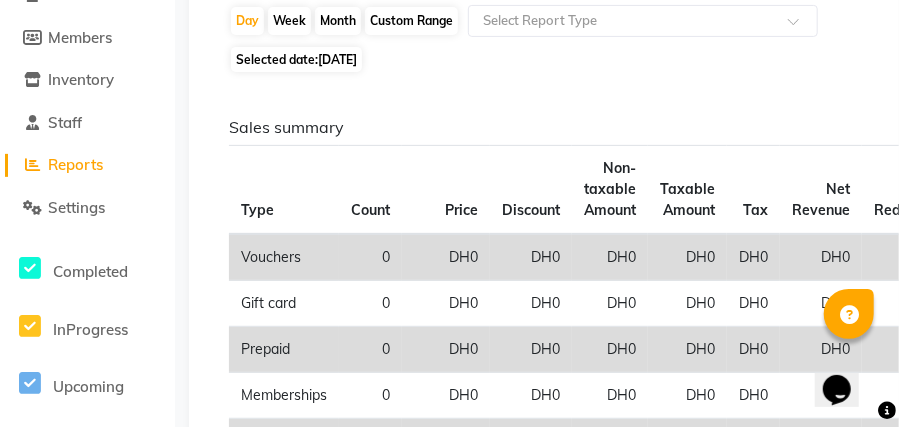 scroll, scrollTop: 222, scrollLeft: 0, axis: vertical 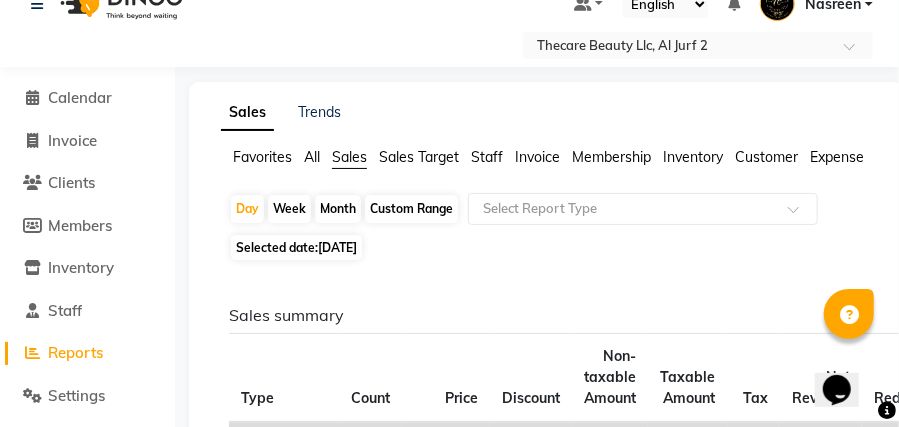 click on "Sales Target" 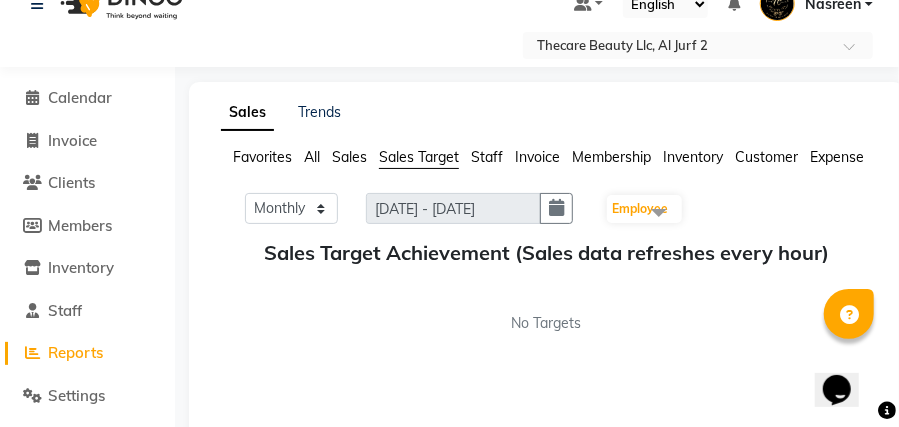 click on "Staff" 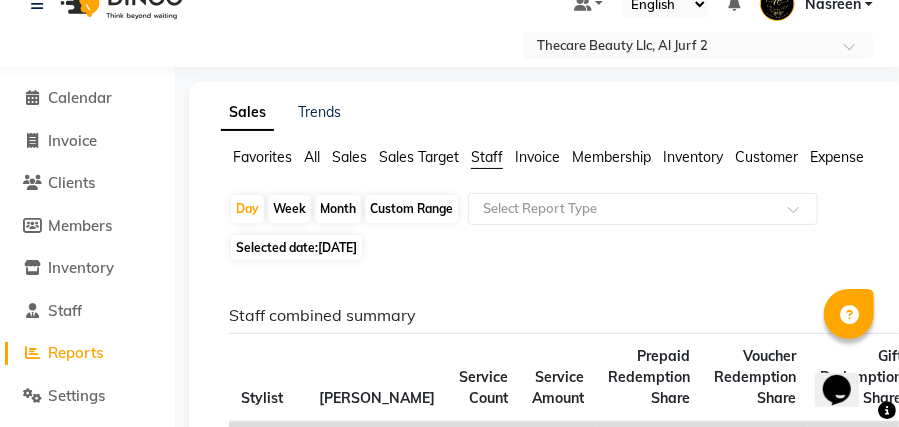 click on "Invoice" 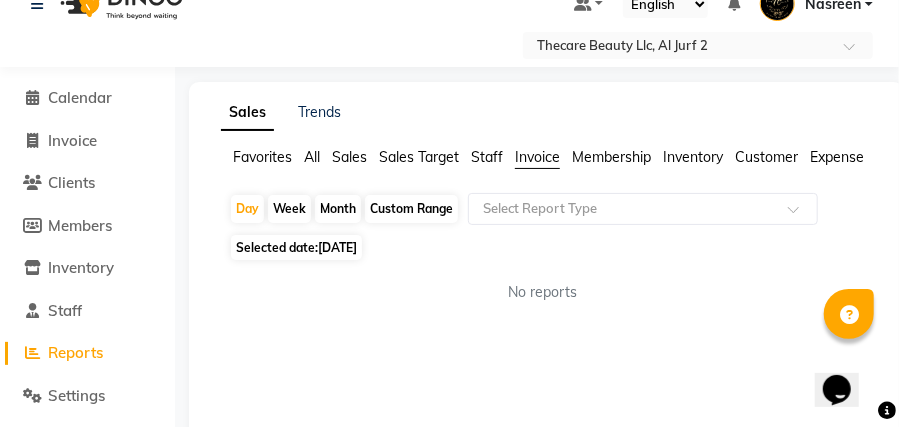 click on "Membership" 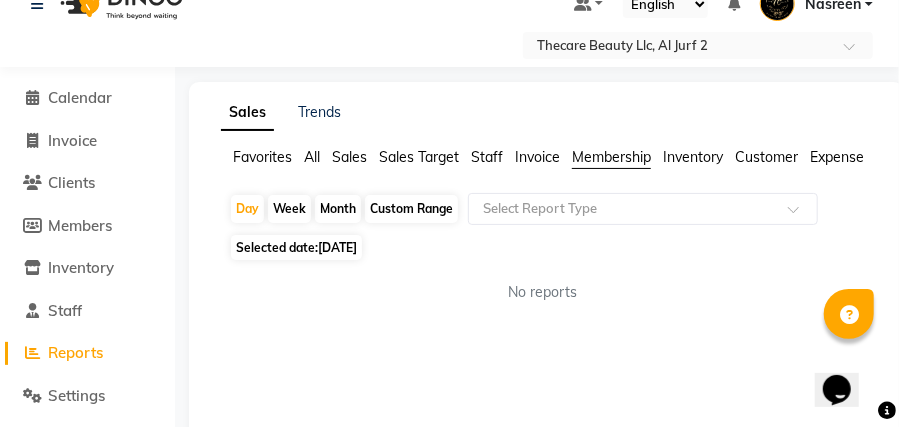 click on "Customer" 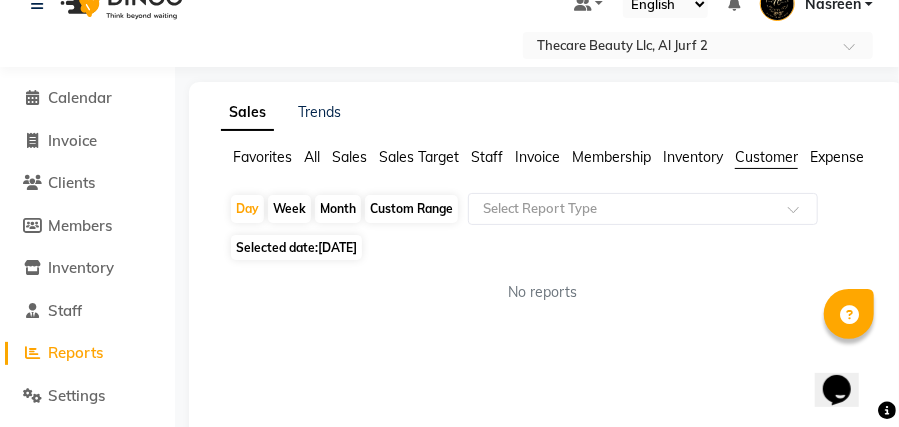 click on "Customer" 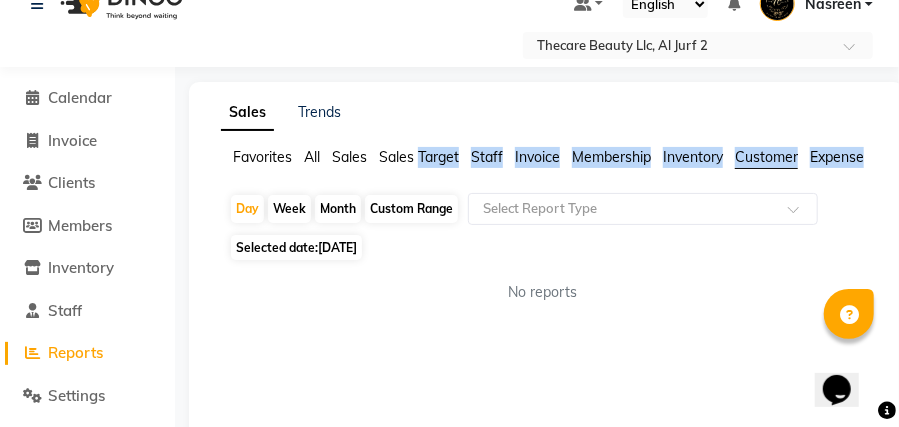 click on "Customer" 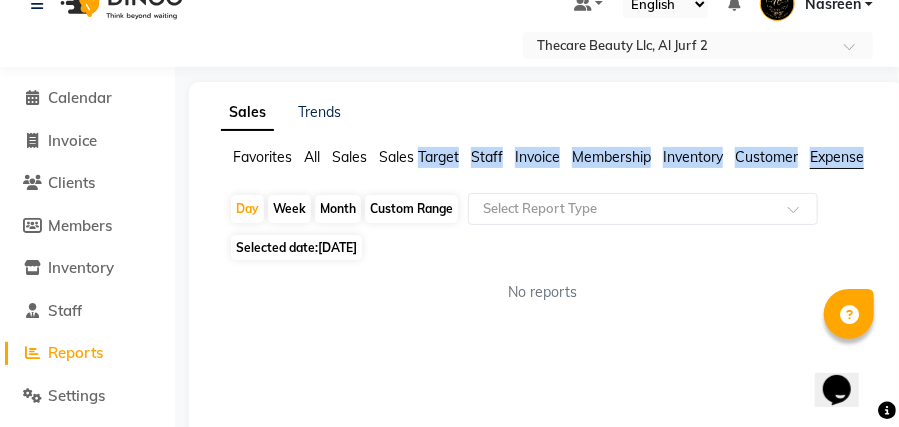 click on "Expense" 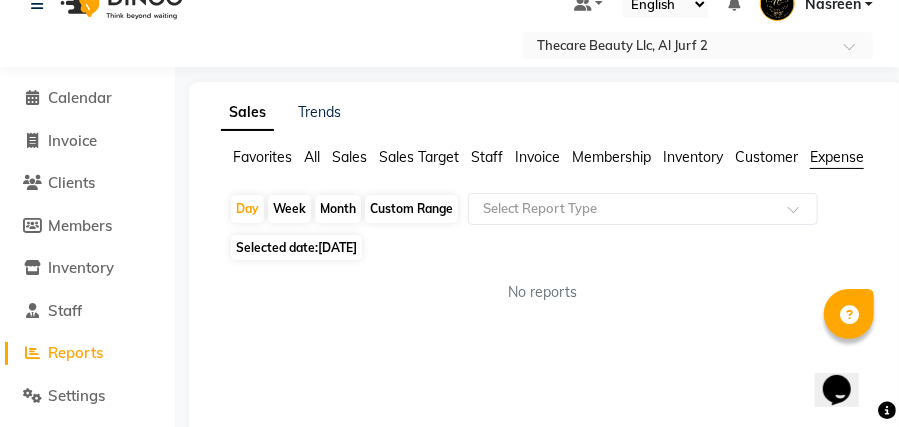 click on "Day   Week   Month   Custom Range  Select Report Type" 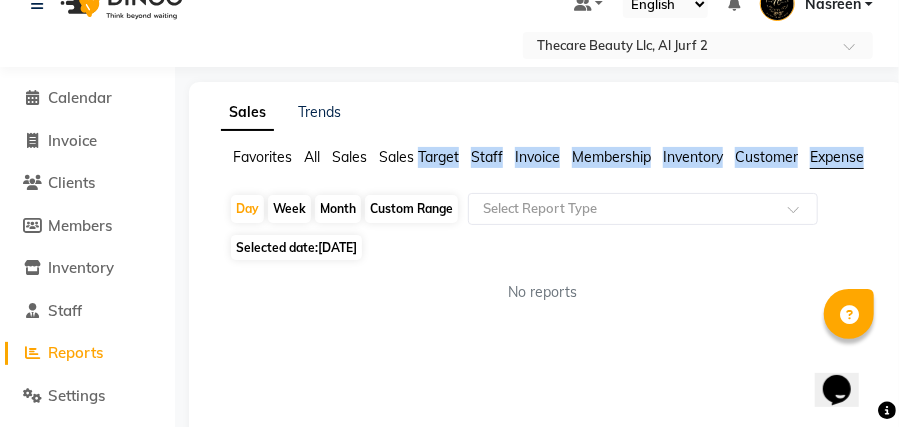 click on "Expense" 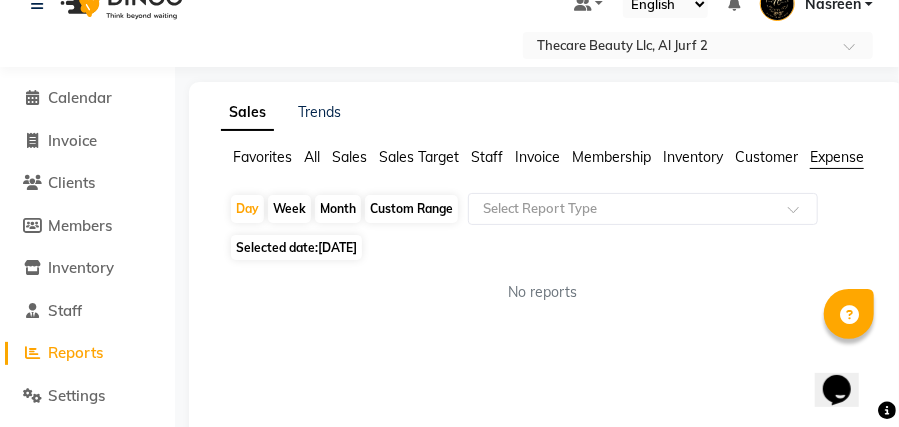 click on "Favorites All Sales Sales Target Staff Invoice Membership Inventory Customer Expense" 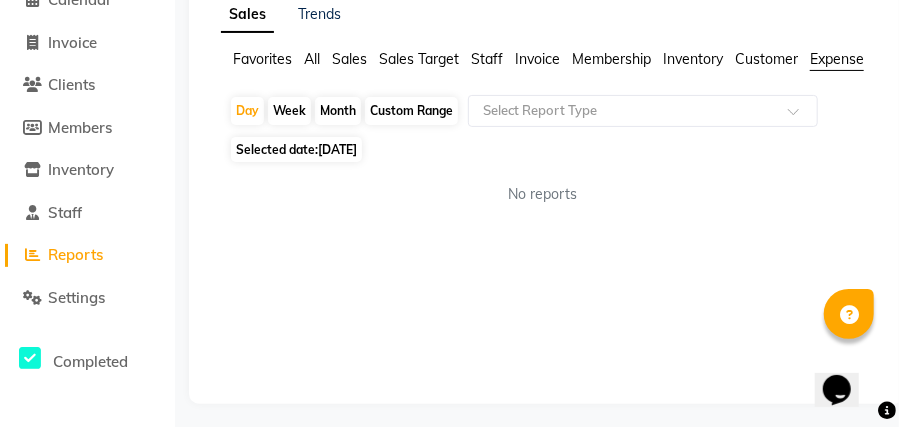 scroll, scrollTop: 136, scrollLeft: 0, axis: vertical 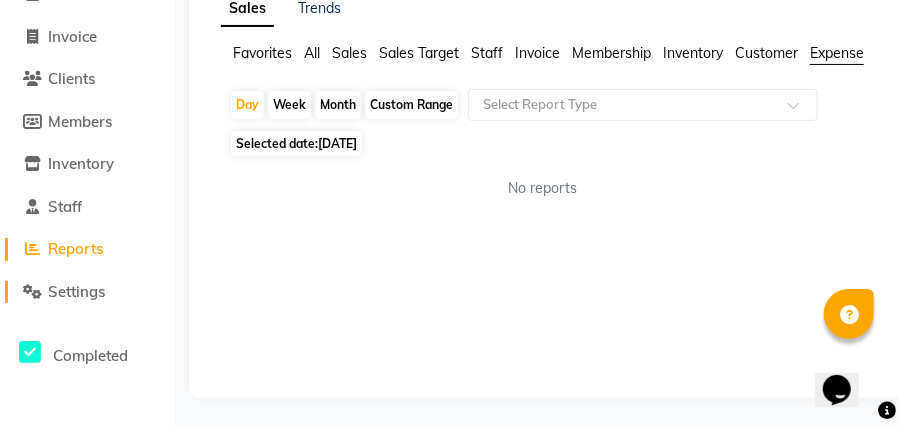 click on "Settings" 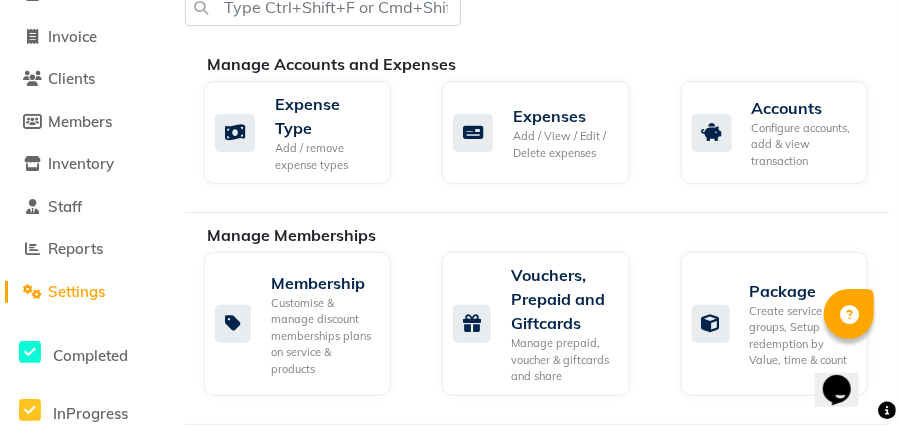 drag, startPoint x: 91, startPoint y: 288, endPoint x: 84, endPoint y: 236, distance: 52.46904 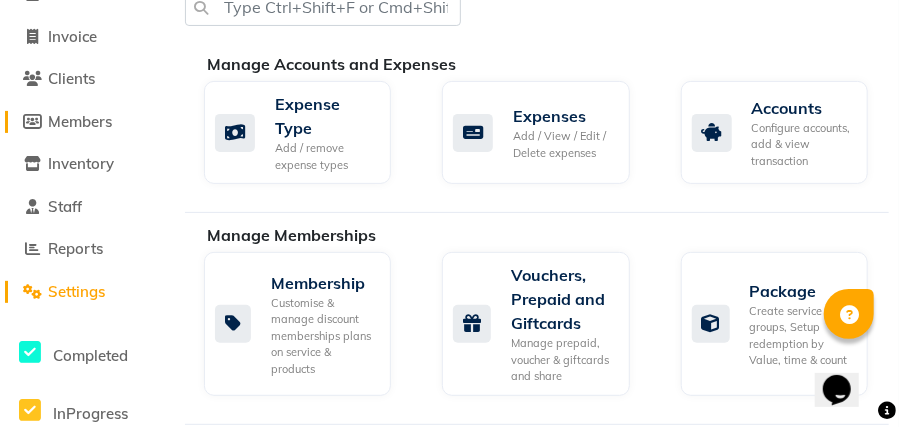 click on "Members" 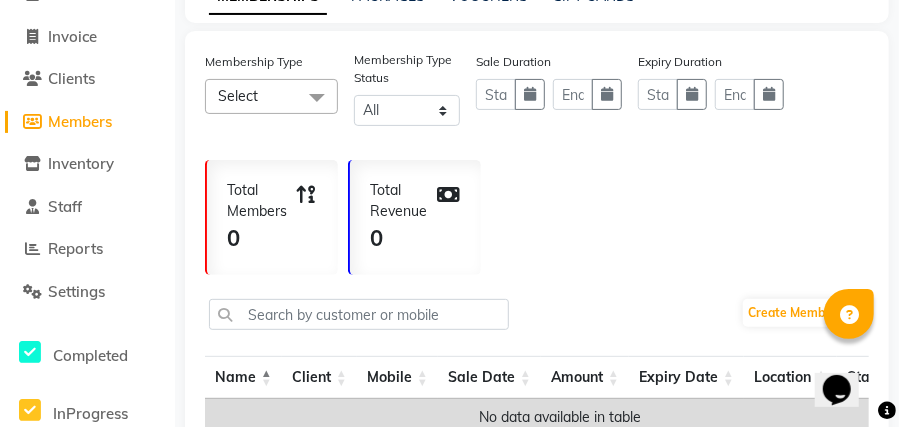 click on "MEMBERSHIPS PACKAGES VOUCHERS GIFT CARDS Membership Type Select Select All Dummy membership  Dummy membership with point system  Membership Type Status Active Expired All Sale Duration Expiry Duration Total Members 0 Total Revenue 0  Create Membership  Name Client Mobile Sale Date Amount Expiry Date Location Status No data available in table Showing 1 to 10 from 0 entries Previous Next 10 20 50 100" 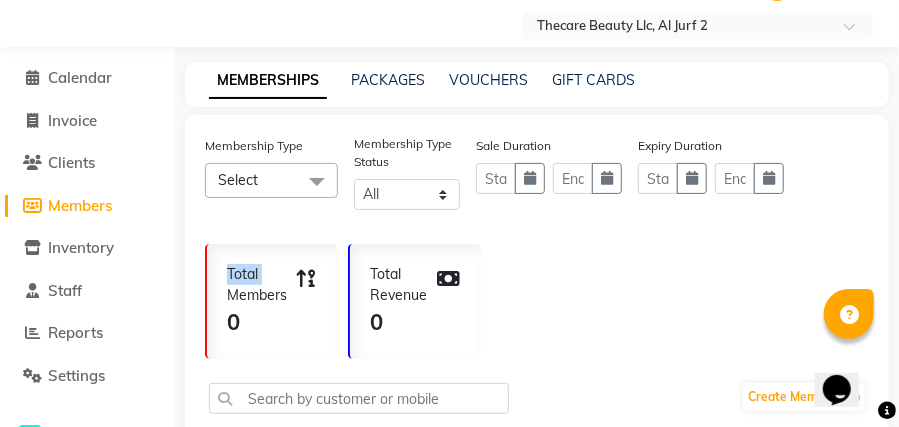 scroll, scrollTop: 43, scrollLeft: 0, axis: vertical 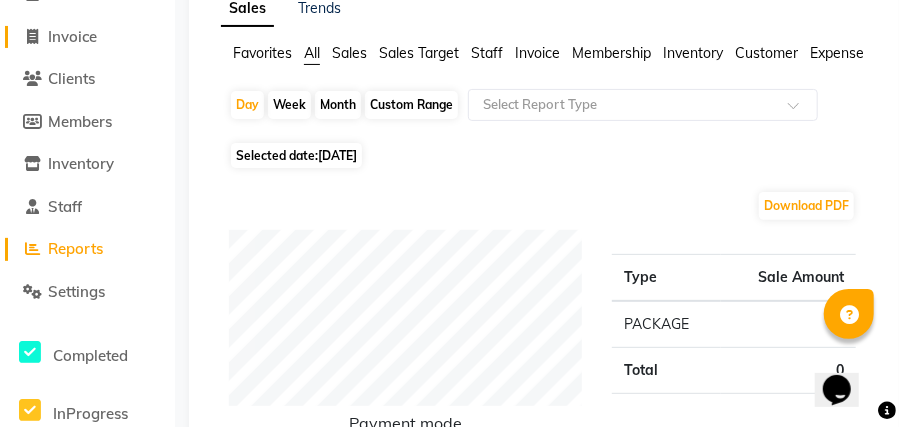 click 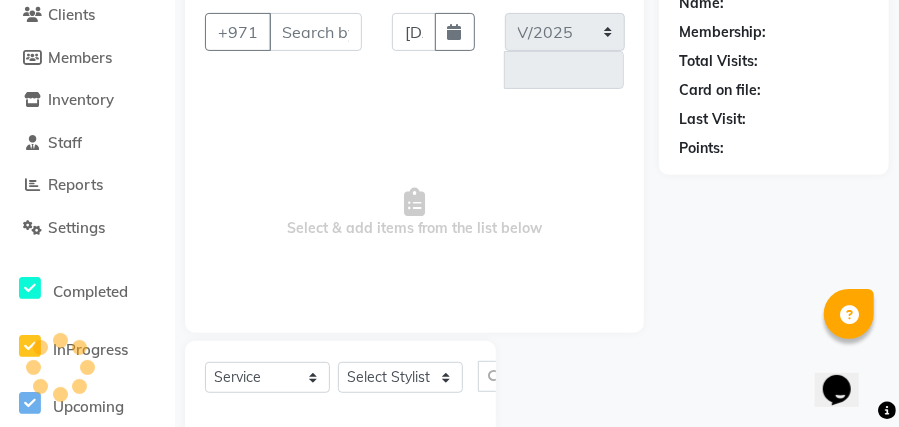 select on "8523" 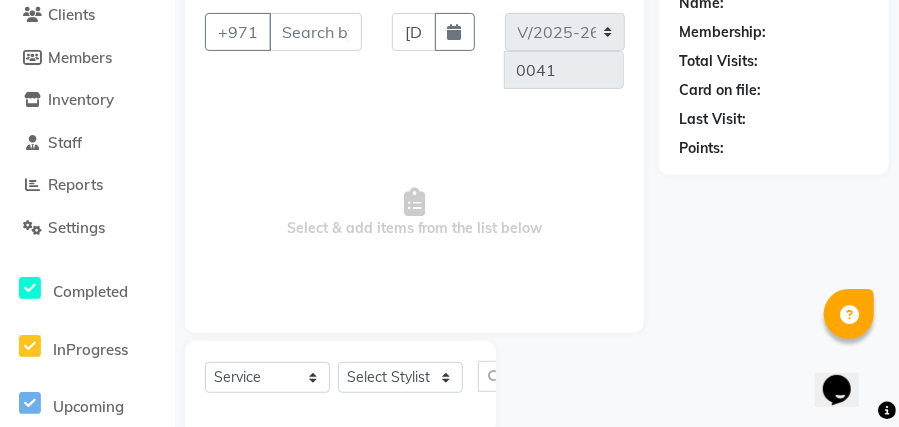 scroll, scrollTop: 238, scrollLeft: 0, axis: vertical 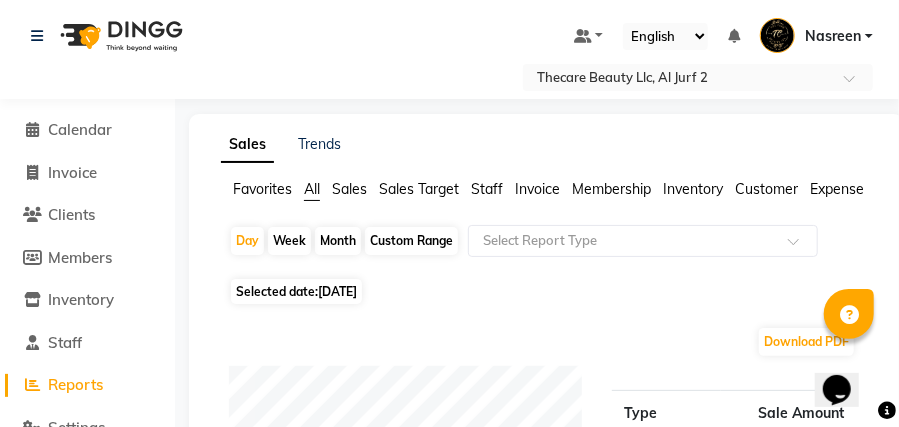 click on "Calendar" 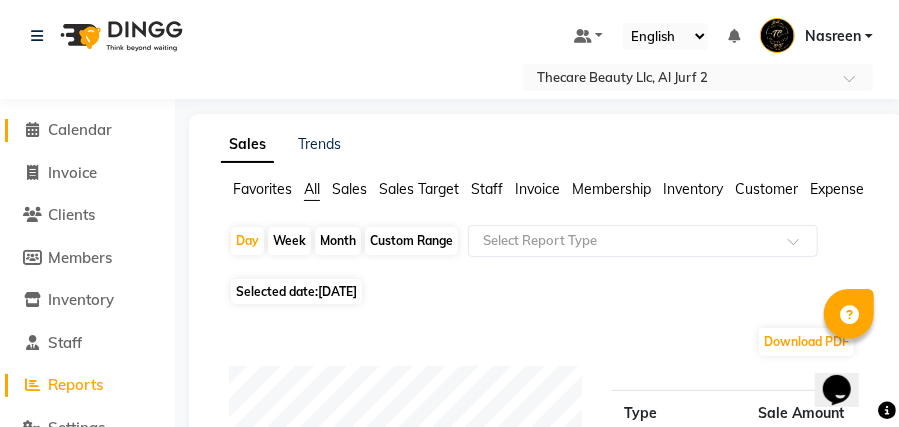 click 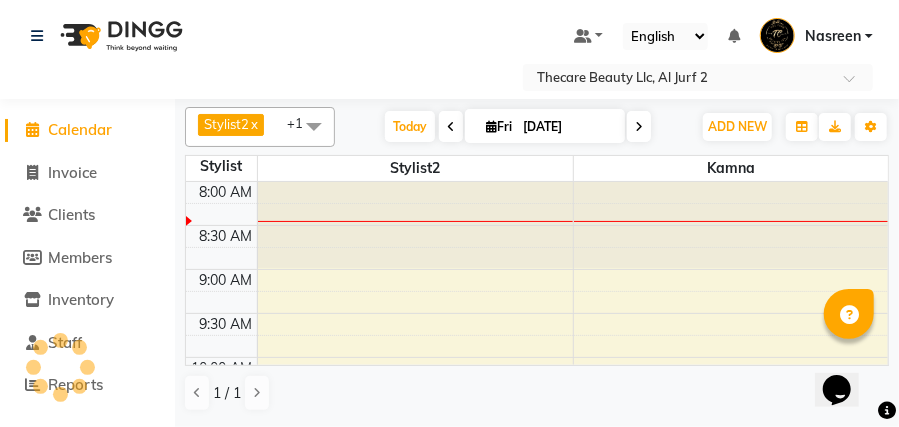 click 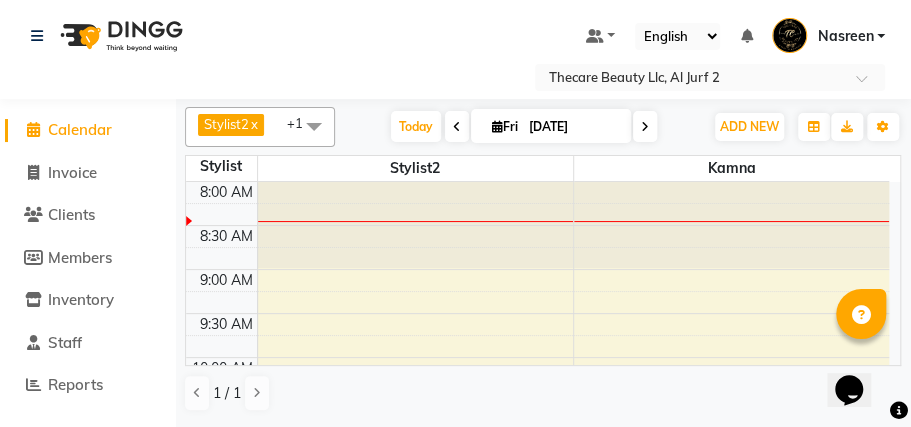 click on "Calendar" 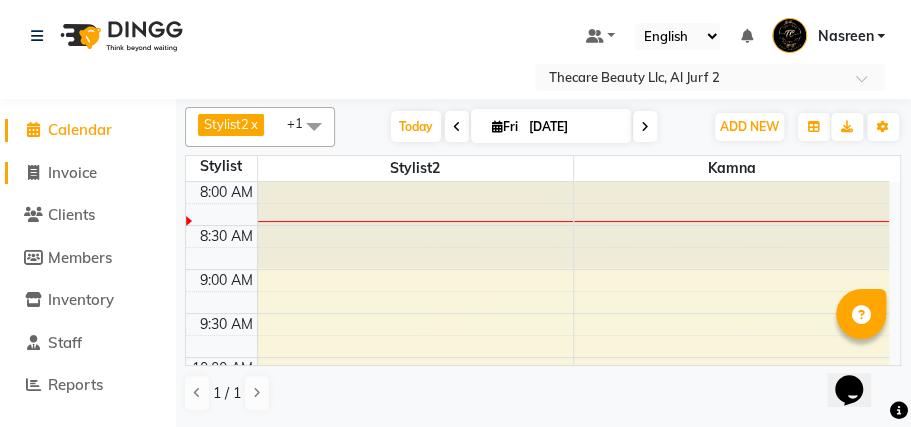 click on "Invoice" 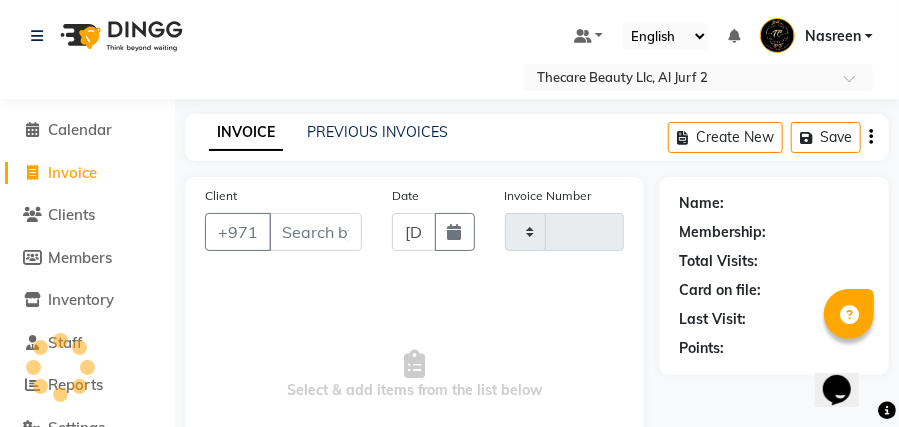 click on "Invoice" 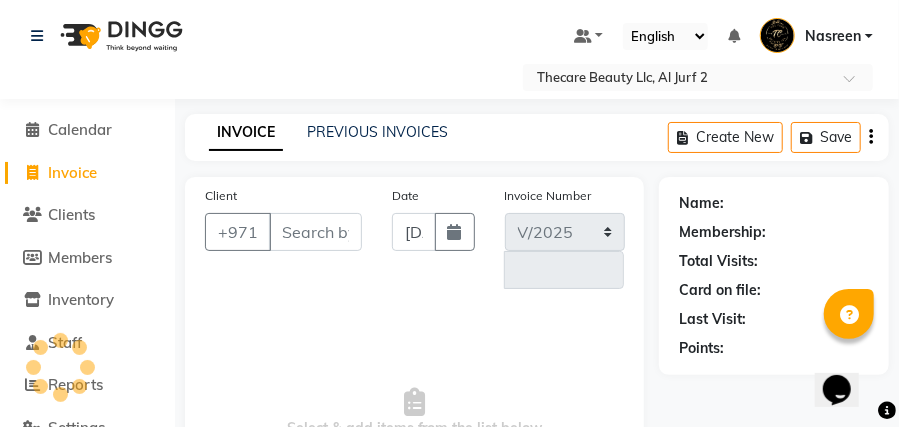 select on "8523" 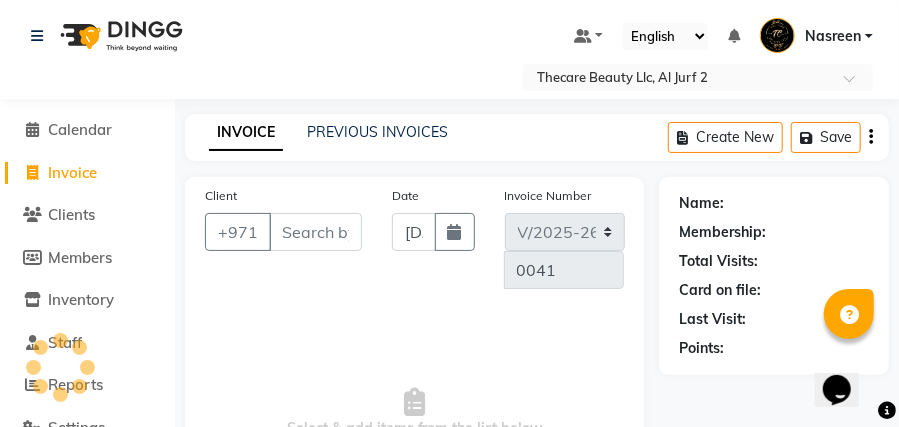 scroll, scrollTop: 238, scrollLeft: 0, axis: vertical 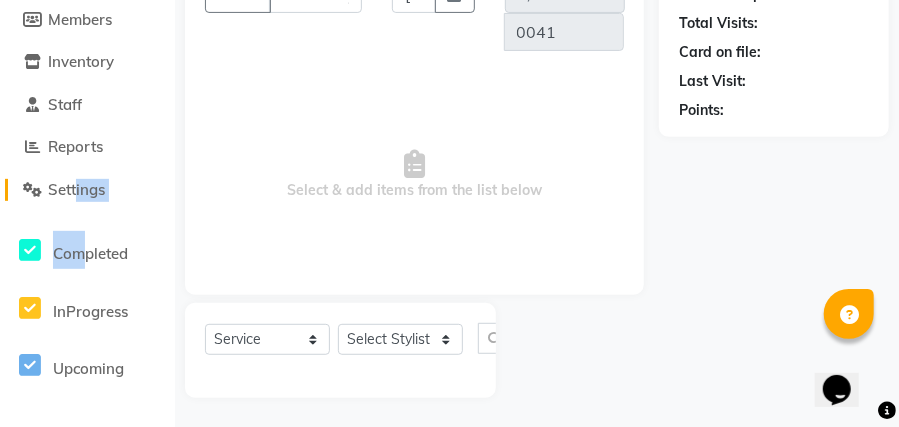 drag, startPoint x: 78, startPoint y: 216, endPoint x: 72, endPoint y: 182, distance: 34.525352 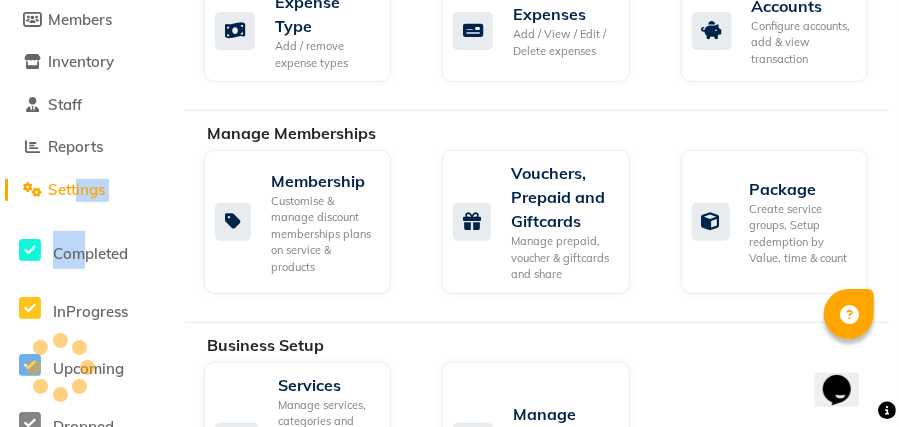 click on "Settings" 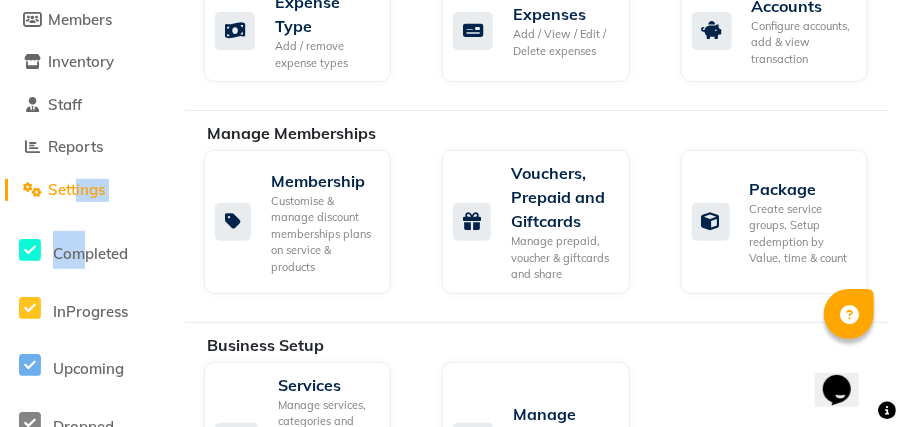 click on "Settings" 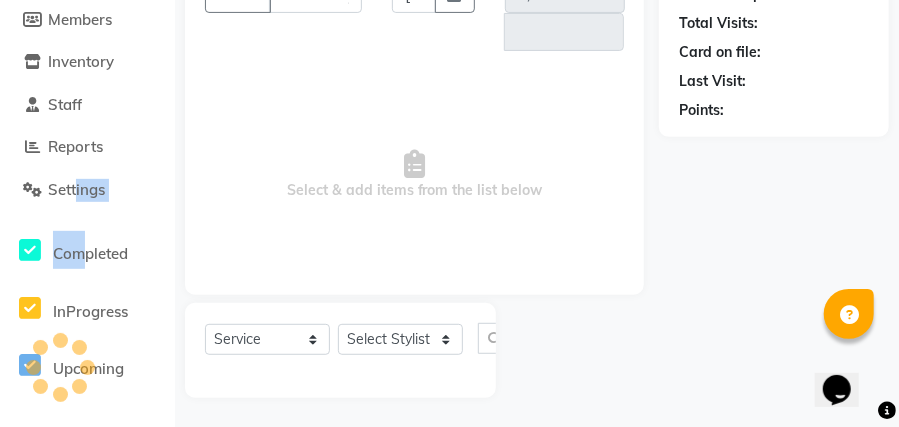 select on "8523" 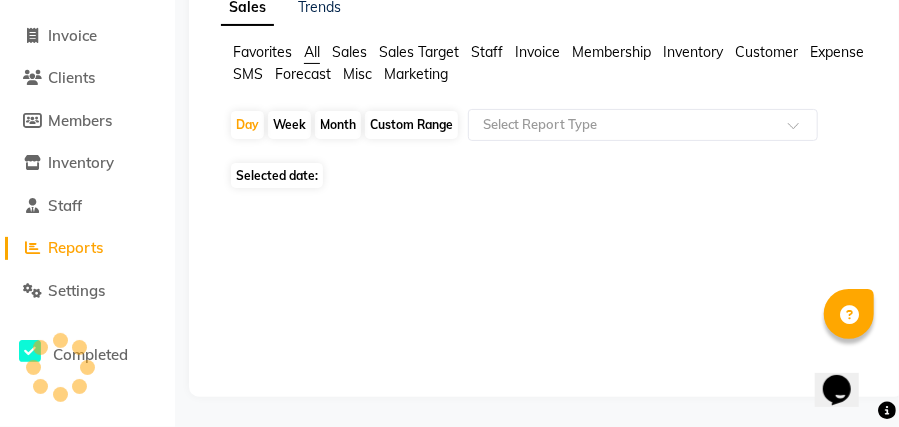 scroll, scrollTop: 0, scrollLeft: 0, axis: both 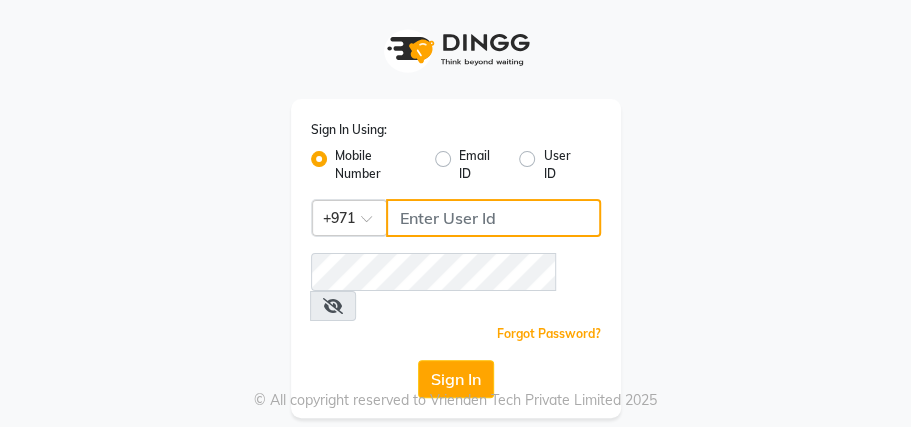 type on "502473755" 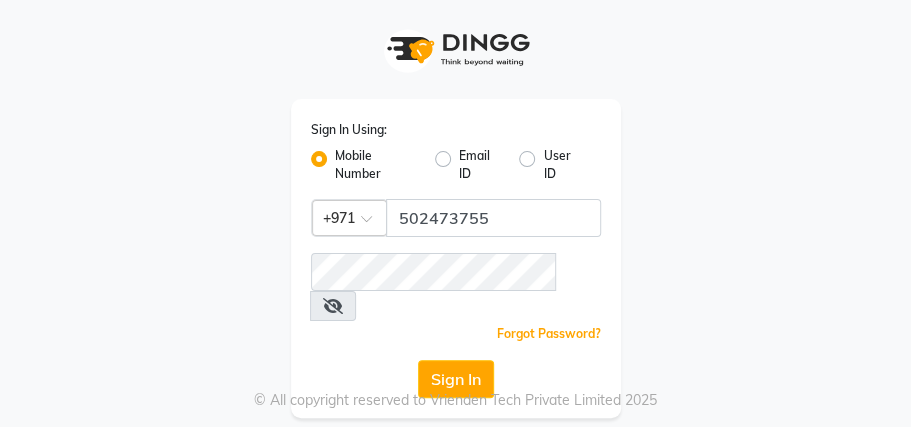 click at bounding box center (333, 306) 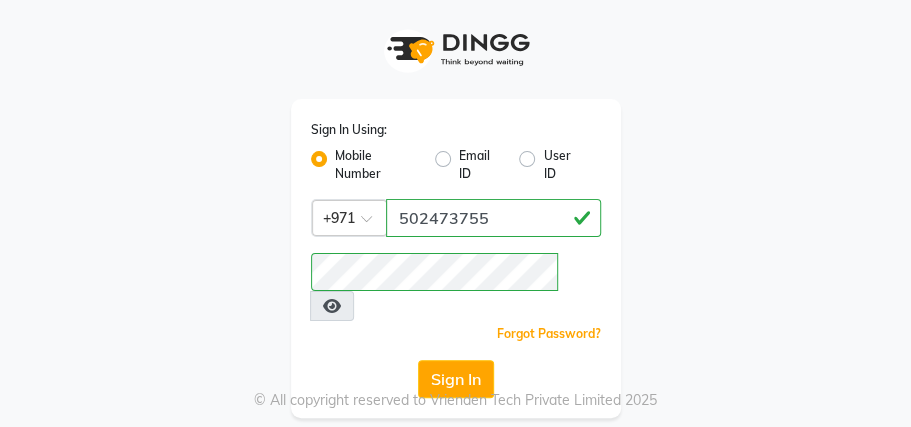 click at bounding box center (332, 306) 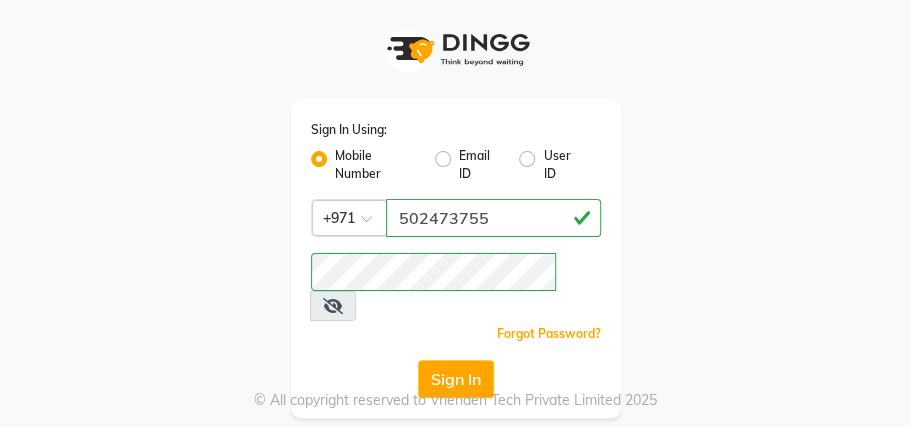 click at bounding box center [333, 306] 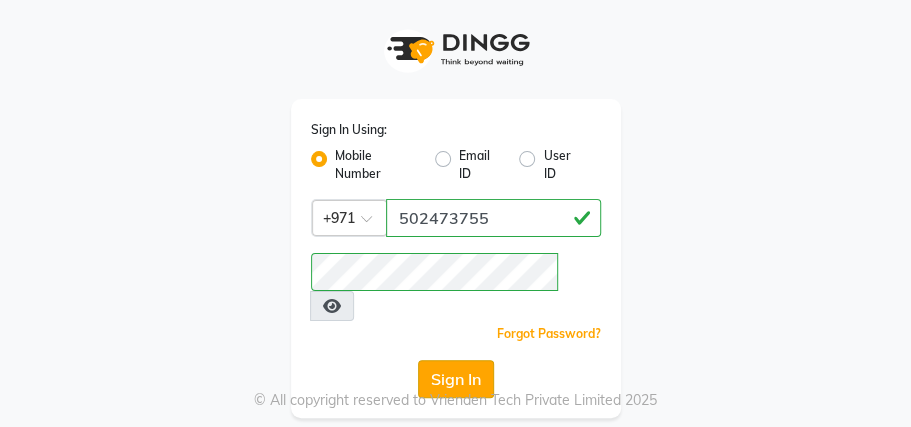 click on "Sign In" 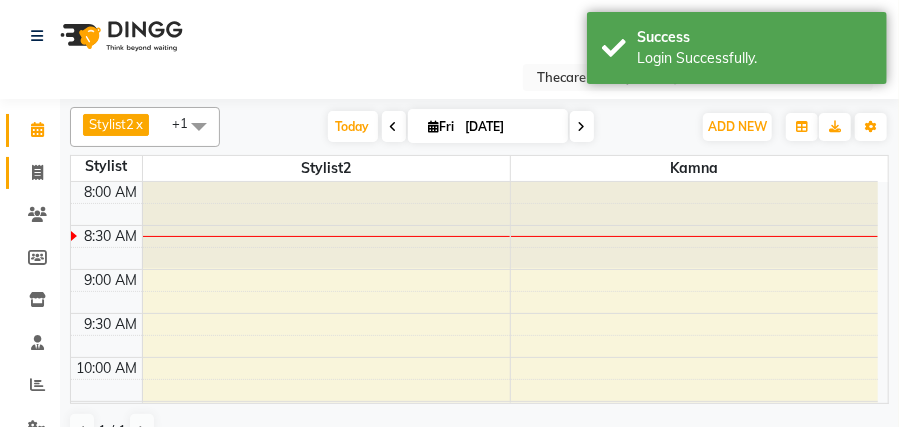 select on "en" 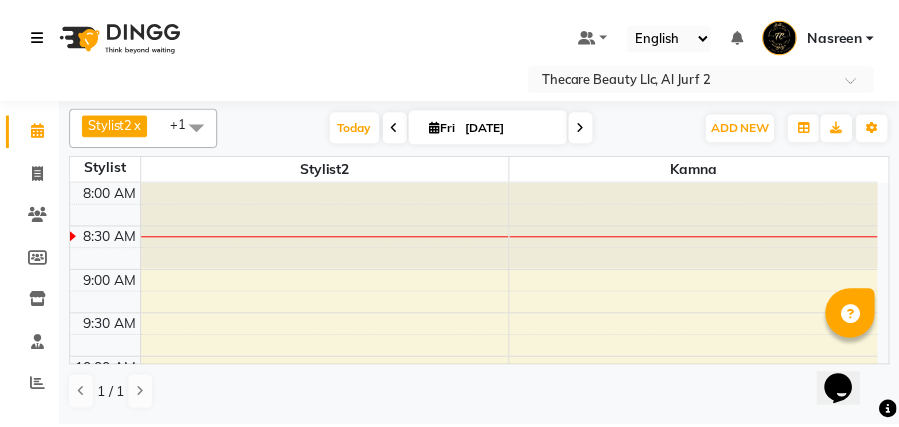 scroll, scrollTop: 0, scrollLeft: 0, axis: both 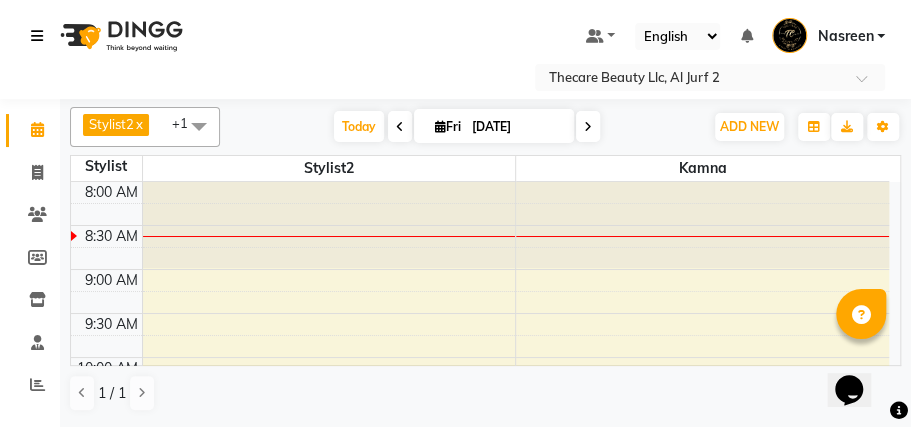click at bounding box center [37, 36] 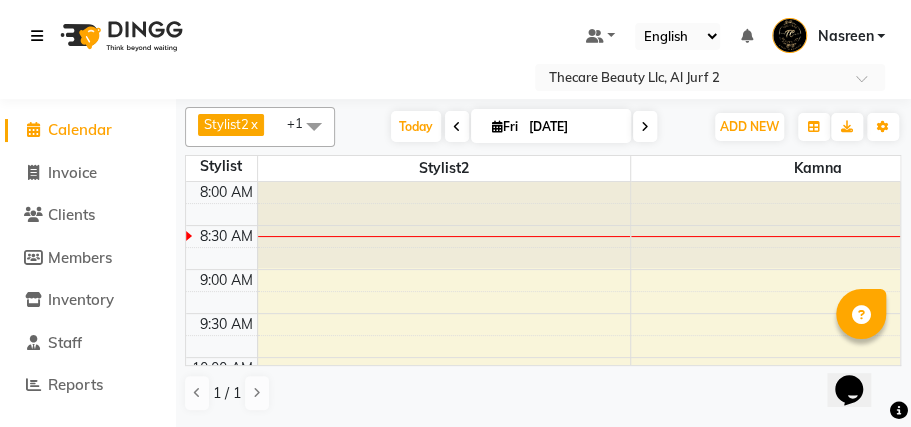 click at bounding box center [444, 225] 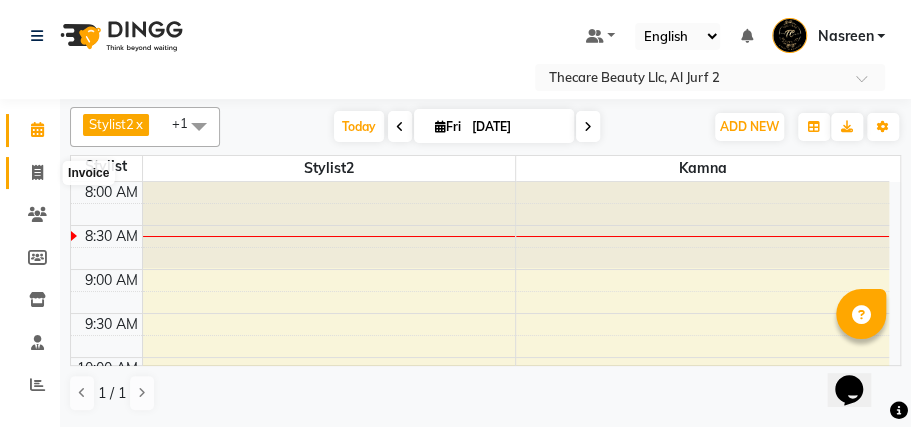 click 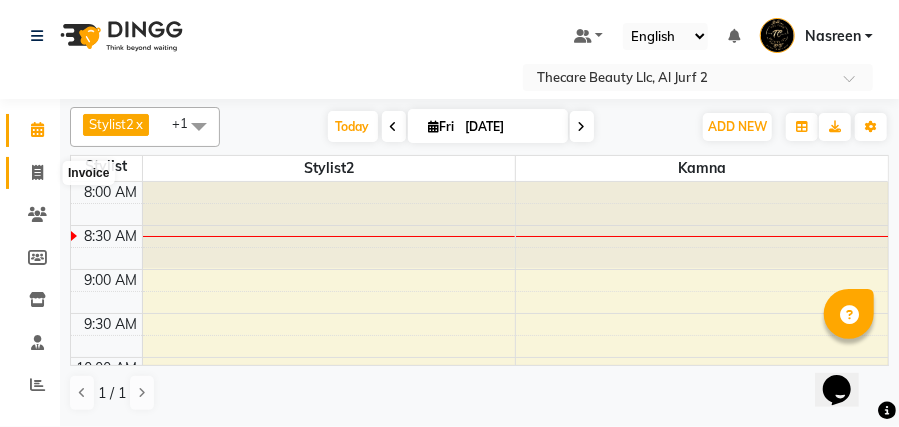 select on "service" 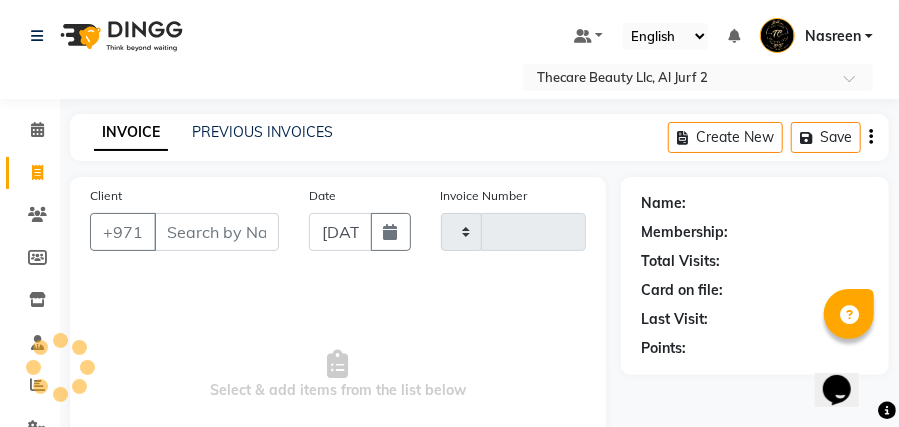 type on "0041" 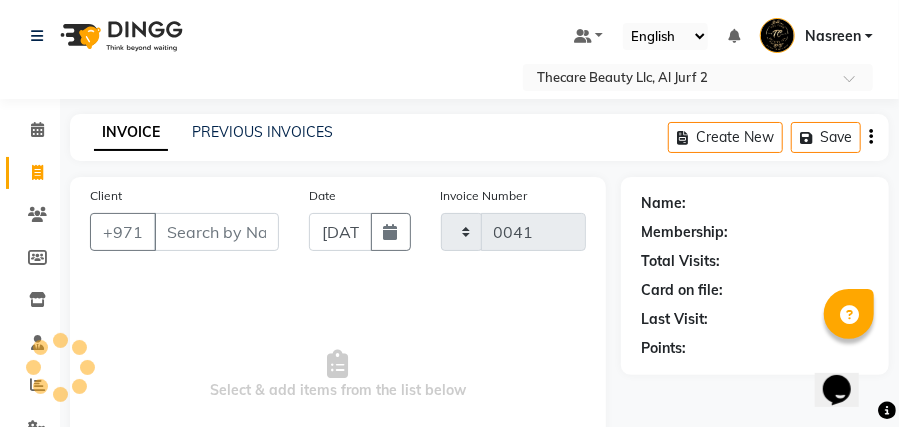 select on "8523" 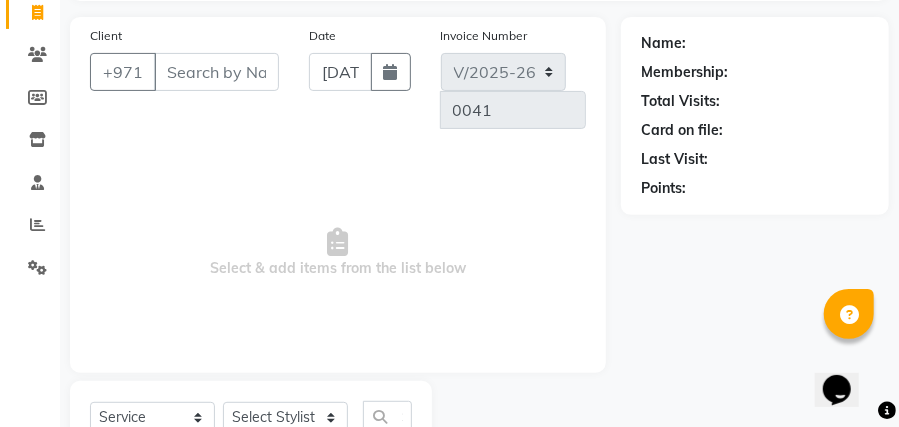scroll, scrollTop: 176, scrollLeft: 0, axis: vertical 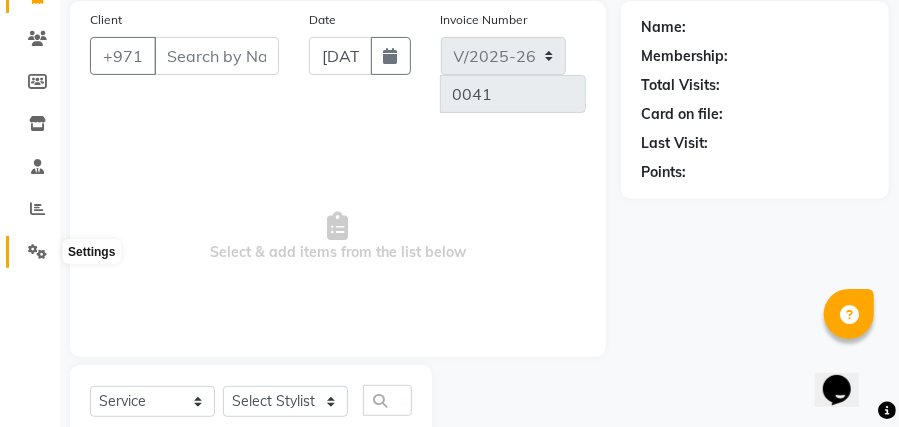 click 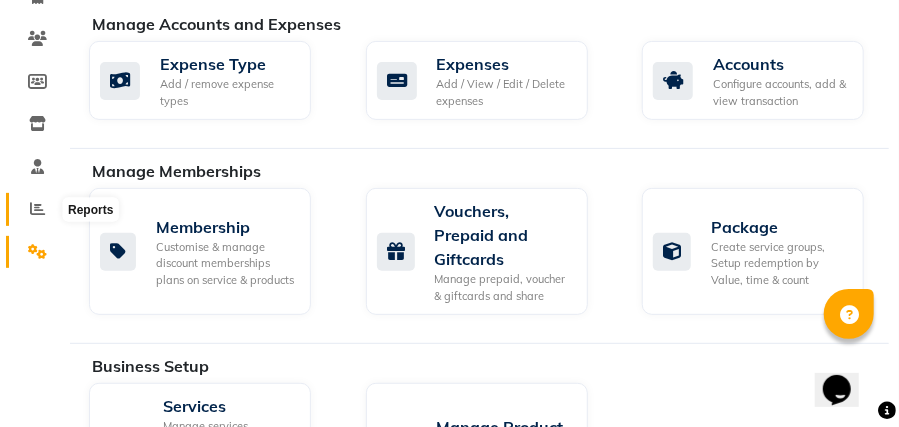 click 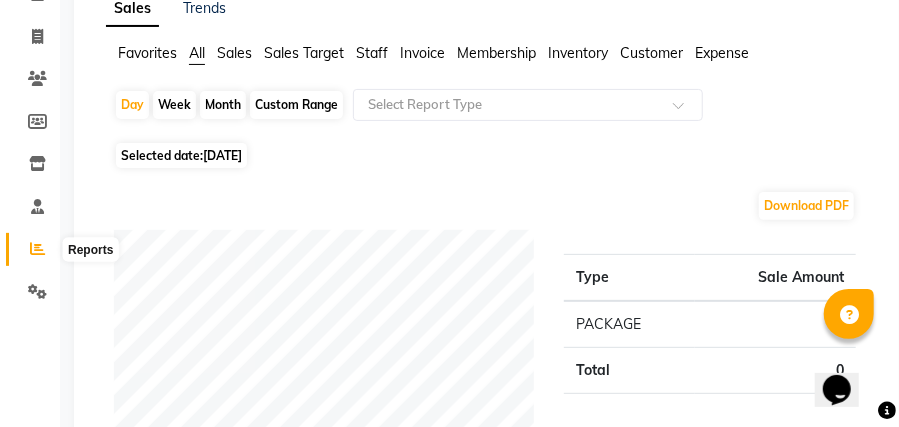 scroll, scrollTop: 176, scrollLeft: 0, axis: vertical 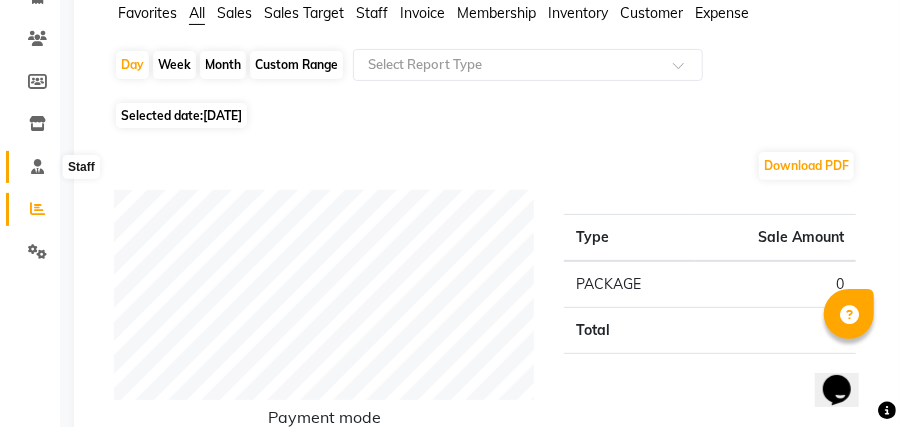 click 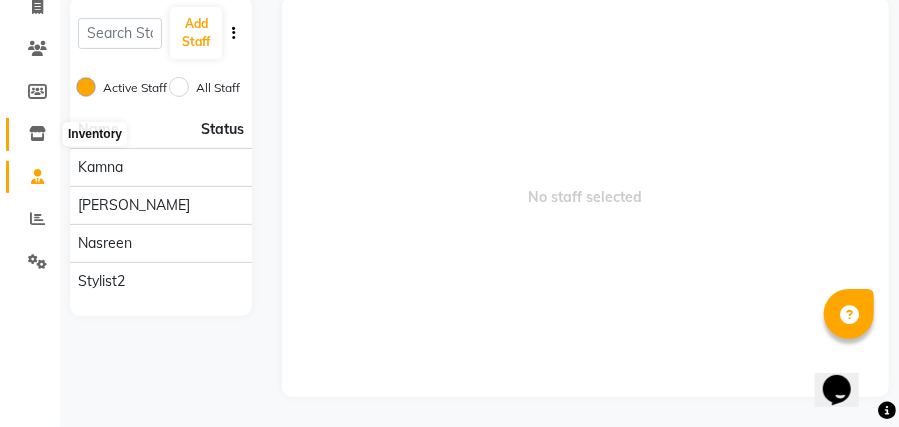 click 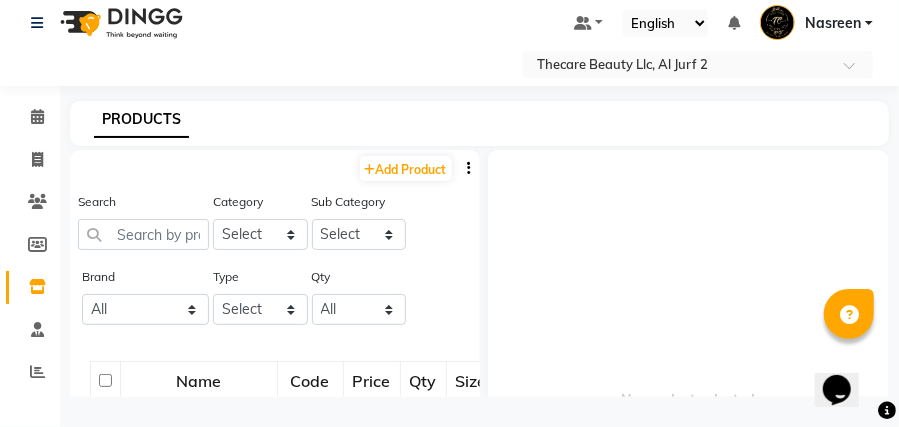 scroll, scrollTop: 12, scrollLeft: 0, axis: vertical 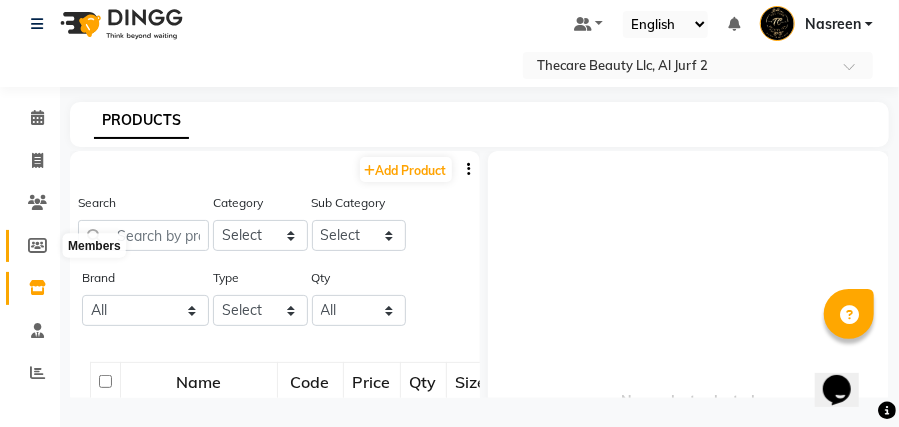 click 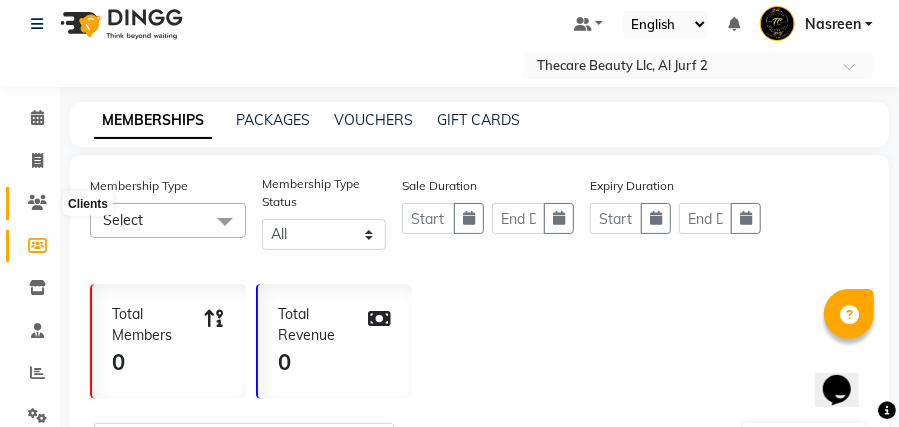 click 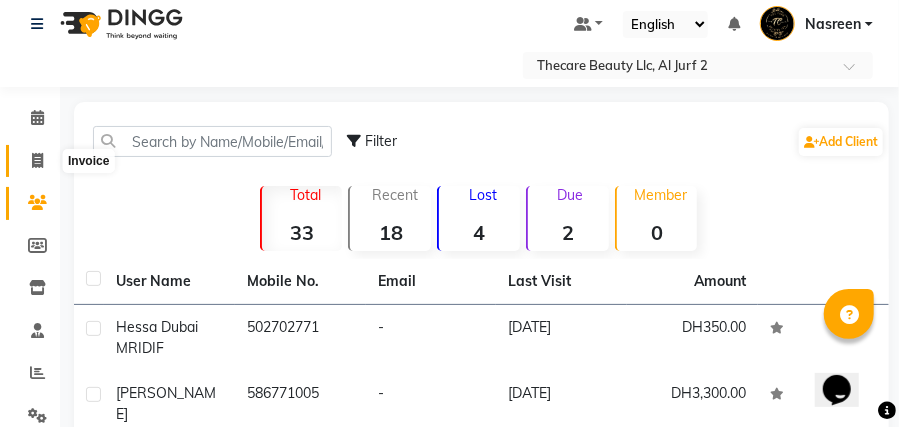 click 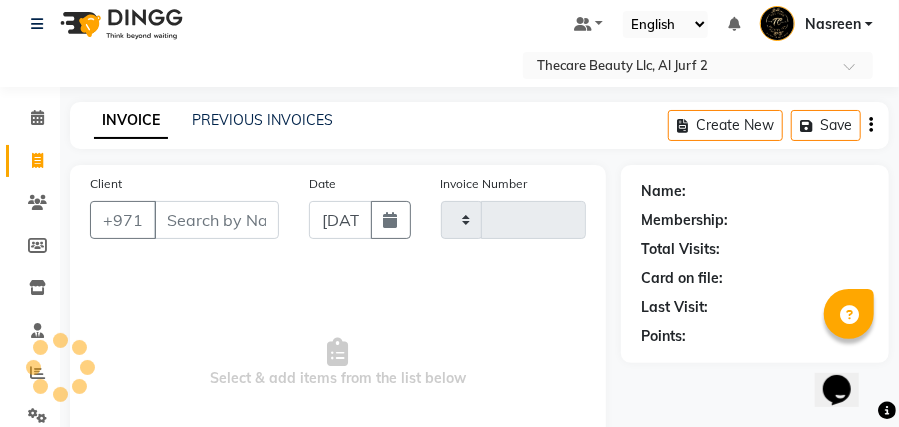 scroll, scrollTop: 200, scrollLeft: 0, axis: vertical 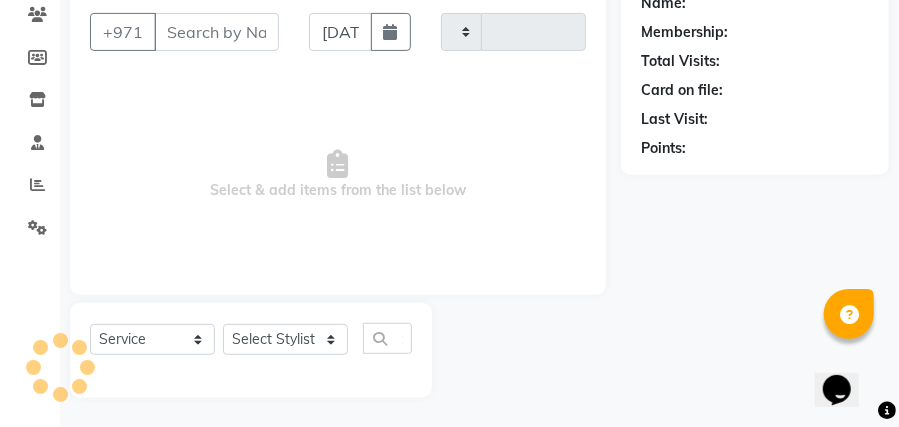type on "0041" 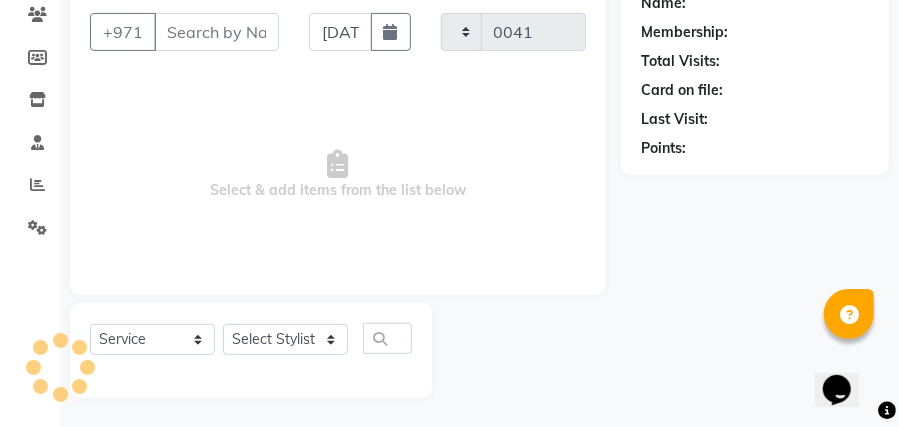 select on "8523" 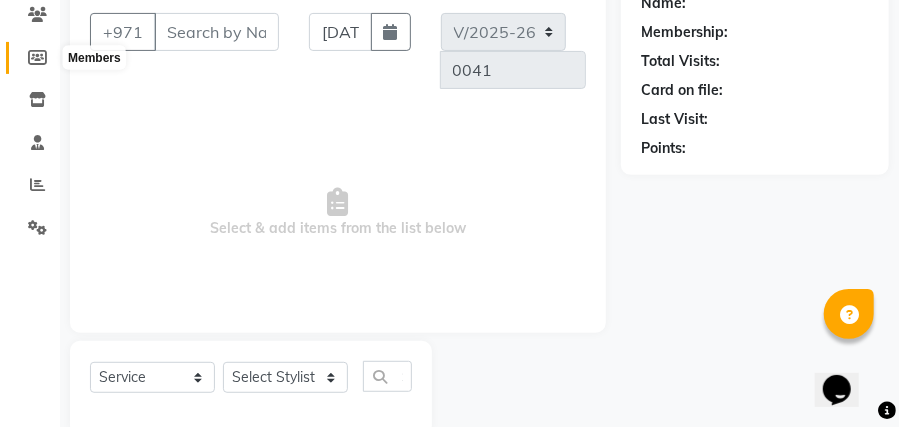 click 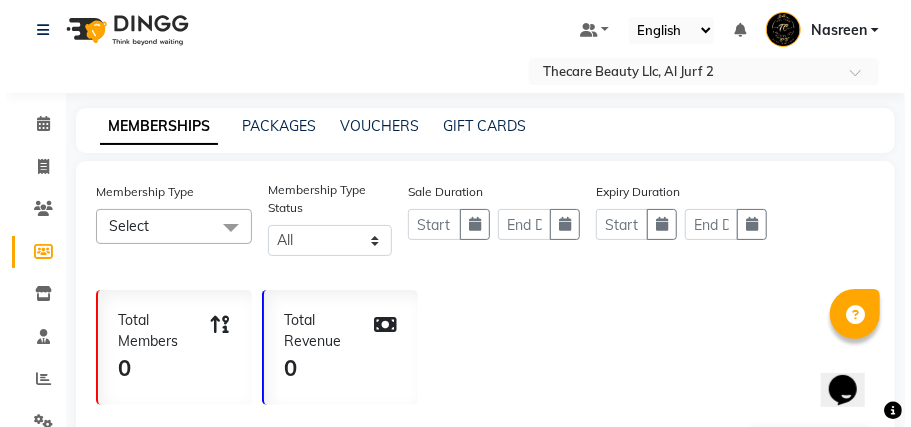 scroll, scrollTop: 0, scrollLeft: 0, axis: both 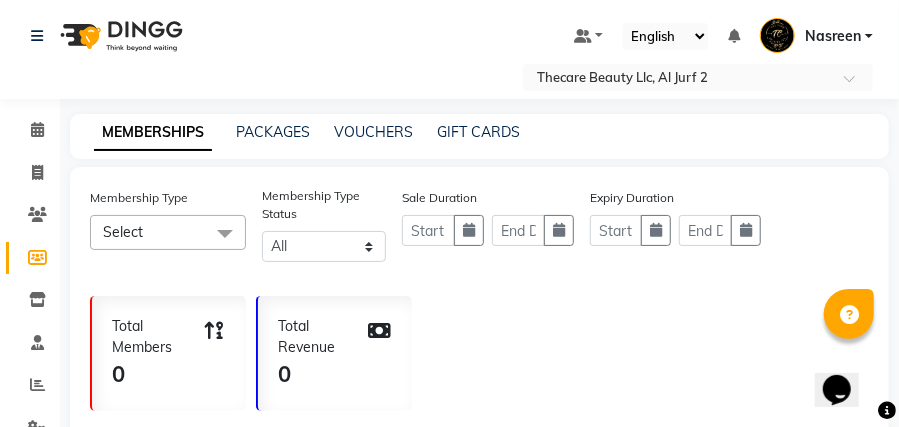 click on "Nasreen" at bounding box center [816, 36] 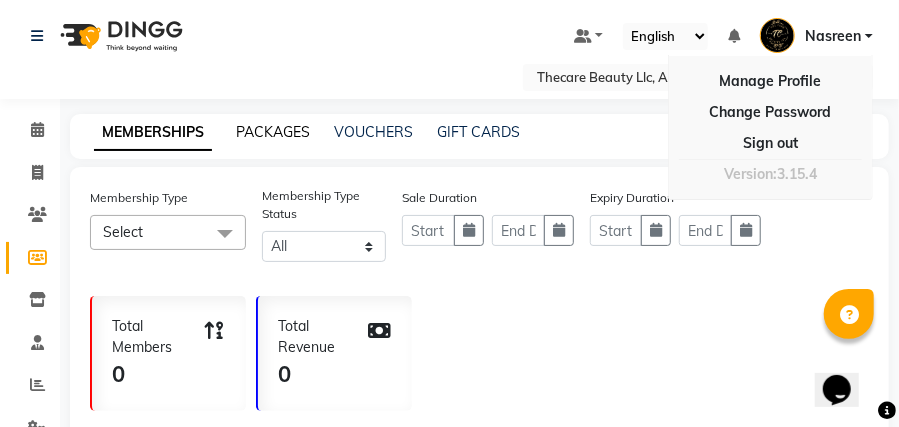 click on "PACKAGES" 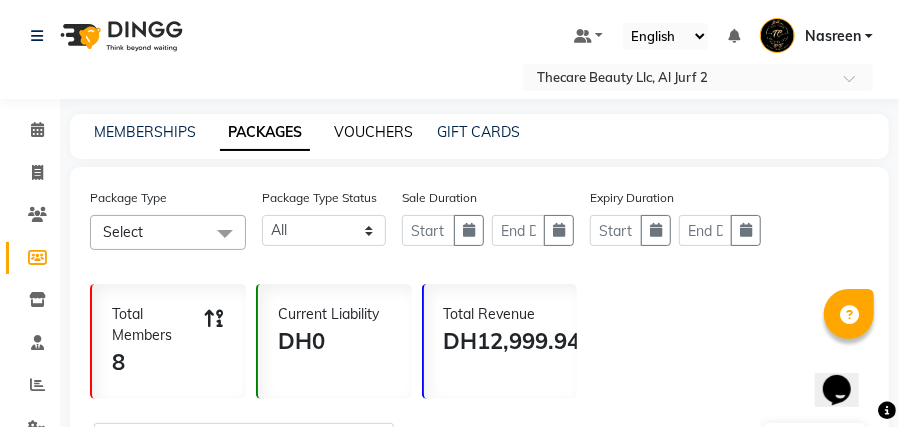 click on "VOUCHERS" 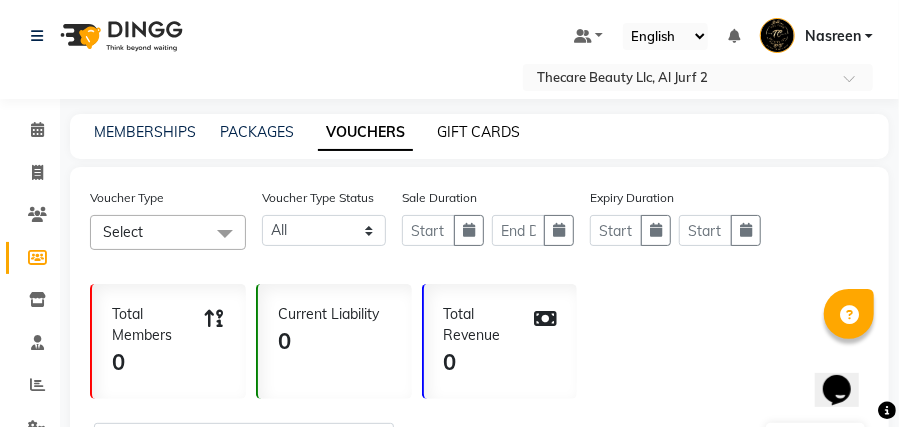 click on "GIFT CARDS" 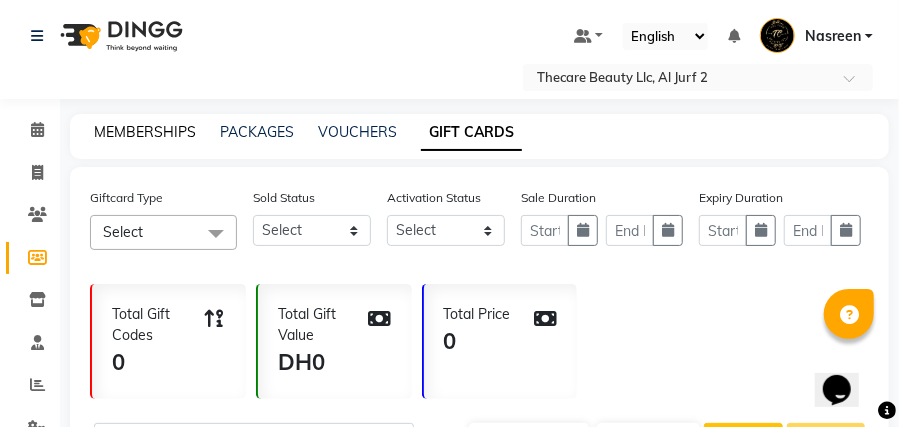 click on "MEMBERSHIPS" 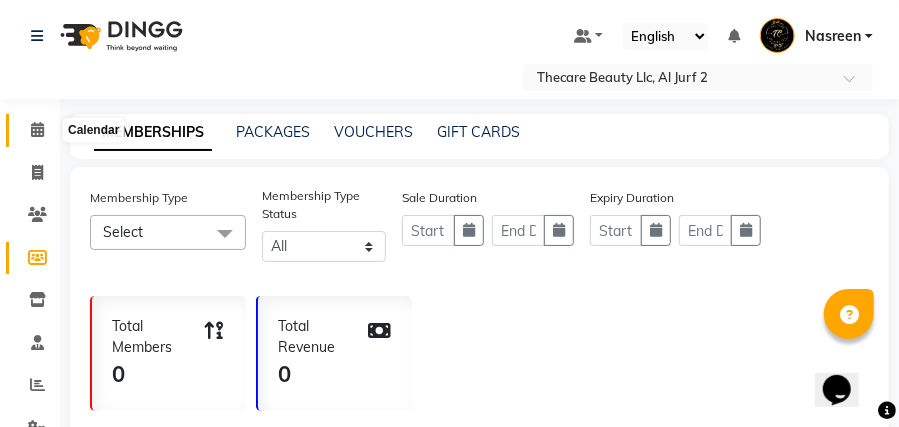click 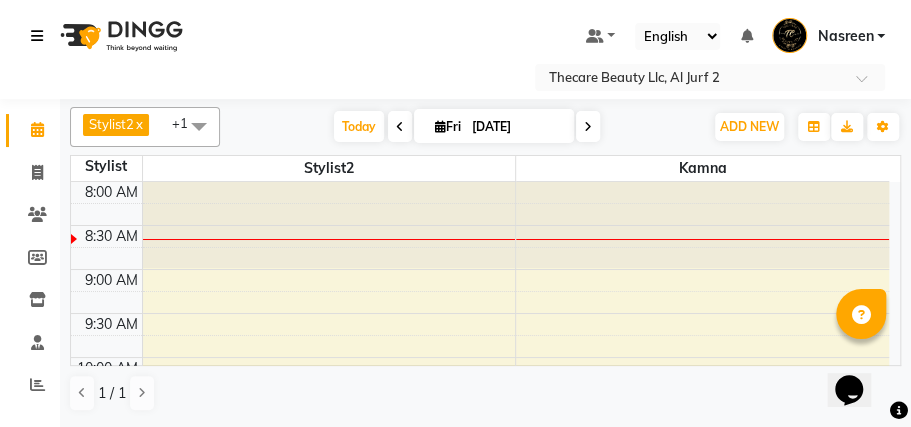 click at bounding box center (37, 36) 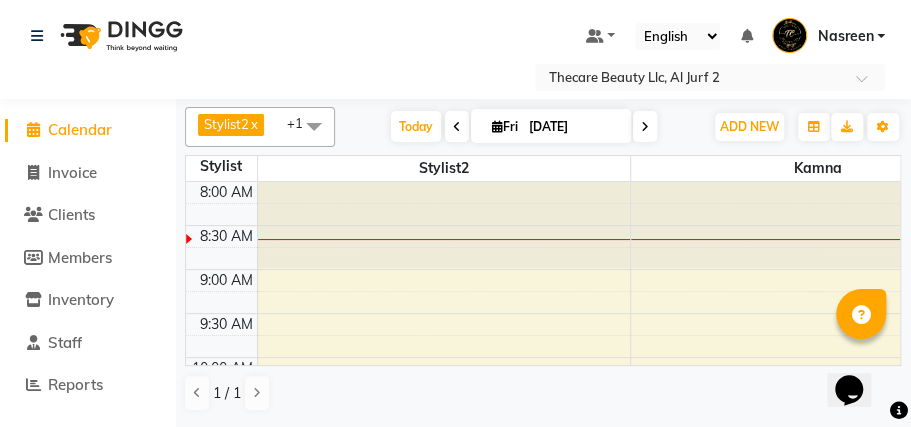 click on "Nasreen" at bounding box center (845, 36) 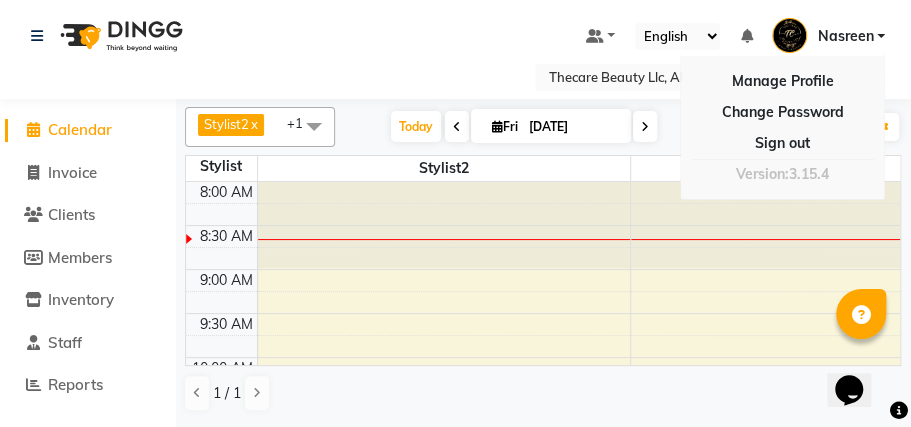 click at bounding box center (817, 225) 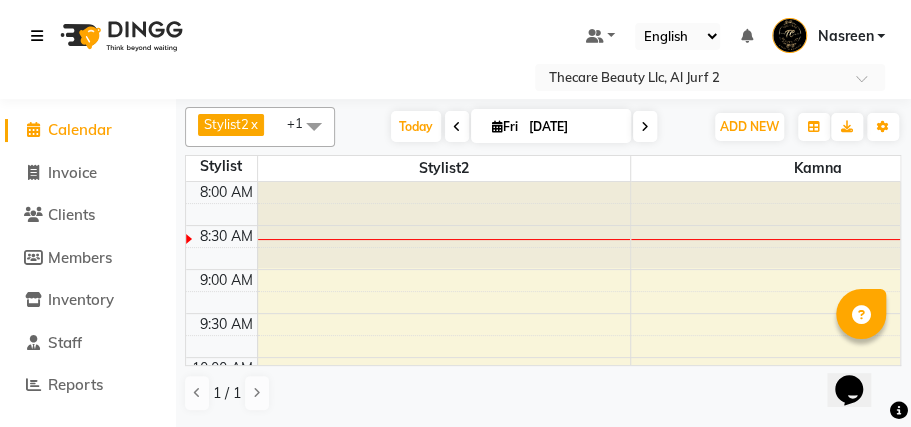 click at bounding box center (37, 36) 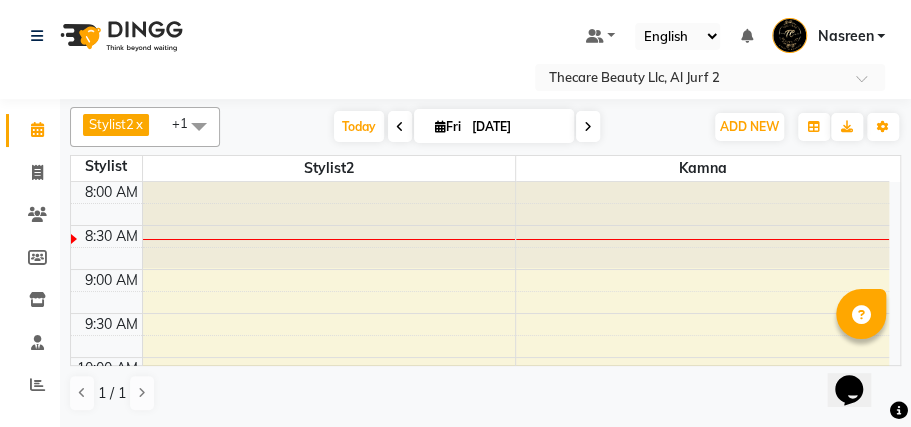click on "Nasreen" at bounding box center [845, 36] 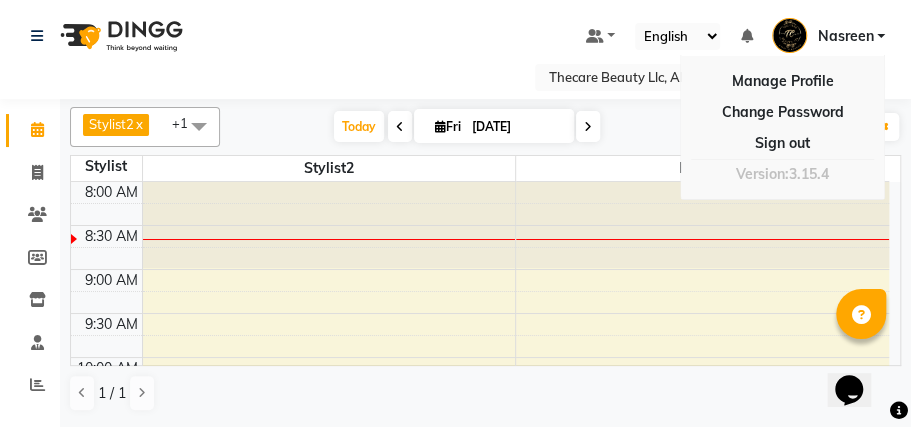 click on "8:00 AM 8:30 AM 9:00 AM 9:30 AM 10:00 AM 10:30 AM 11:00 AM 11:30 AM 12:00 PM 12:30 PM 1:00 PM 1:30 PM 2:00 PM 2:30 PM 3:00 PM 3:30 PM 4:00 PM 4:30 PM 5:00 PM 5:30 PM 6:00 PM 6:30 PM 7:00 PM 7:30 PM 8:00 PM 8:30 PM 9:00 PM 9:30 PM 10:00 PM 10:30 PM" at bounding box center [480, 841] 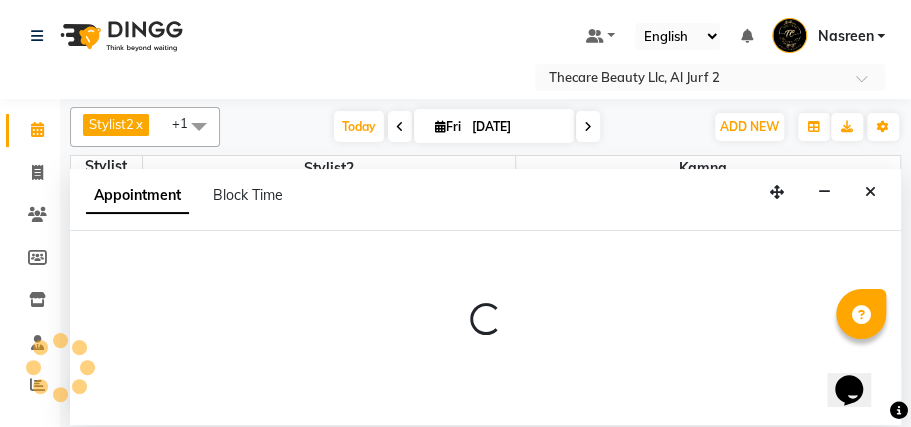 select on "84396" 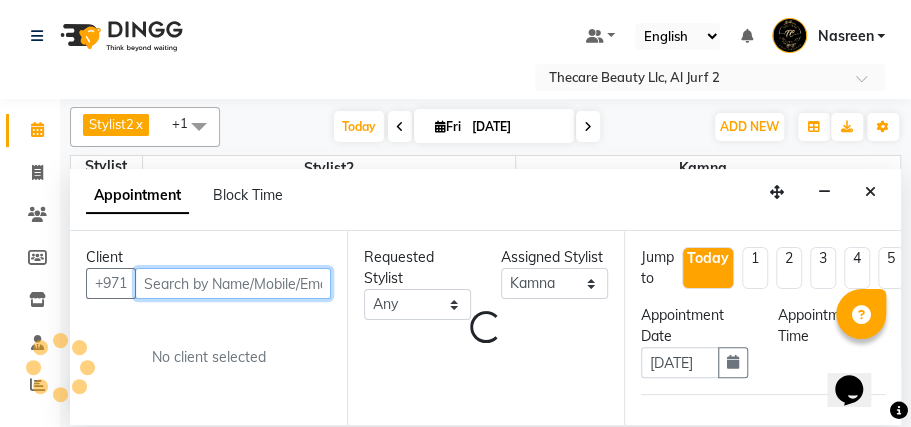 select on "555" 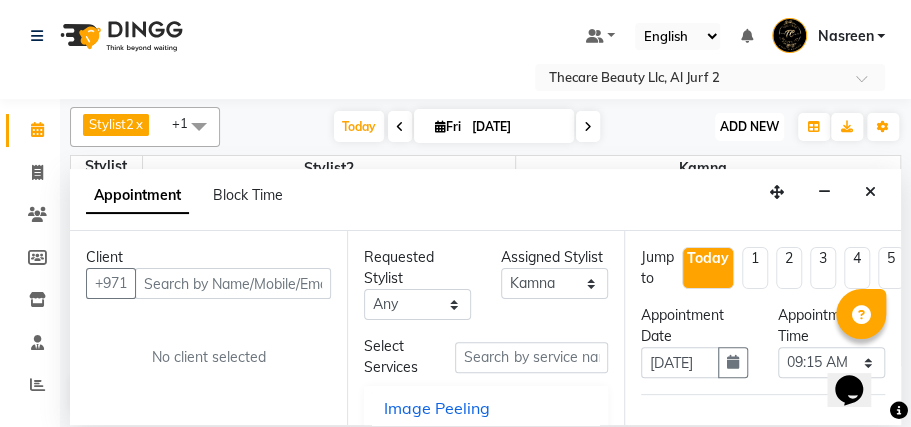 click on "ADD NEW" at bounding box center (749, 126) 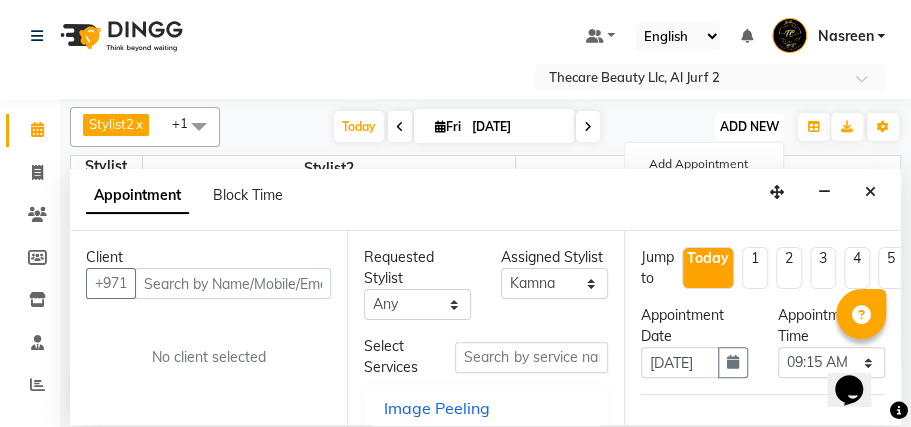 click on "ADD NEW" at bounding box center [749, 126] 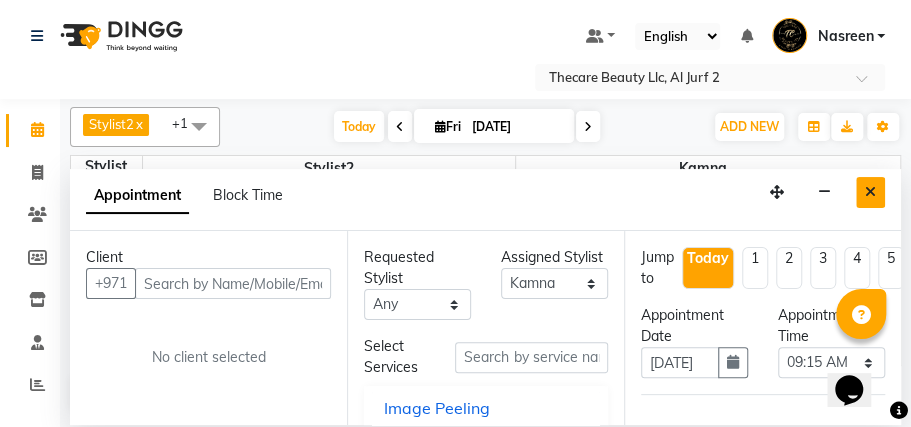 click at bounding box center [870, 192] 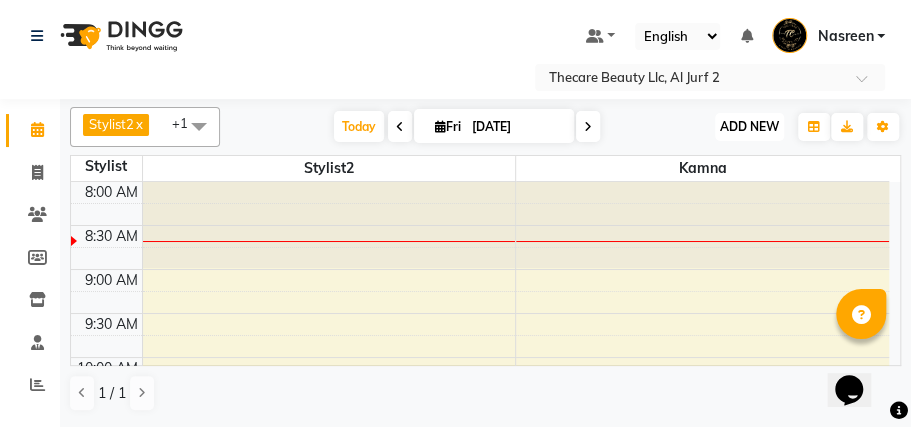 click on "ADD NEW" at bounding box center [749, 126] 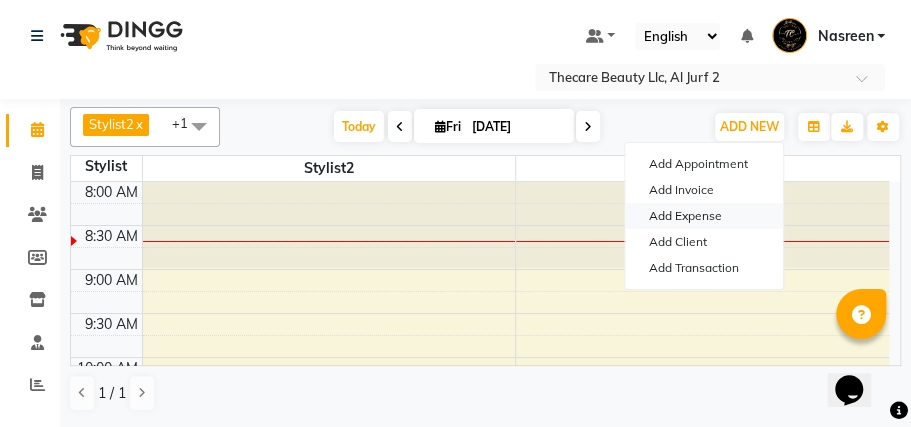 click on "Add Expense" at bounding box center (704, 216) 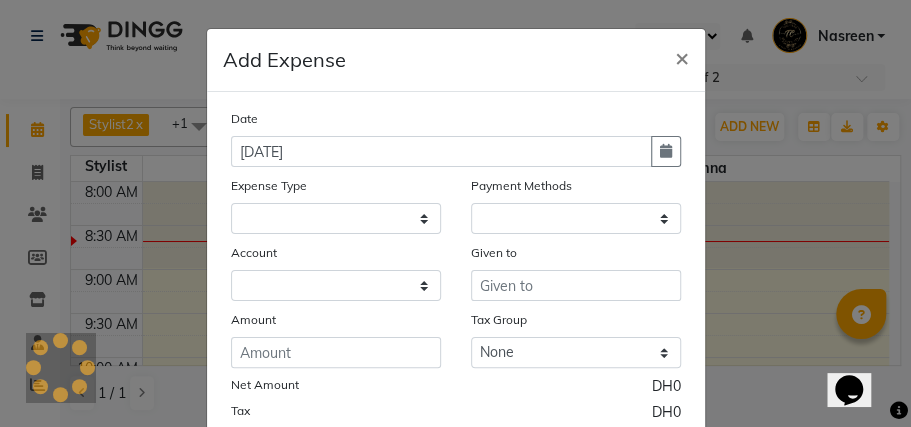 select on "1" 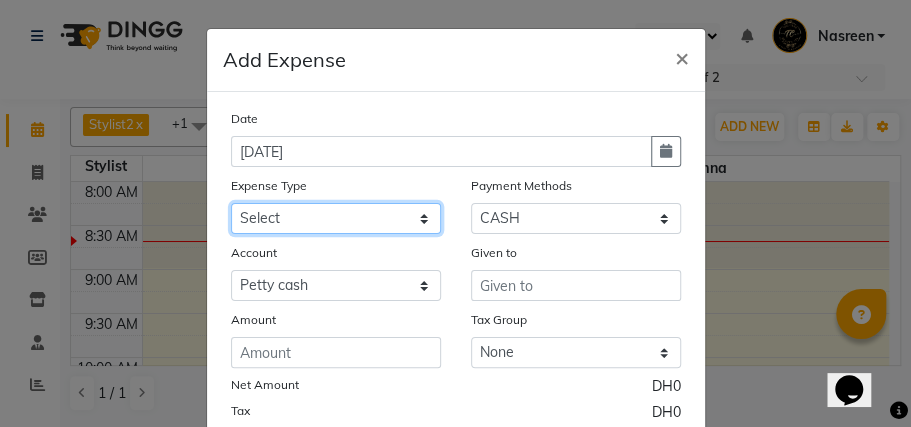 click on "Select Advance Salary Bank charges Car Lift Car maintenance  Cash transfer to bank Cash transfer to hub Client Snacks Clinical charges Daily Expense Equipment Fuel Govt fee Incentive Insurance International purchase Loan Repayment Maintenance Marketing Miscellaneous MRA Other Pantry Product Rent Salary Staff Snacks Tax Tea & Refreshment Utilities" 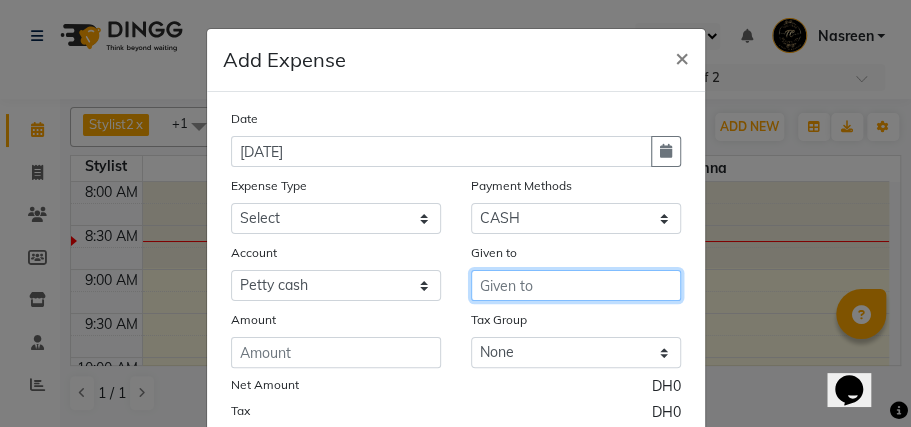 click at bounding box center [576, 285] 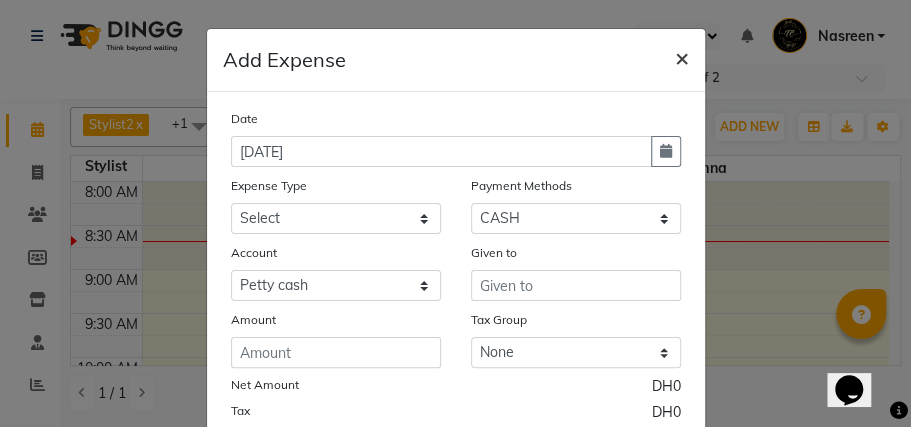 click on "×" 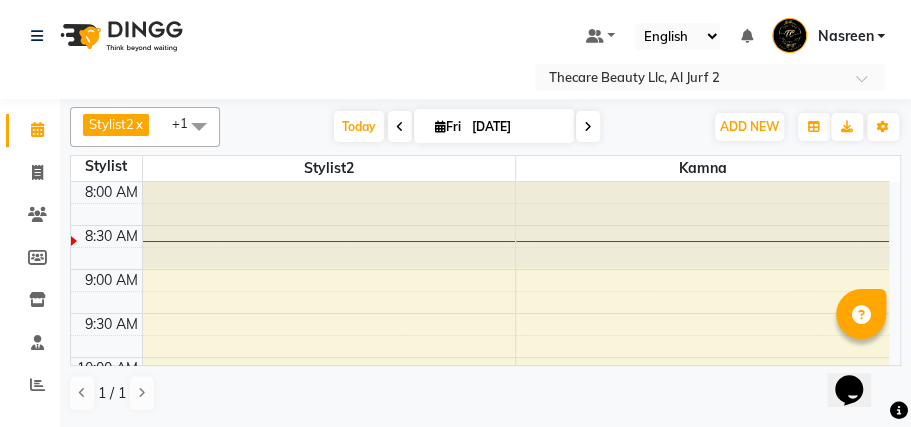 click on "Add Expense  × Date 11-07-2025 Expense Type Select Advance Salary Bank charges Car Lift Car maintenance  Cash transfer to bank Cash transfer to hub Client Snacks Clinical charges Daily Expense Equipment Fuel Govt fee Incentive Insurance International purchase Loan Repayment Maintenance Marketing Miscellaneous MRA Other Pantry Product Rent Salary Staff Snacks Tax Tea & Refreshment Utilities Payment Methods Select Package CARD On Account ONLINE CASH Account Select Petty cash Default account Given to Amount Tax Group None Net Amount DH0 Tax DH0 Description  Save" 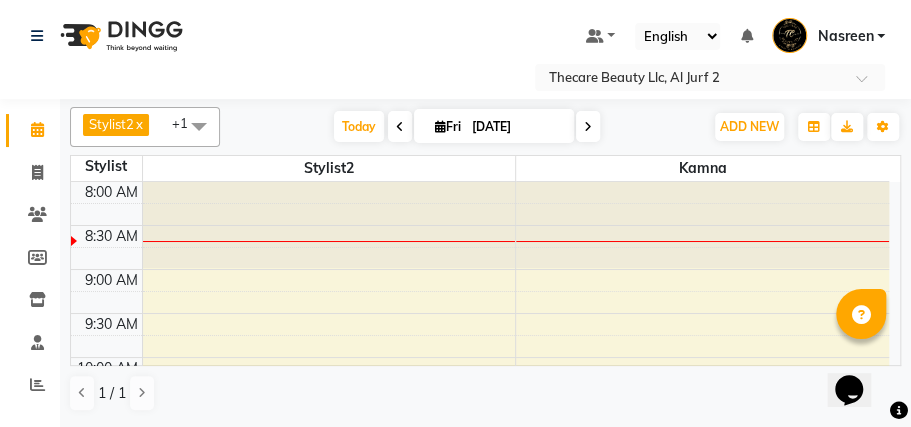 click at bounding box center (199, 126) 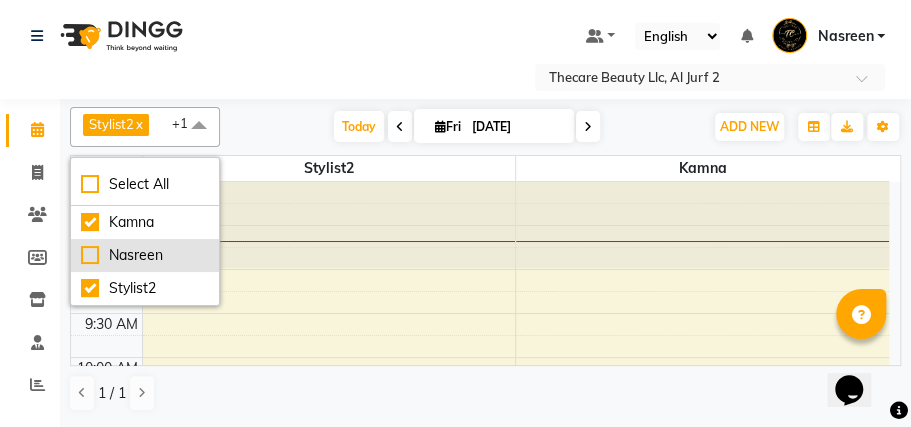 click on "Nasreen" at bounding box center [145, 255] 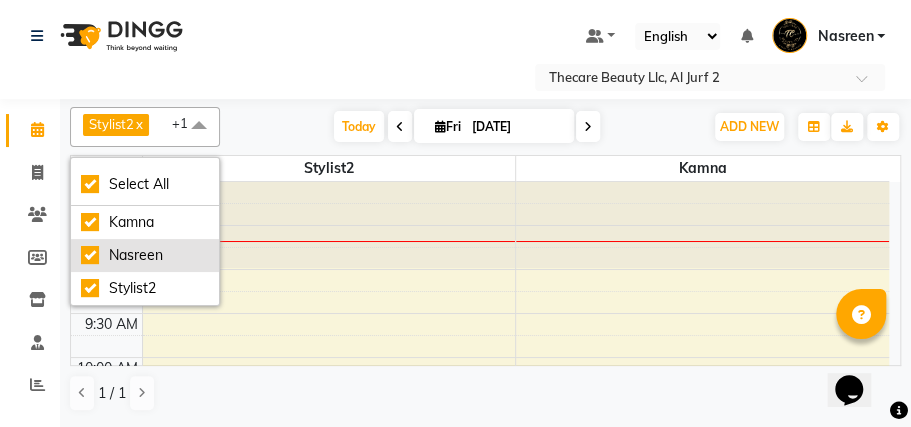 checkbox on "true" 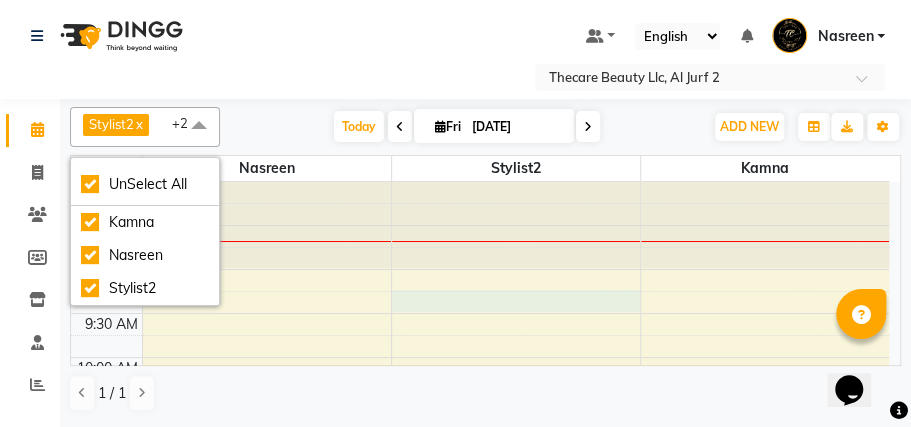 click on "8:00 AM 8:30 AM 9:00 AM 9:30 AM 10:00 AM 10:30 AM 11:00 AM 11:30 AM 12:00 PM 12:30 PM 1:00 PM 1:30 PM 2:00 PM 2:30 PM 3:00 PM 3:30 PM 4:00 PM 4:30 PM 5:00 PM 5:30 PM 6:00 PM 6:30 PM 7:00 PM 7:30 PM 8:00 PM 8:30 PM 9:00 PM 9:30 PM 10:00 PM 10:30 PM" at bounding box center (480, 841) 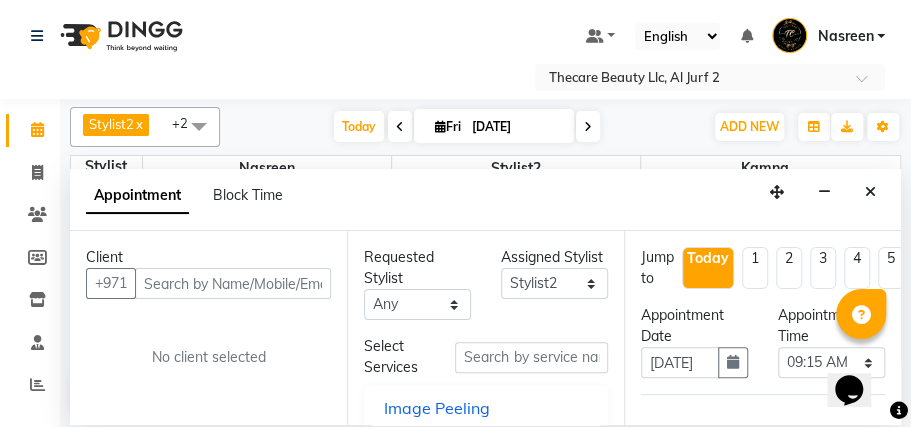 click at bounding box center [199, 126] 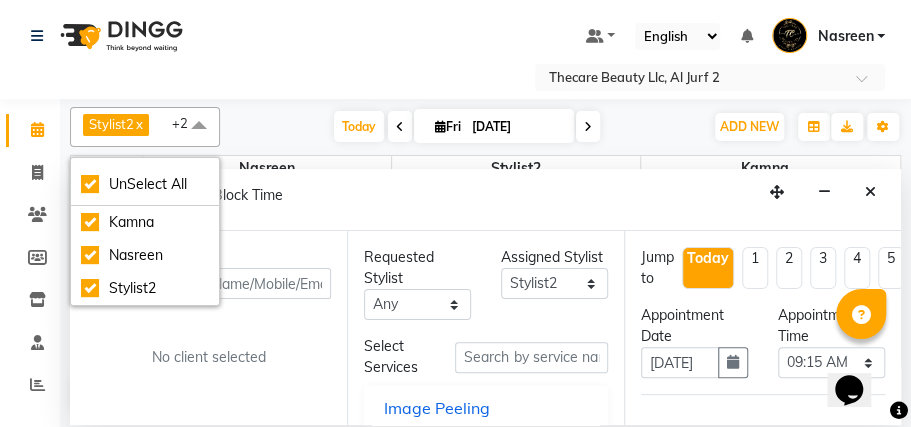 click at bounding box center (199, 126) 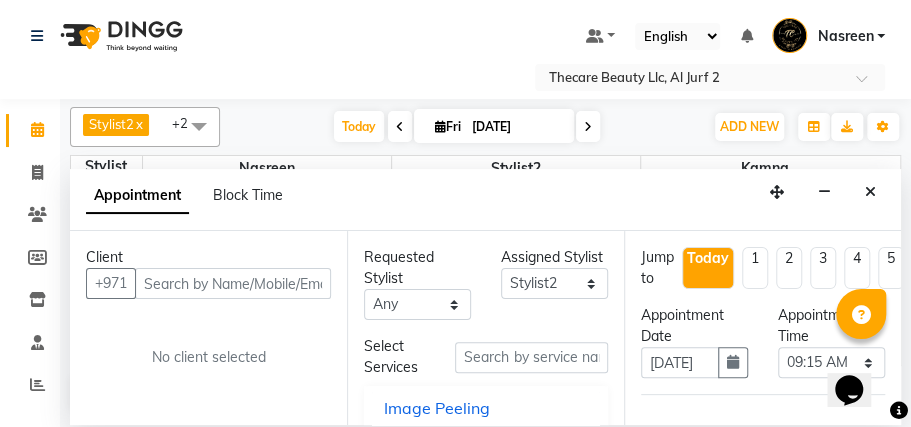 click at bounding box center [199, 126] 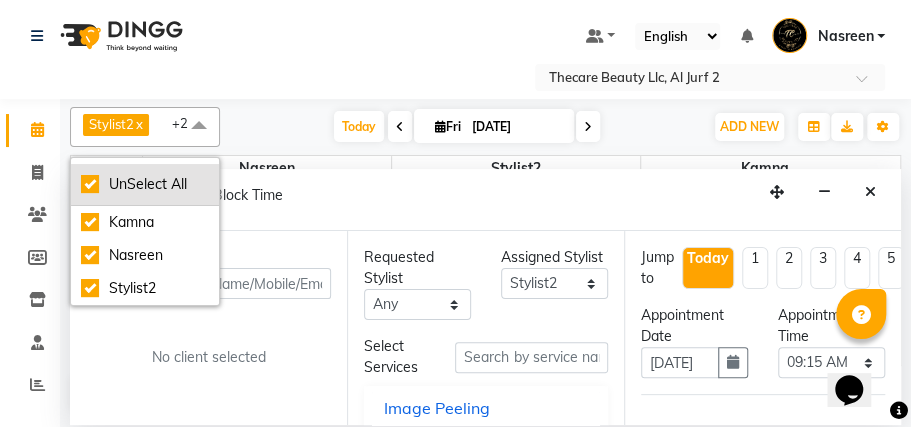 click on "UnSelect All" at bounding box center (145, 184) 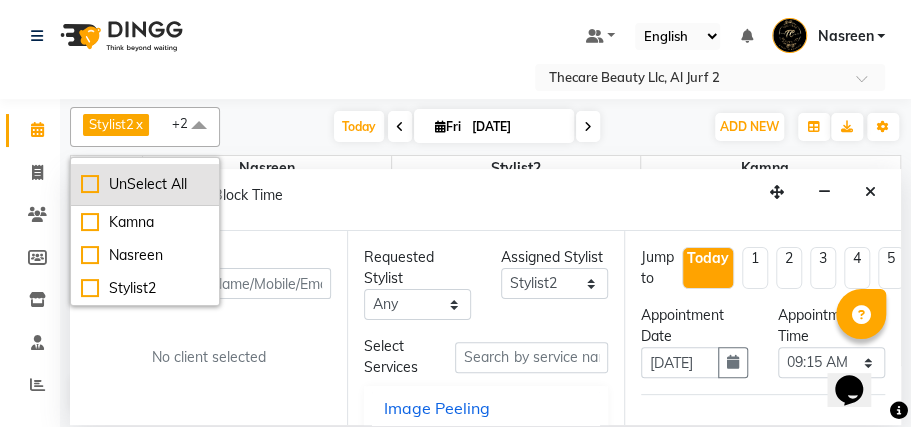 checkbox on "false" 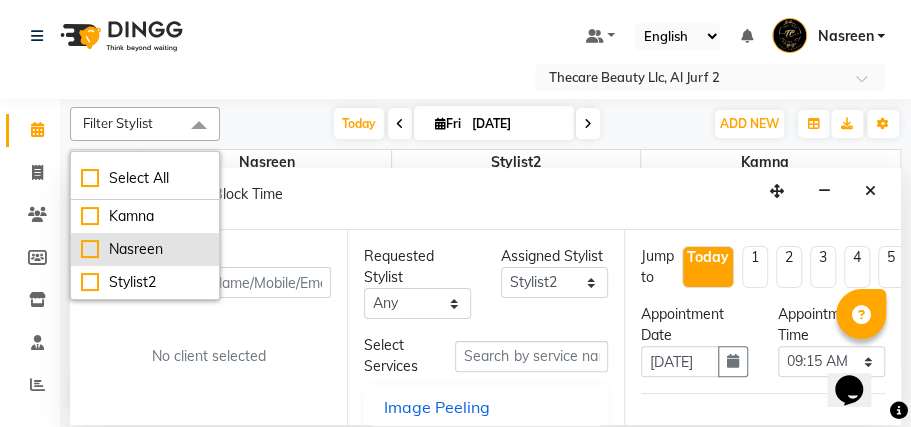 click on "Nasreen" at bounding box center [145, 249] 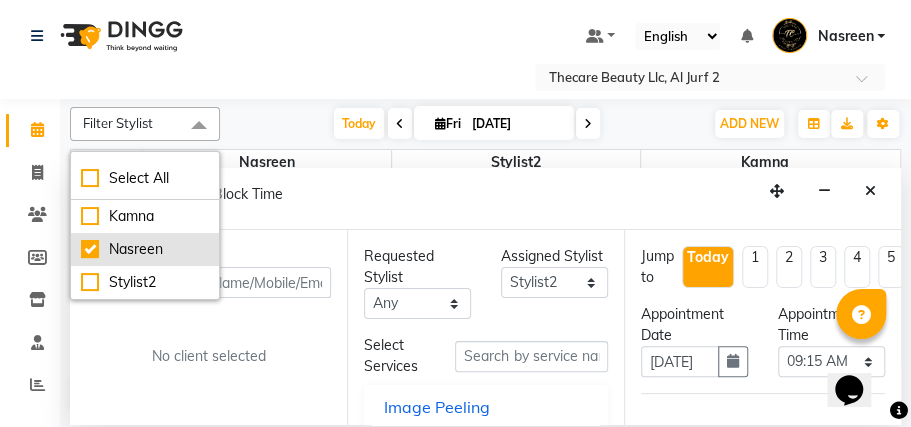 checkbox on "true" 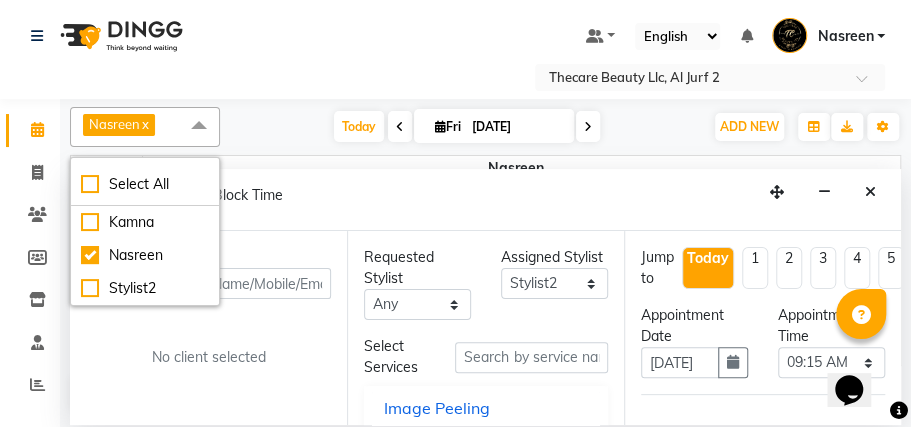 click on "Appointment Block Time" at bounding box center (485, 200) 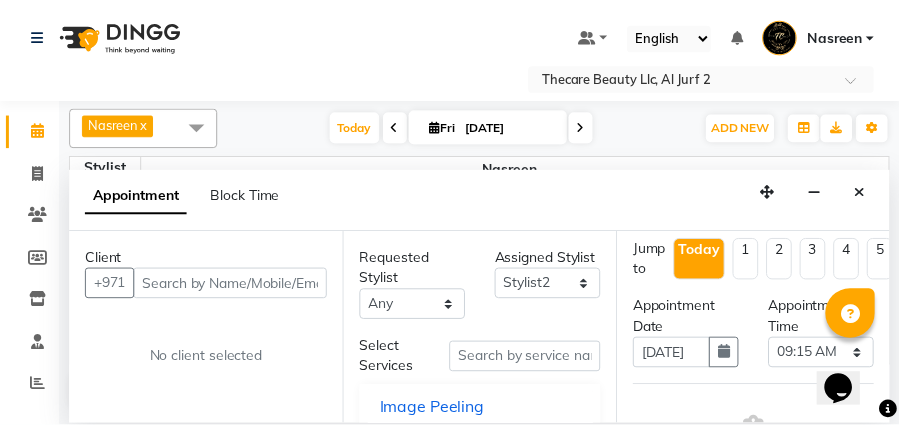 scroll, scrollTop: 0, scrollLeft: 0, axis: both 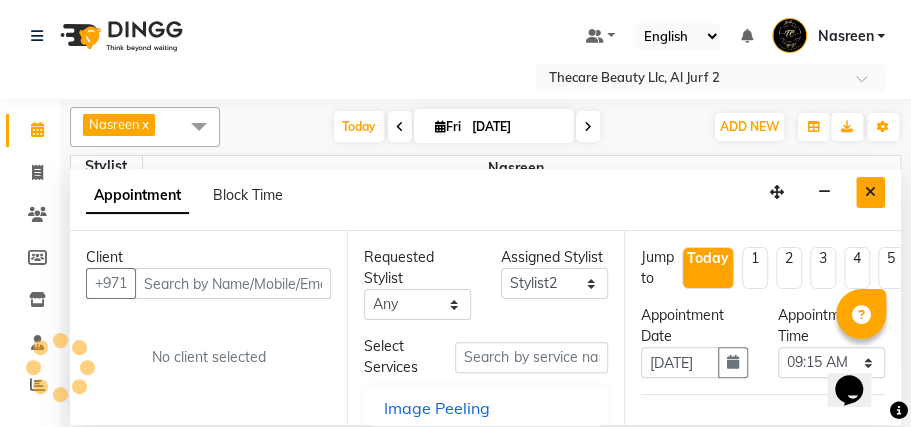 click at bounding box center (870, 192) 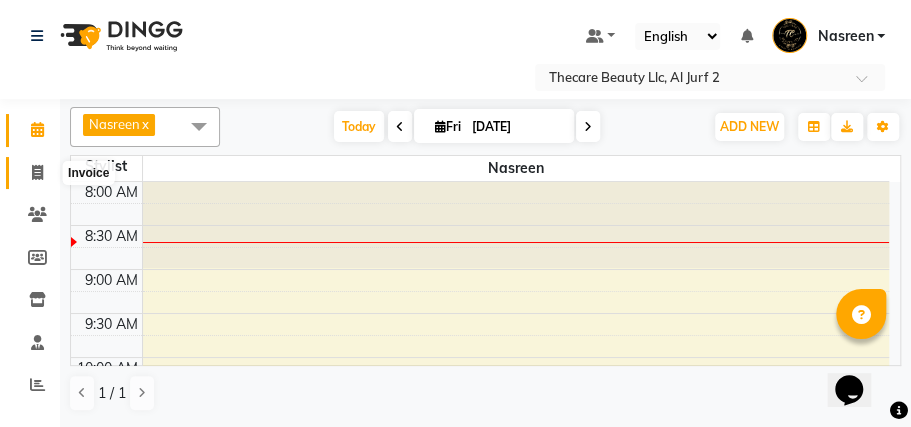 click 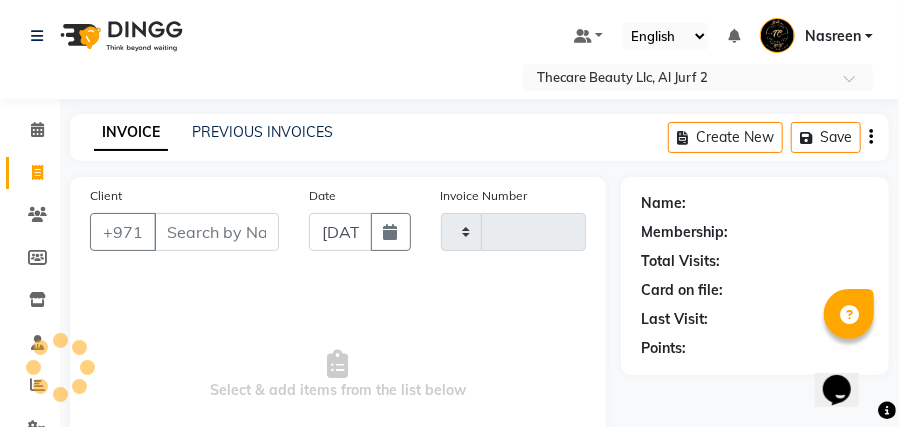 type on "0041" 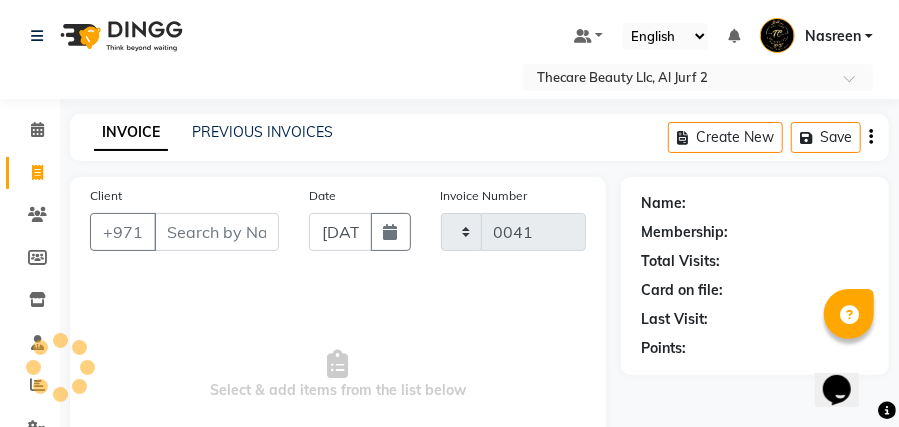 select on "8523" 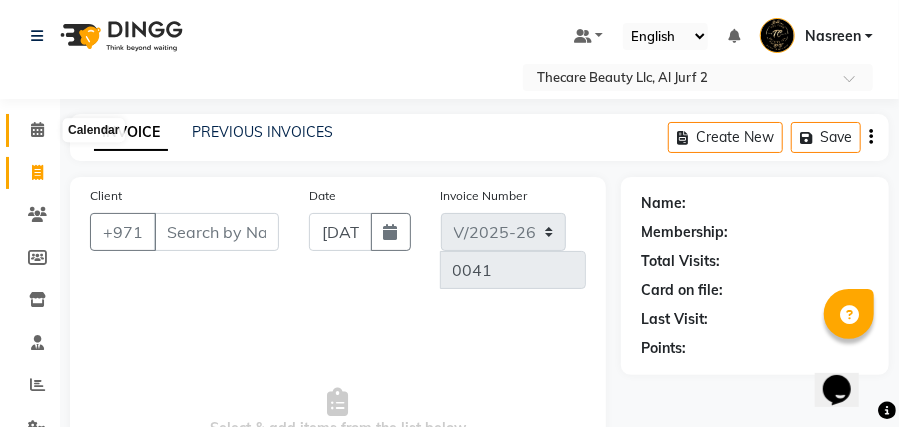 click 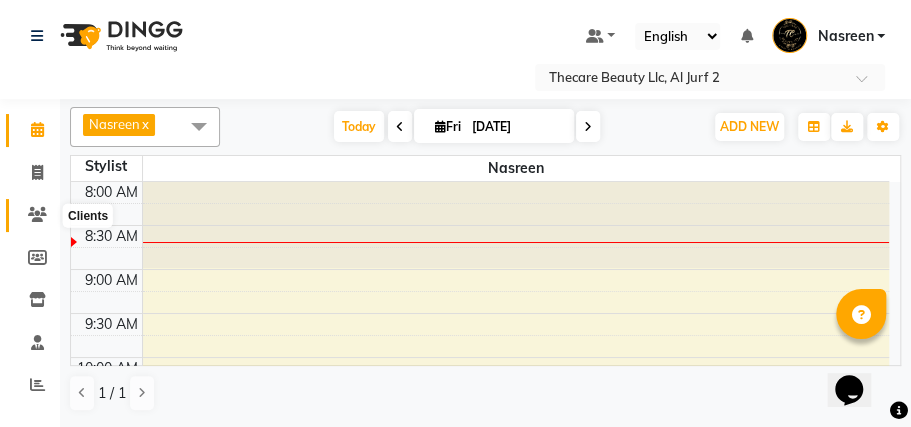 click 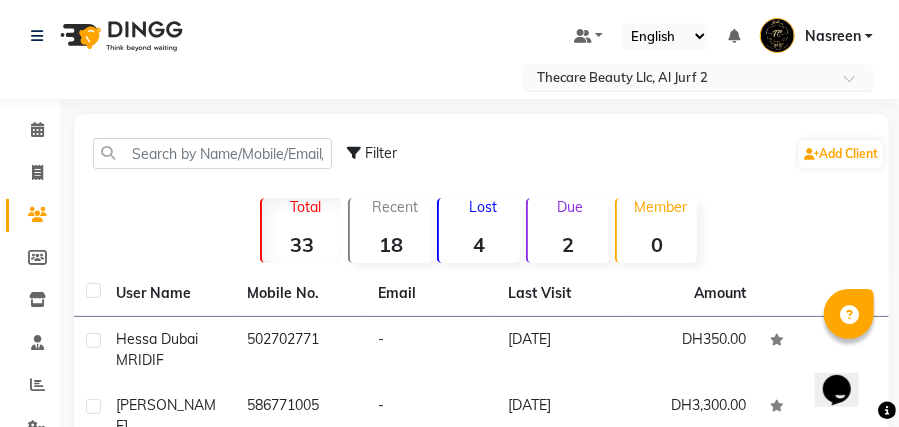 click at bounding box center [856, 84] 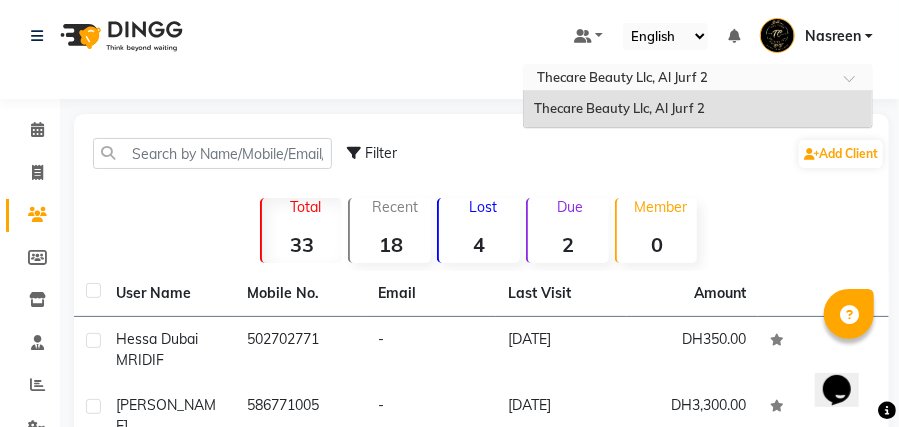 click at bounding box center (856, 84) 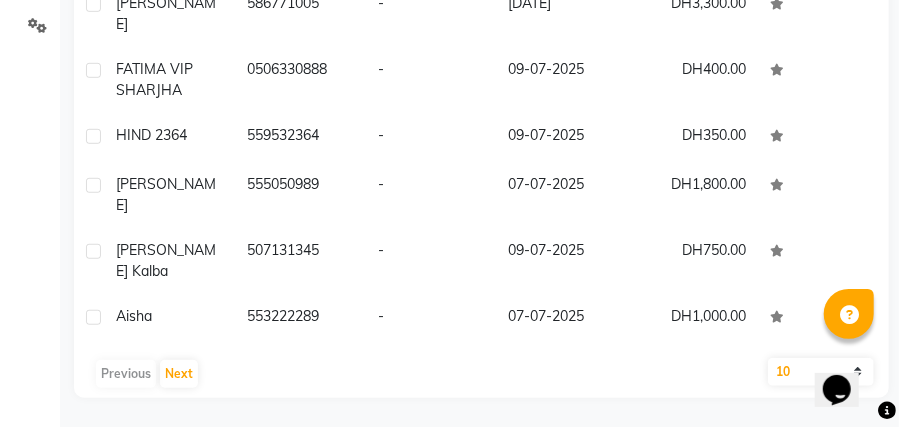 scroll, scrollTop: 28, scrollLeft: 0, axis: vertical 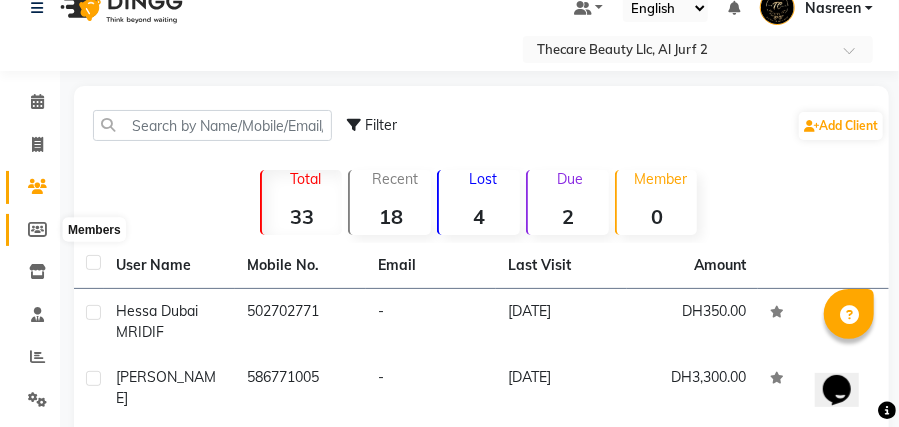 click 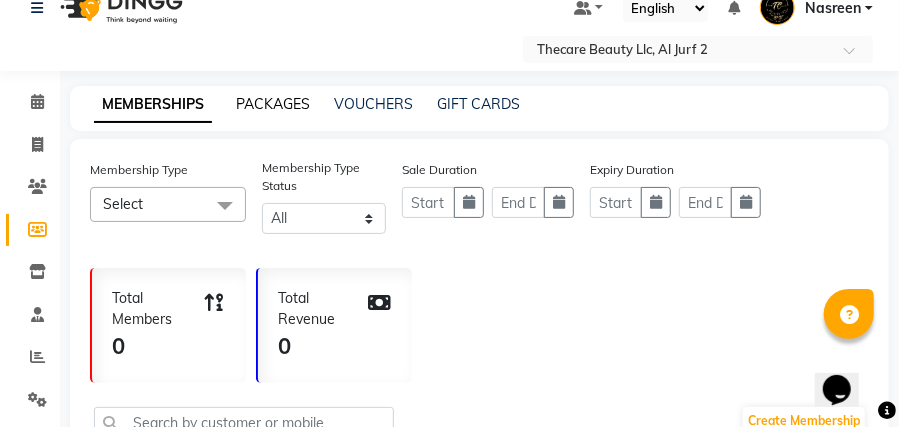 click on "PACKAGES" 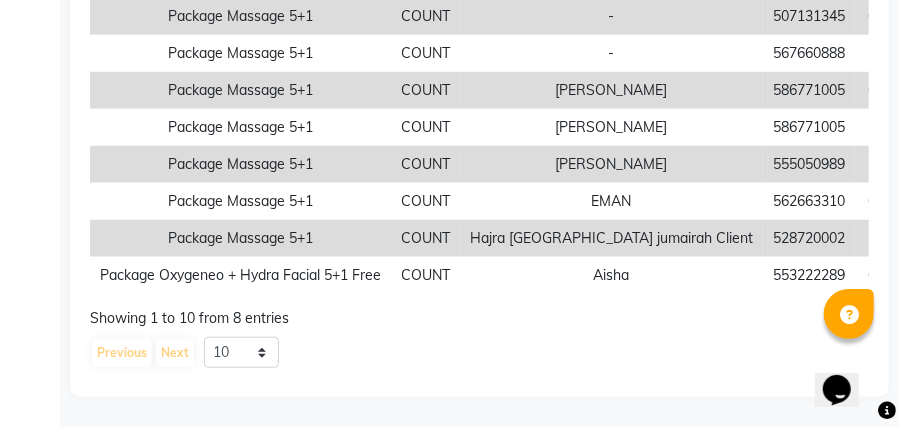scroll, scrollTop: 0, scrollLeft: 0, axis: both 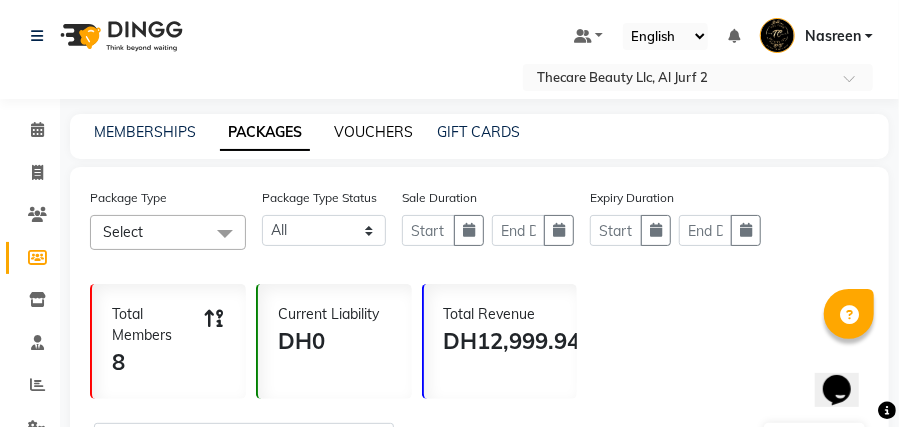 click on "VOUCHERS" 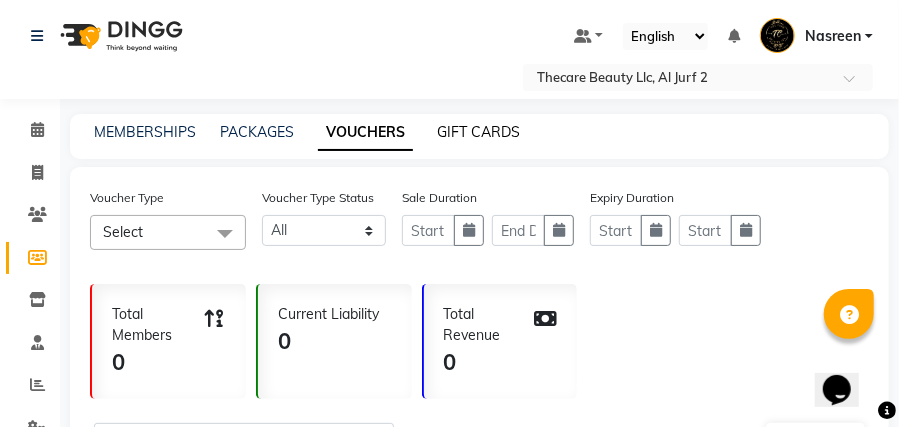 click on "GIFT CARDS" 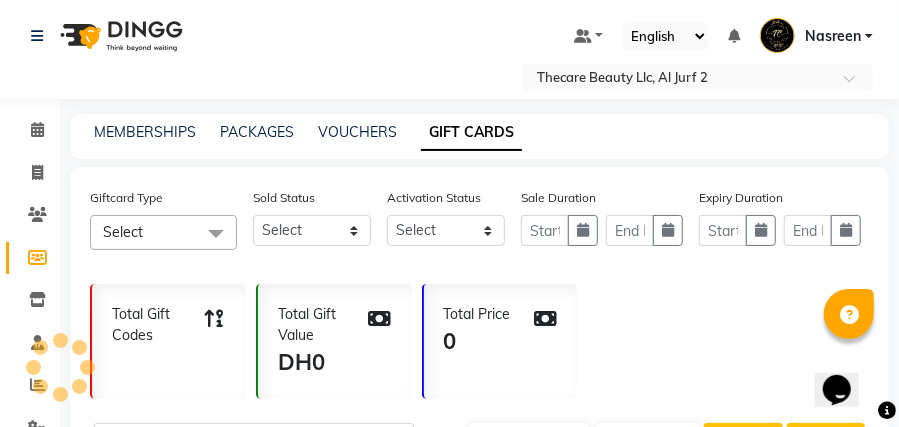 click on "GIFT CARDS" 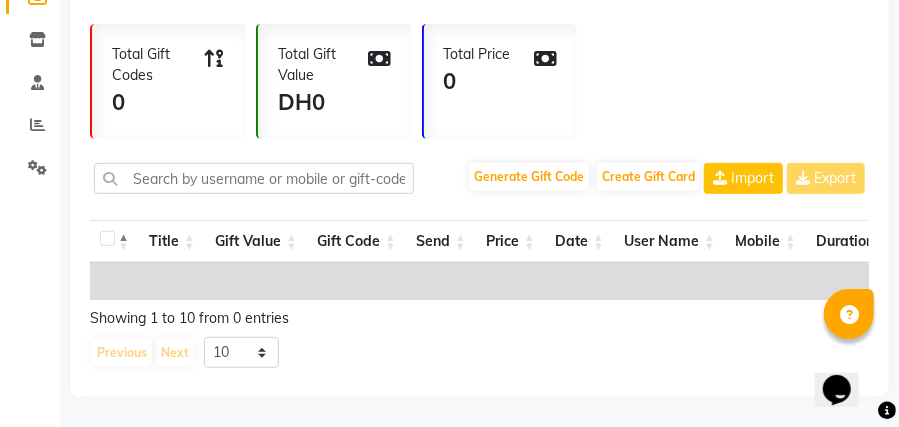 scroll, scrollTop: 0, scrollLeft: 0, axis: both 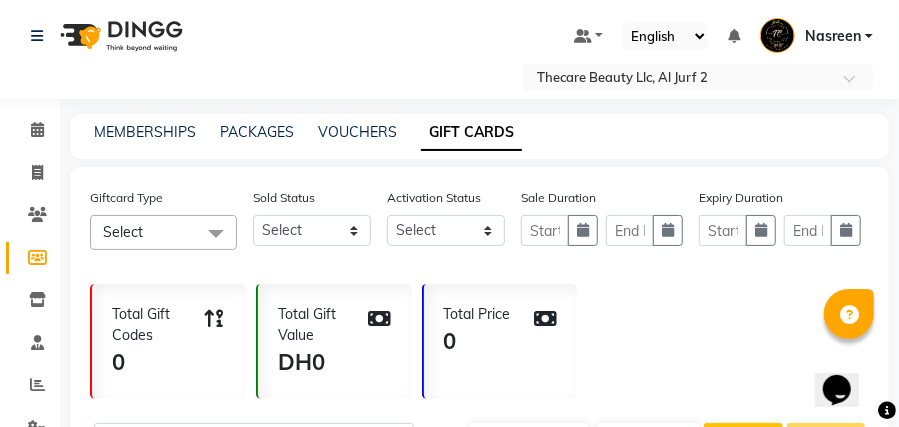 drag, startPoint x: 840, startPoint y: 140, endPoint x: 804, endPoint y: -41, distance: 184.5454 